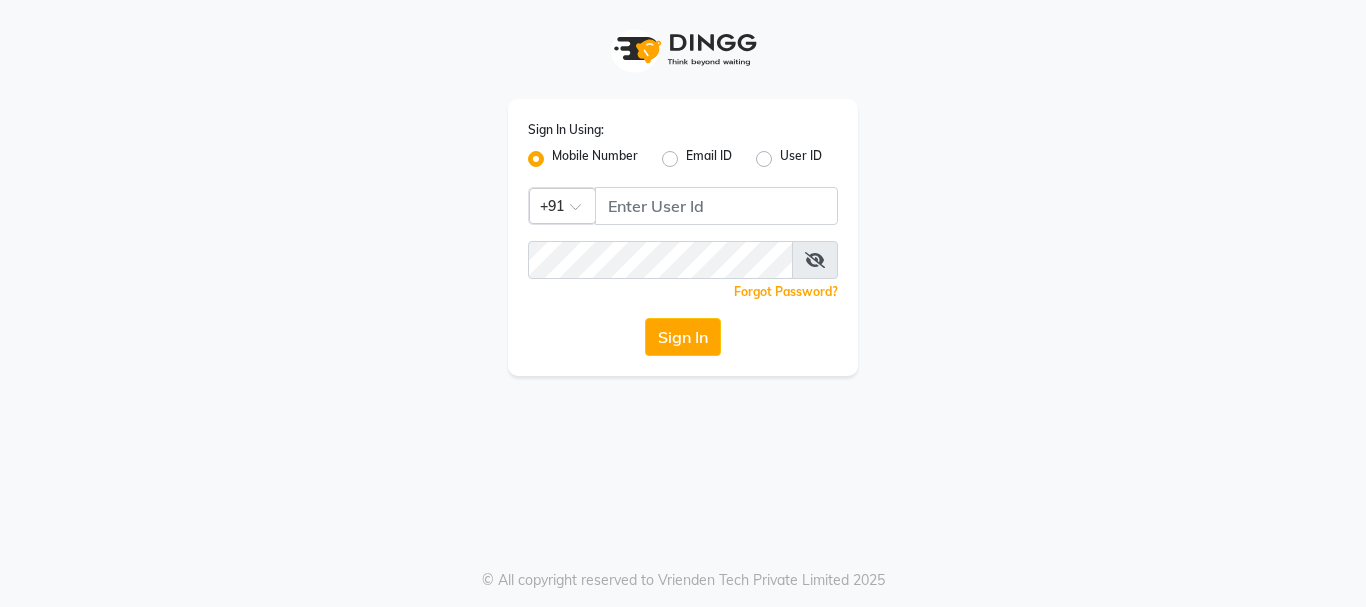 scroll, scrollTop: 0, scrollLeft: 0, axis: both 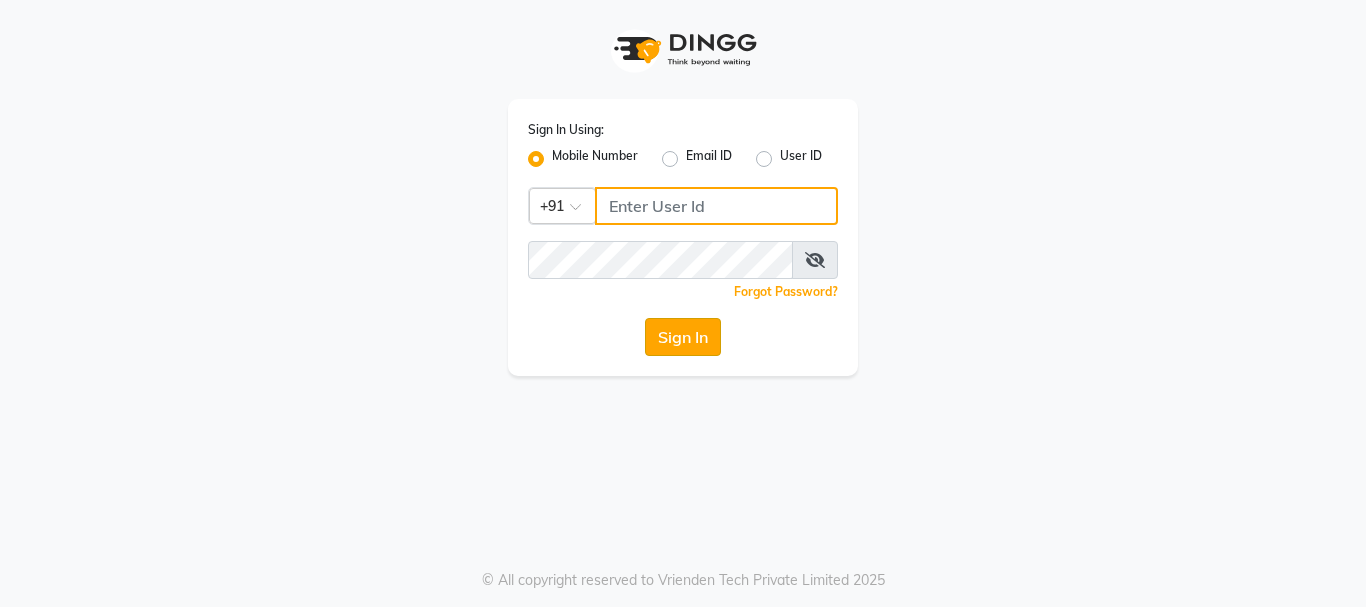 type on "9930504264" 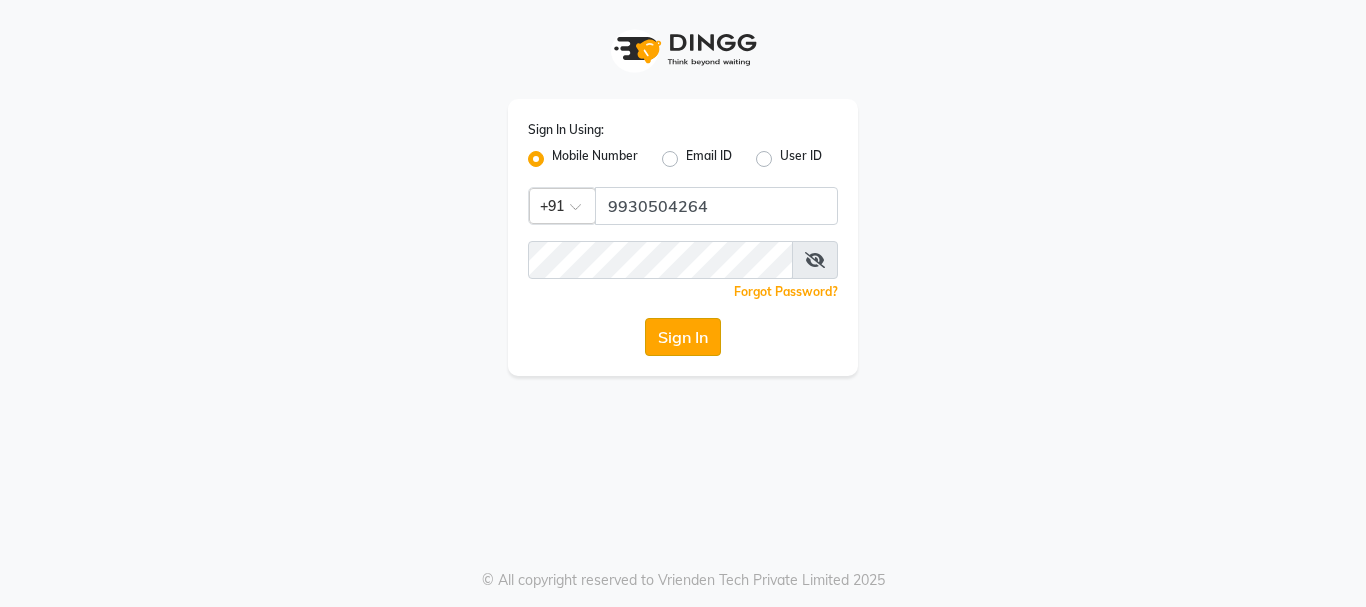 click on "Sign In" 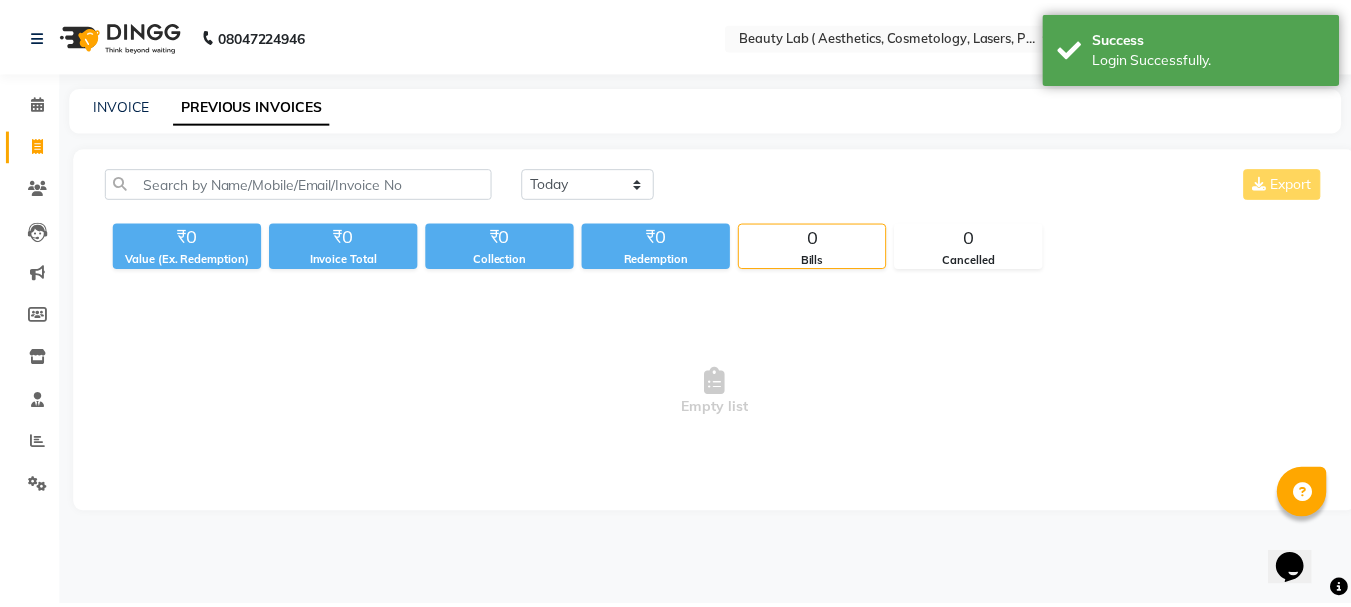 scroll, scrollTop: 0, scrollLeft: 0, axis: both 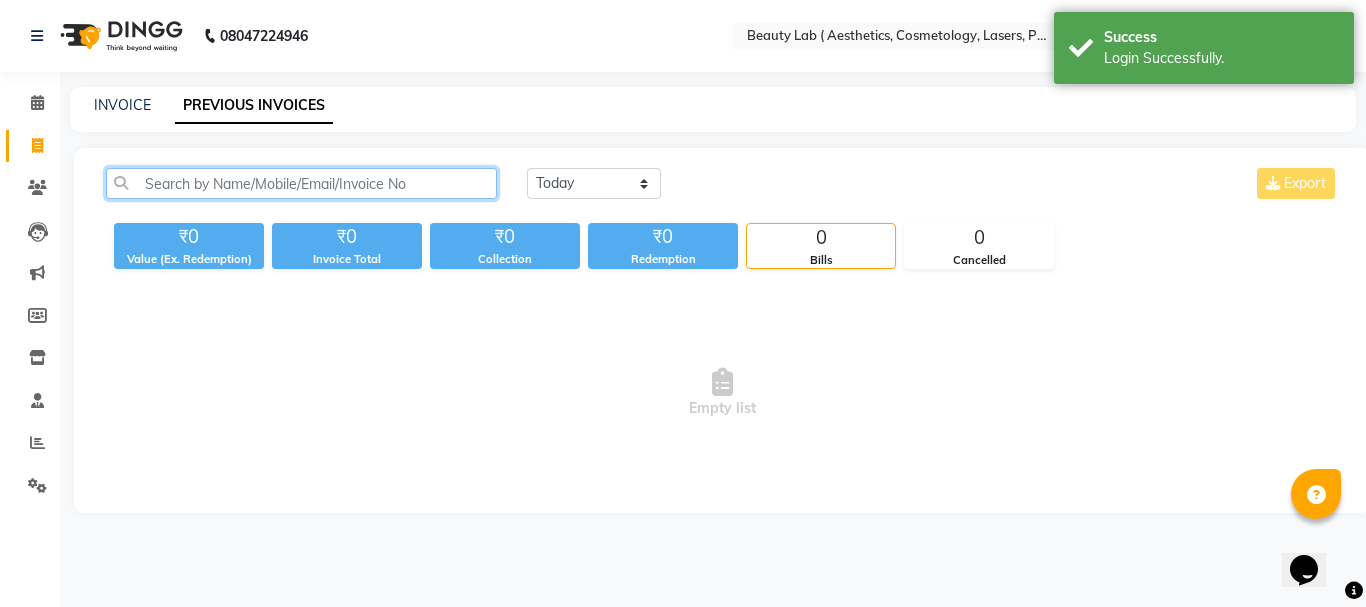 click 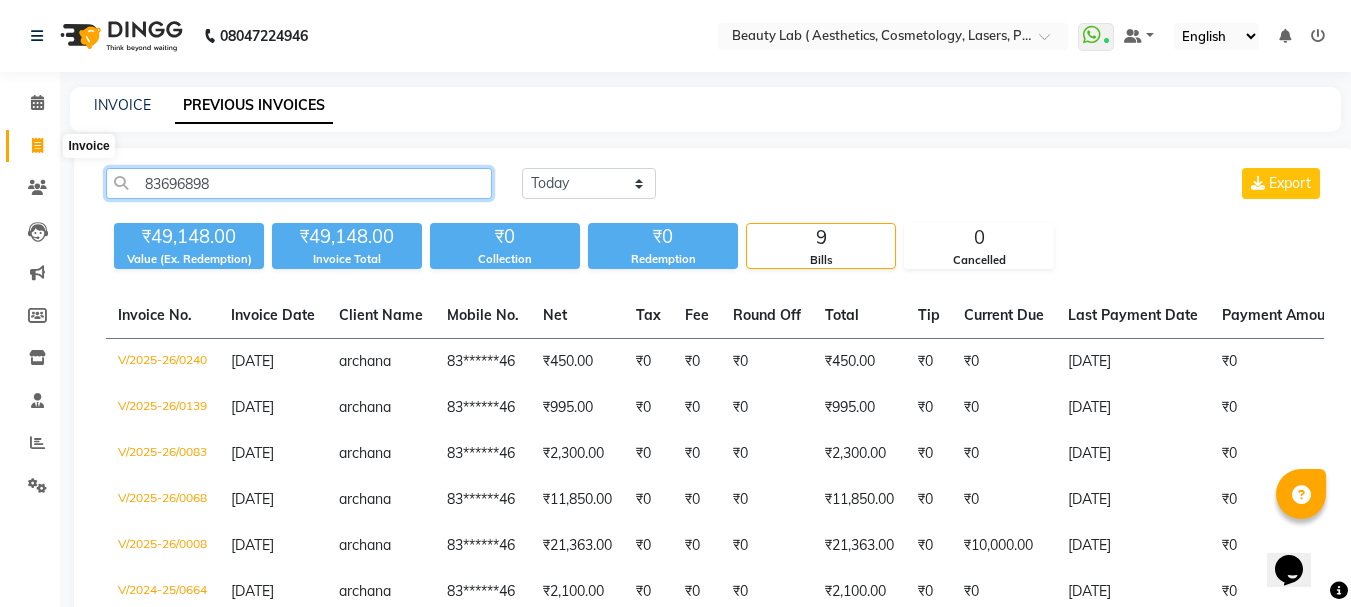 type on "83696898" 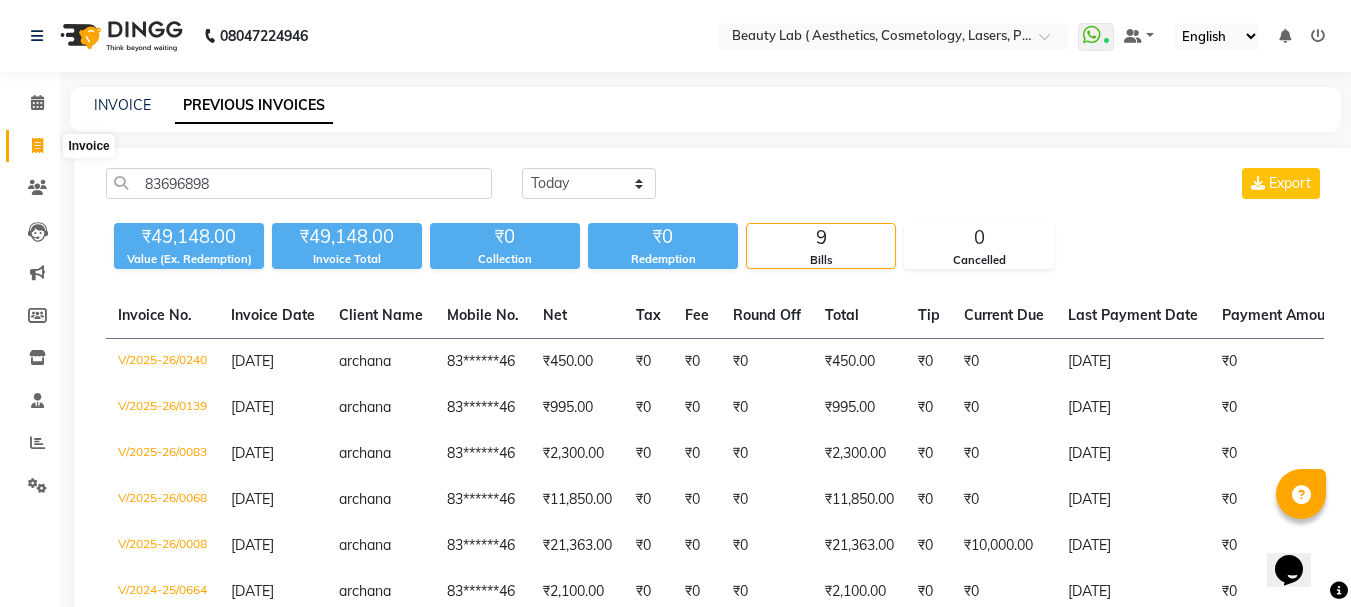 click 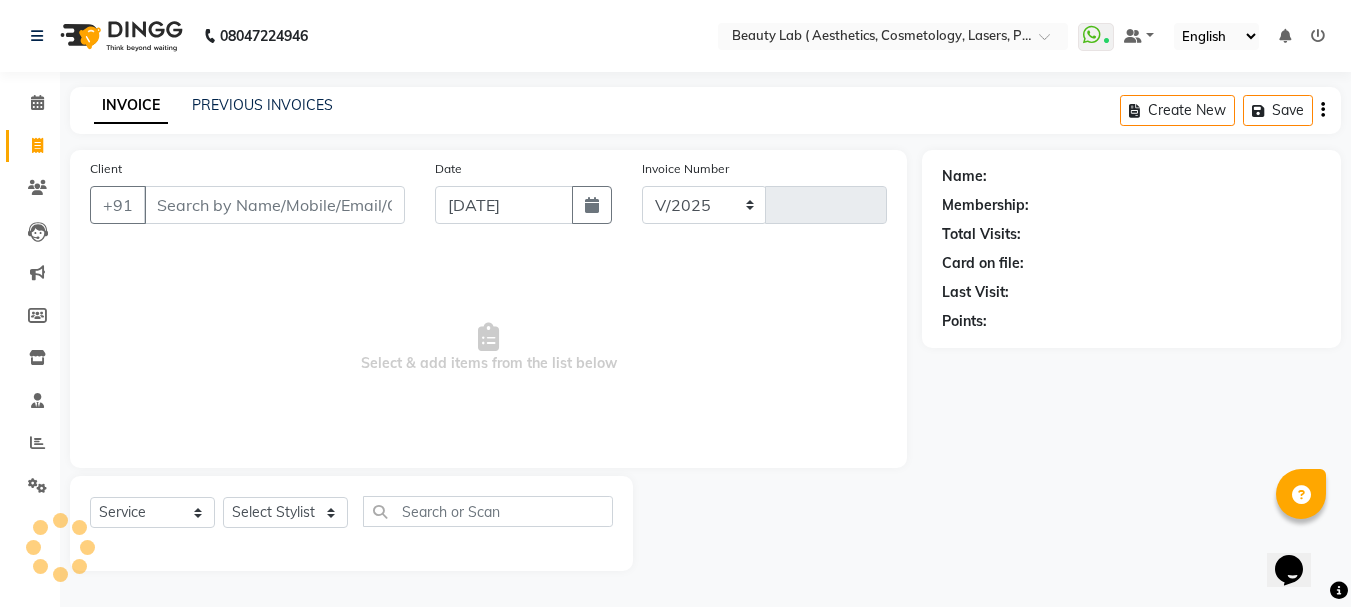 select on "7169" 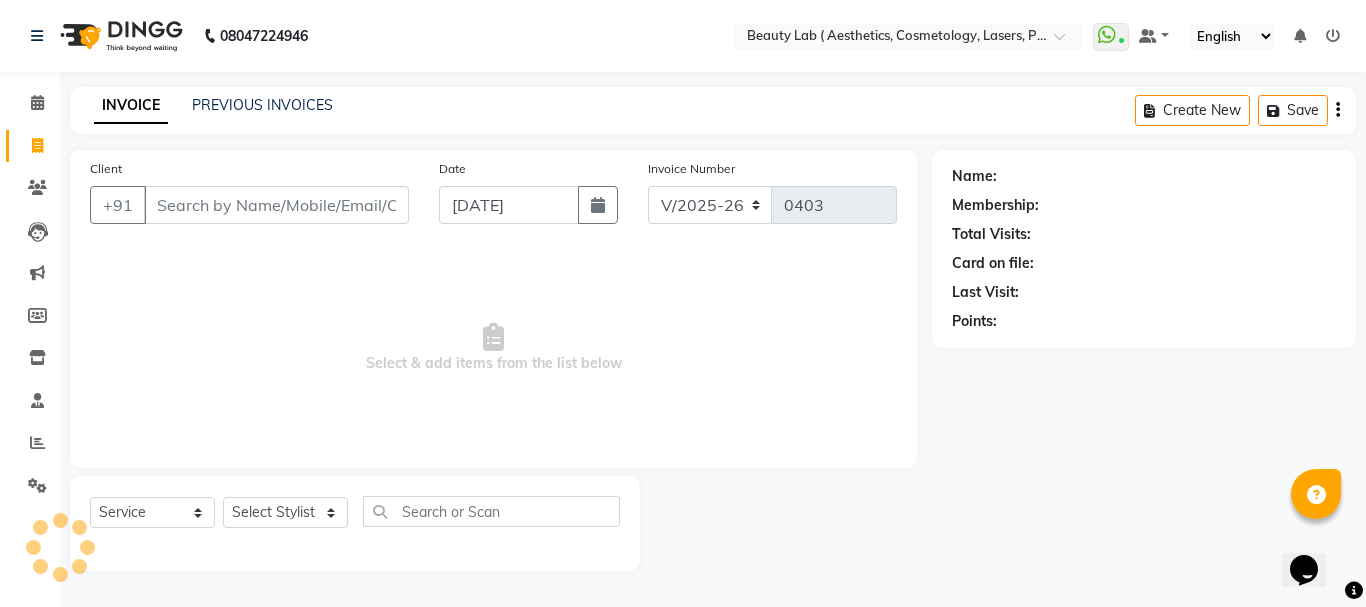 click on "Client" at bounding box center [276, 205] 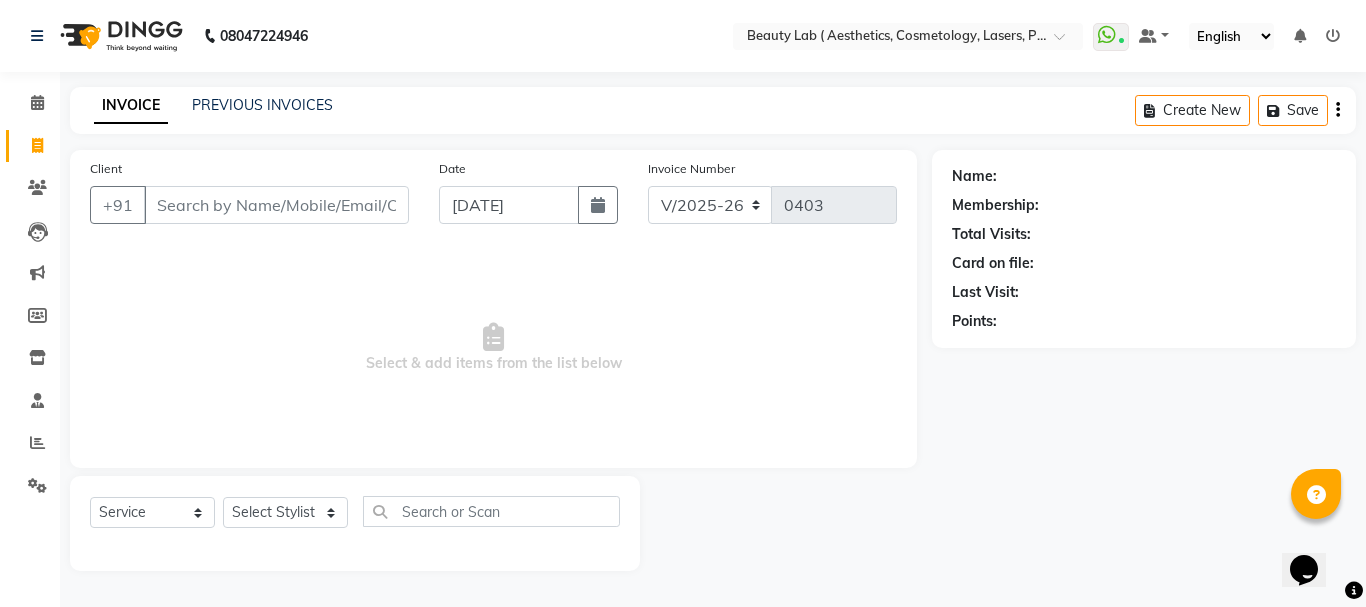 type on "8" 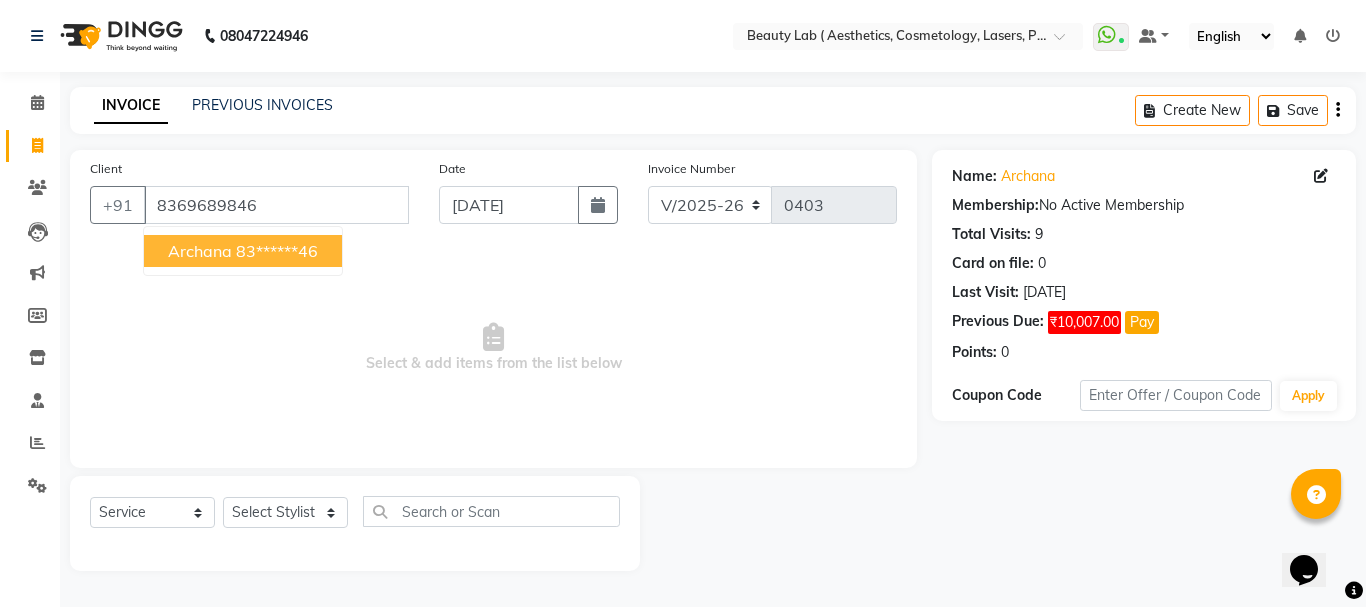 click on "83******46" at bounding box center (277, 251) 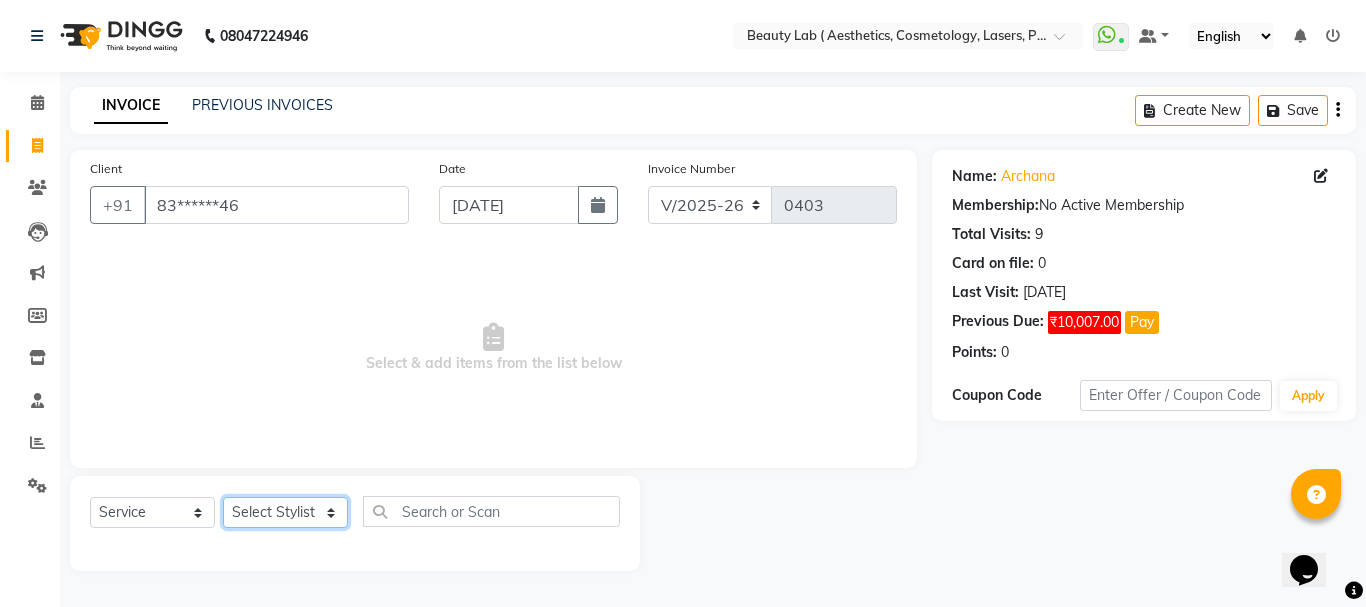 click on "Select Stylist [PERSON_NAME] neha nishu sarika" 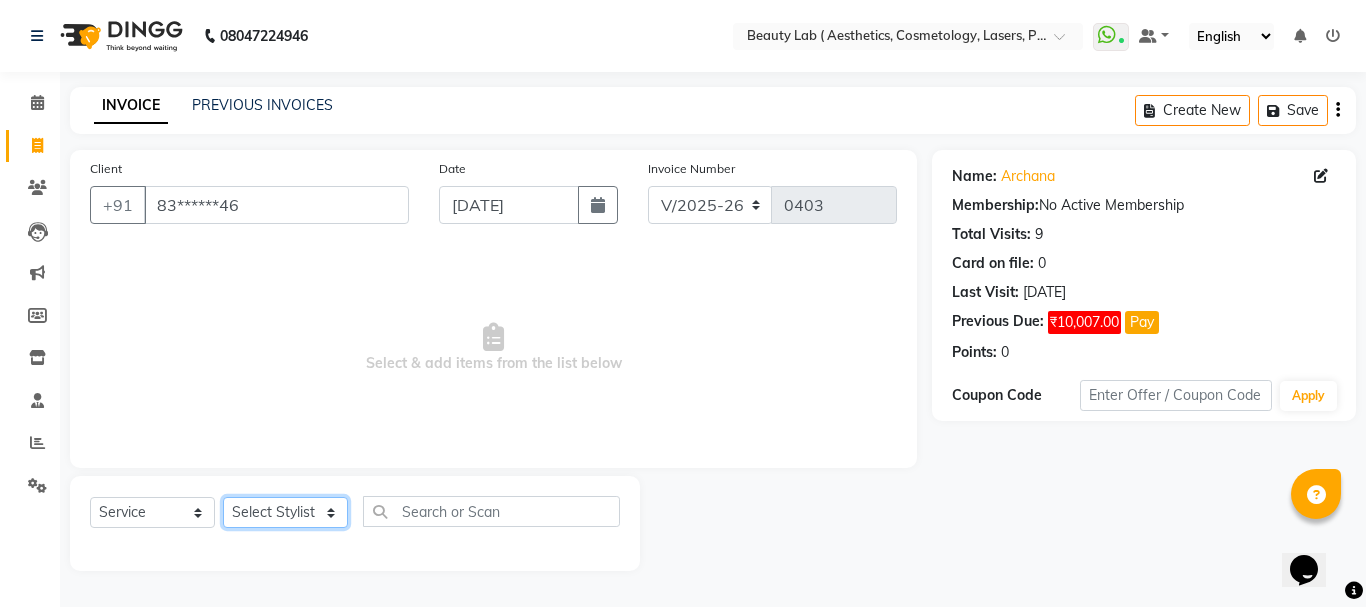 select on "59940" 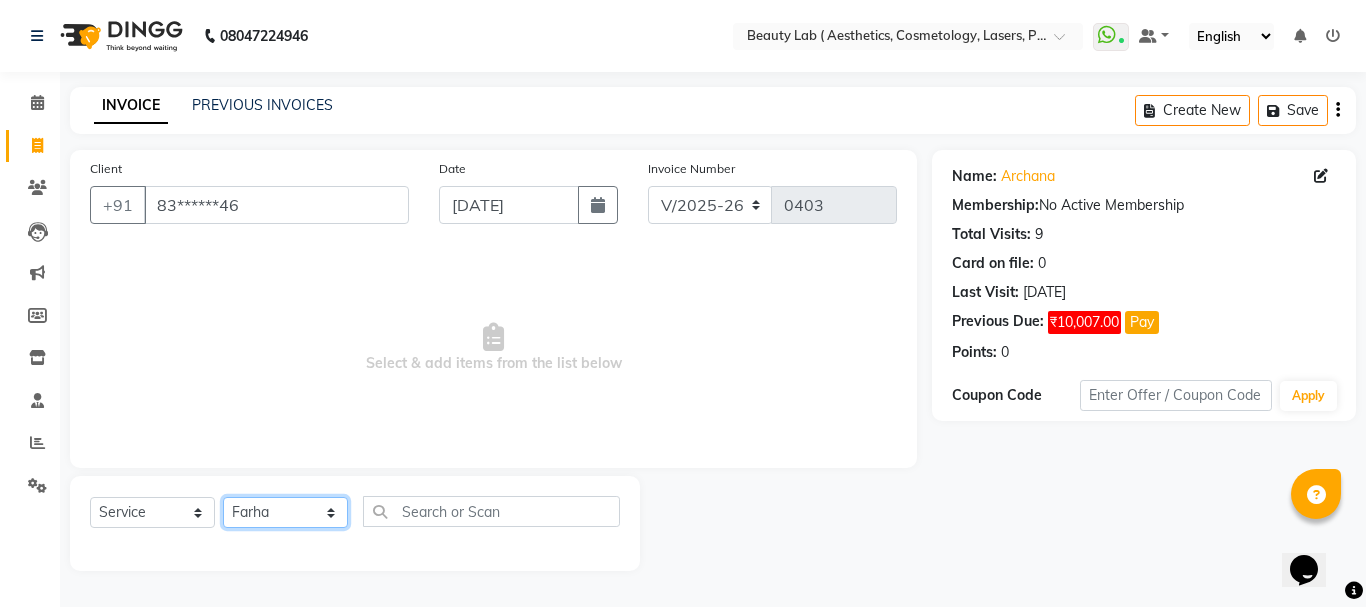 click on "Select Stylist [PERSON_NAME] neha nishu sarika" 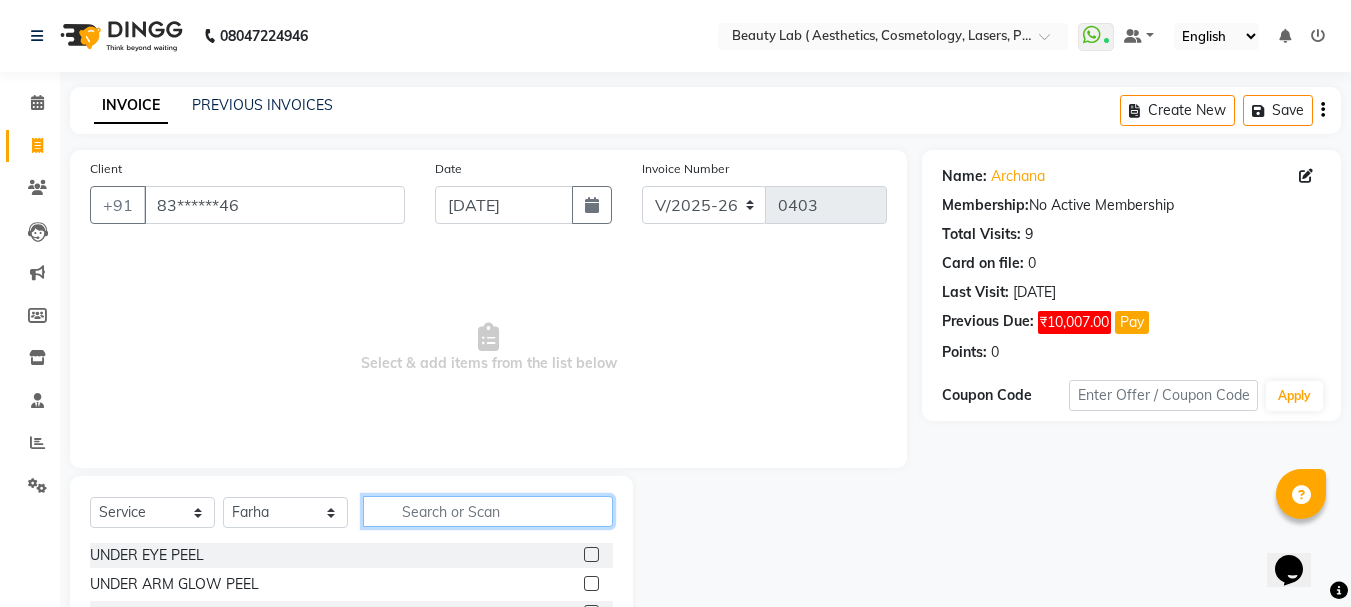 click 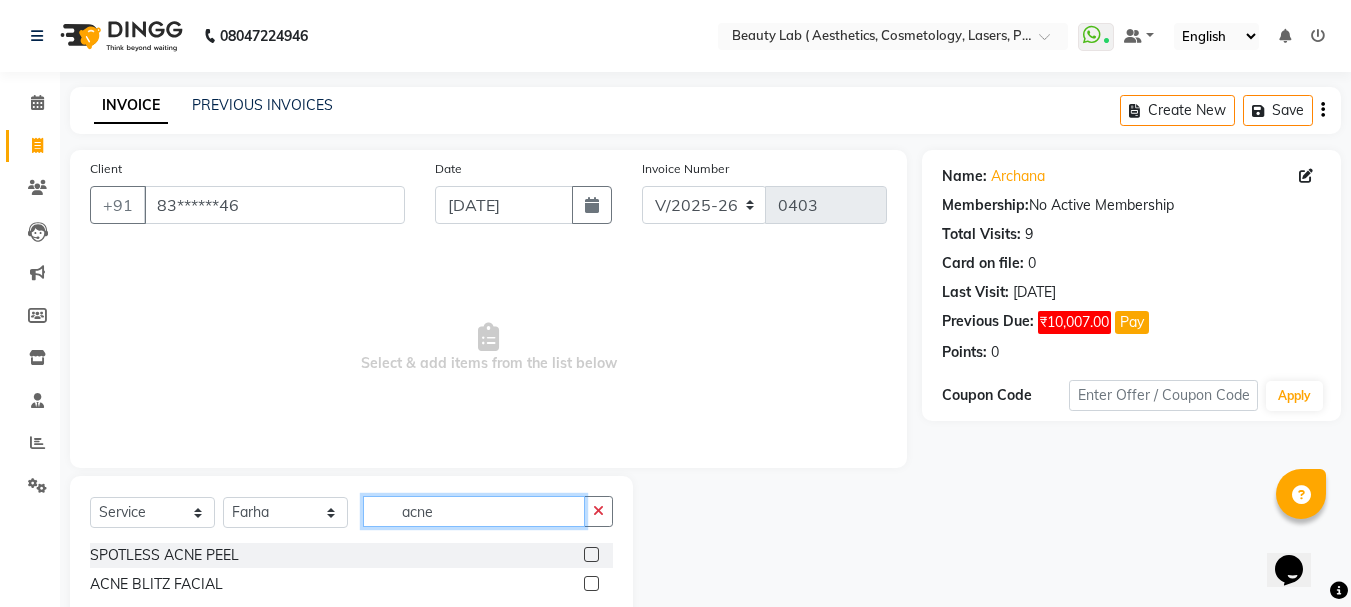 type on "acne" 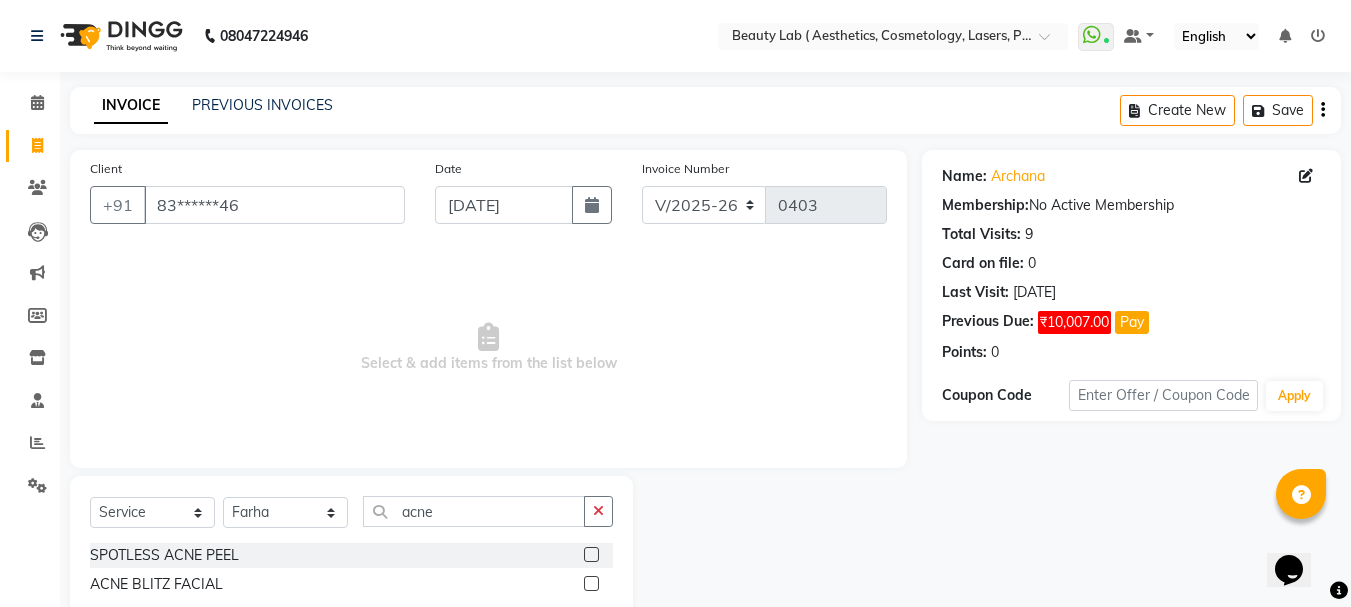 click 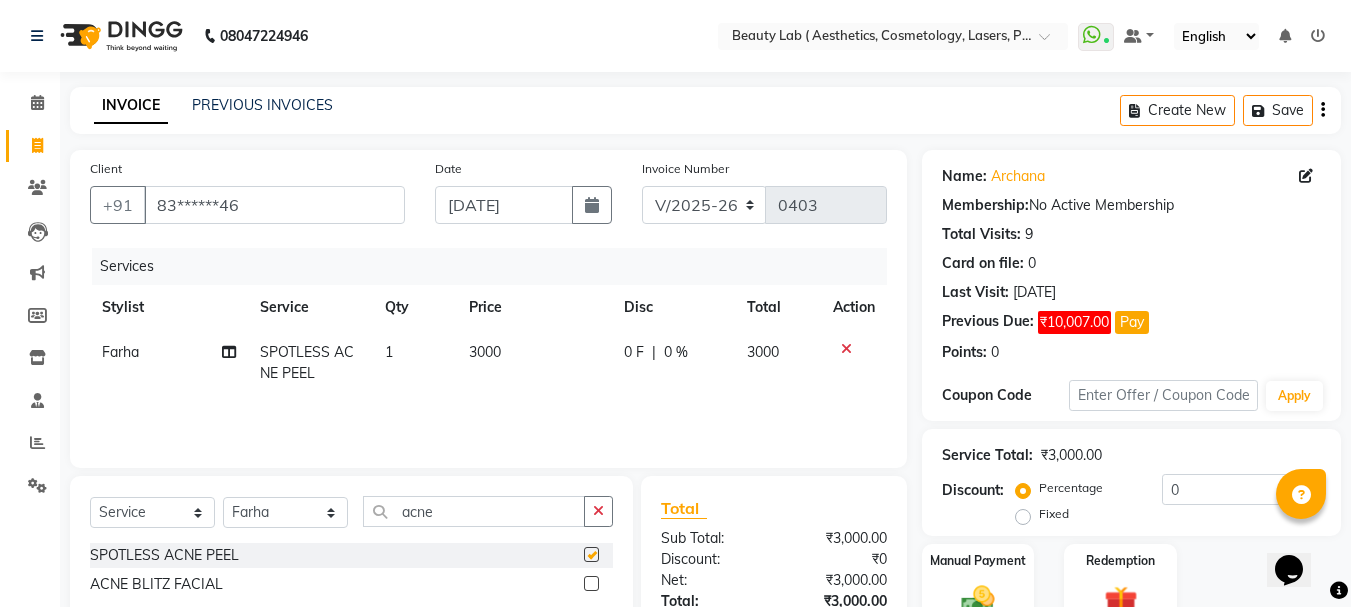checkbox on "false" 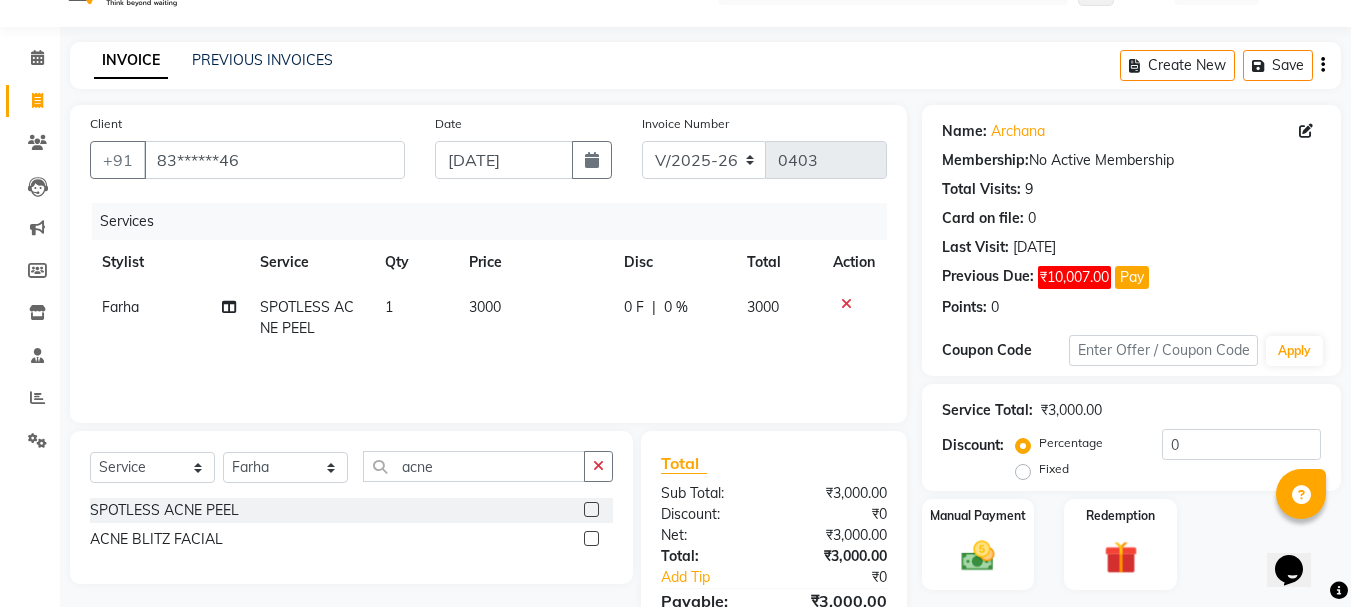 scroll, scrollTop: 151, scrollLeft: 0, axis: vertical 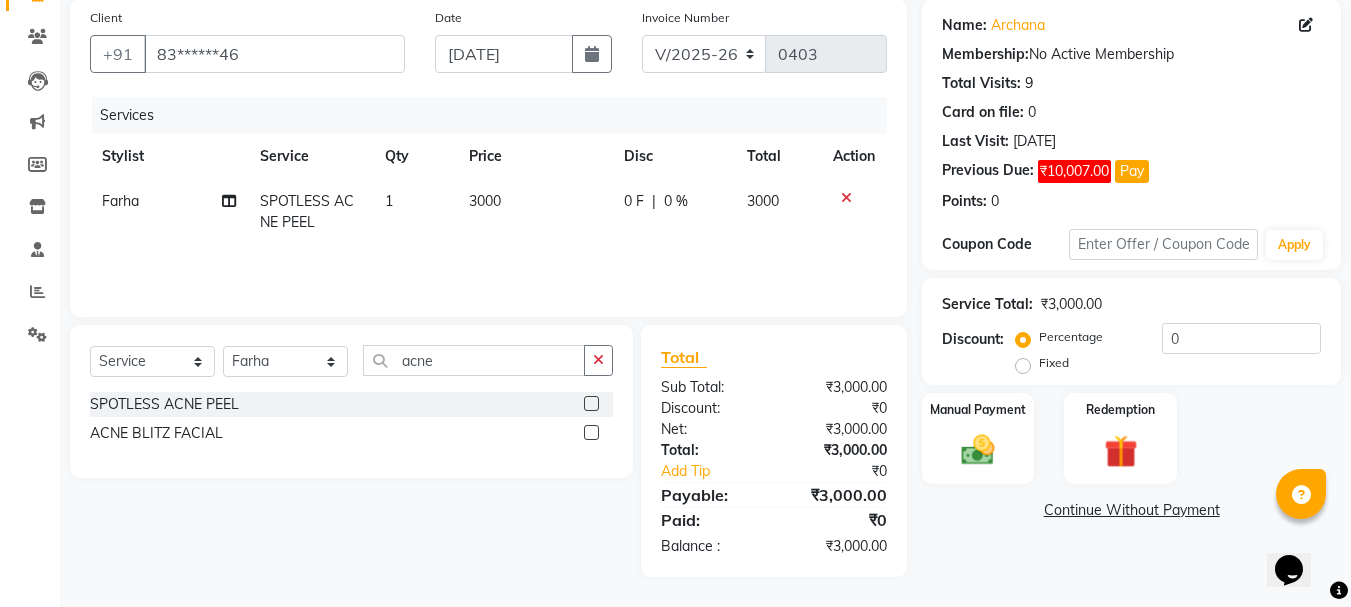 click on "Fixed" 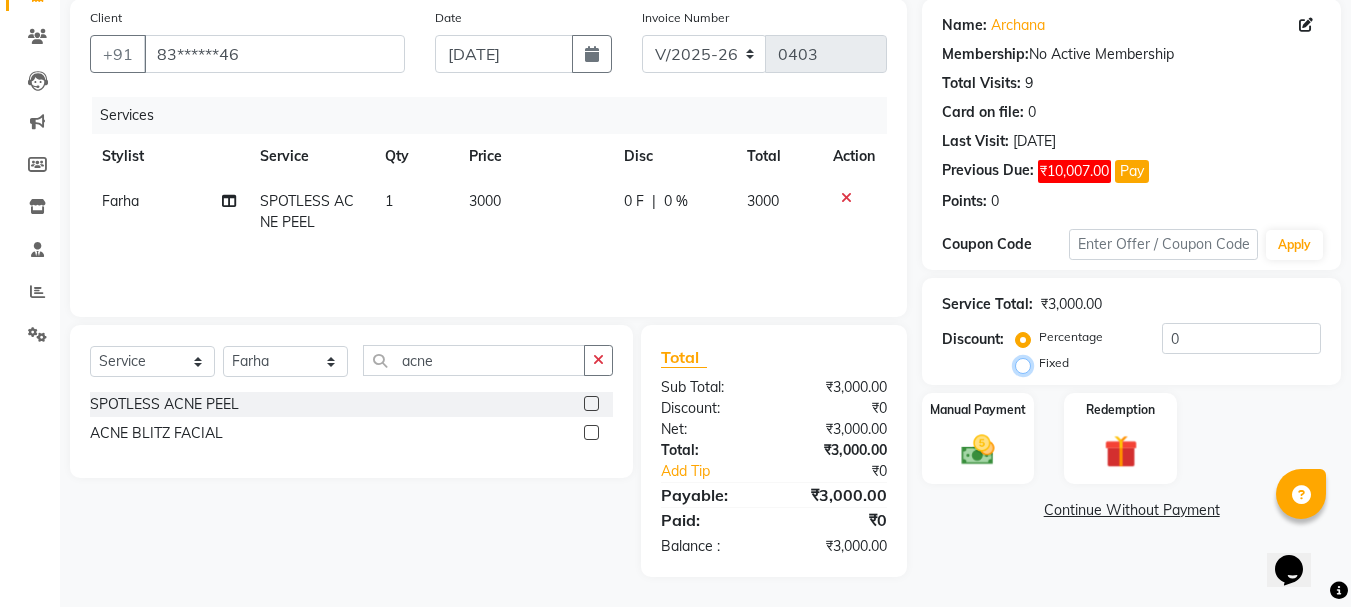 click on "Fixed" at bounding box center (1027, 363) 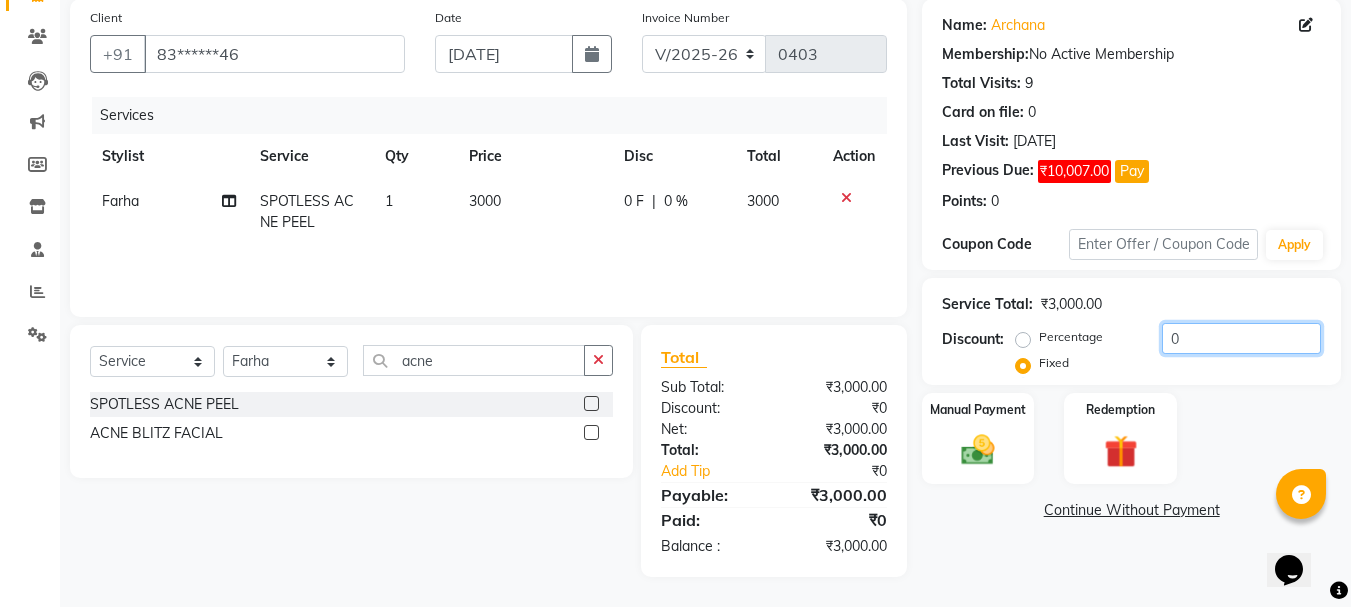 click on "0" 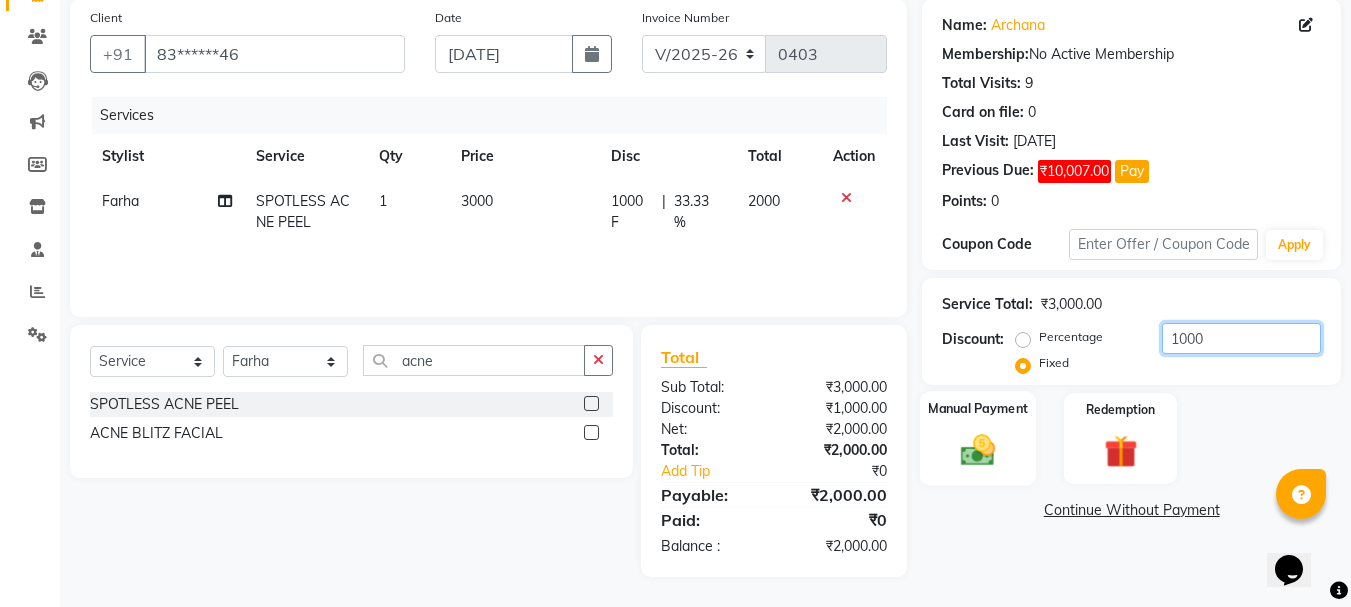 type on "1000" 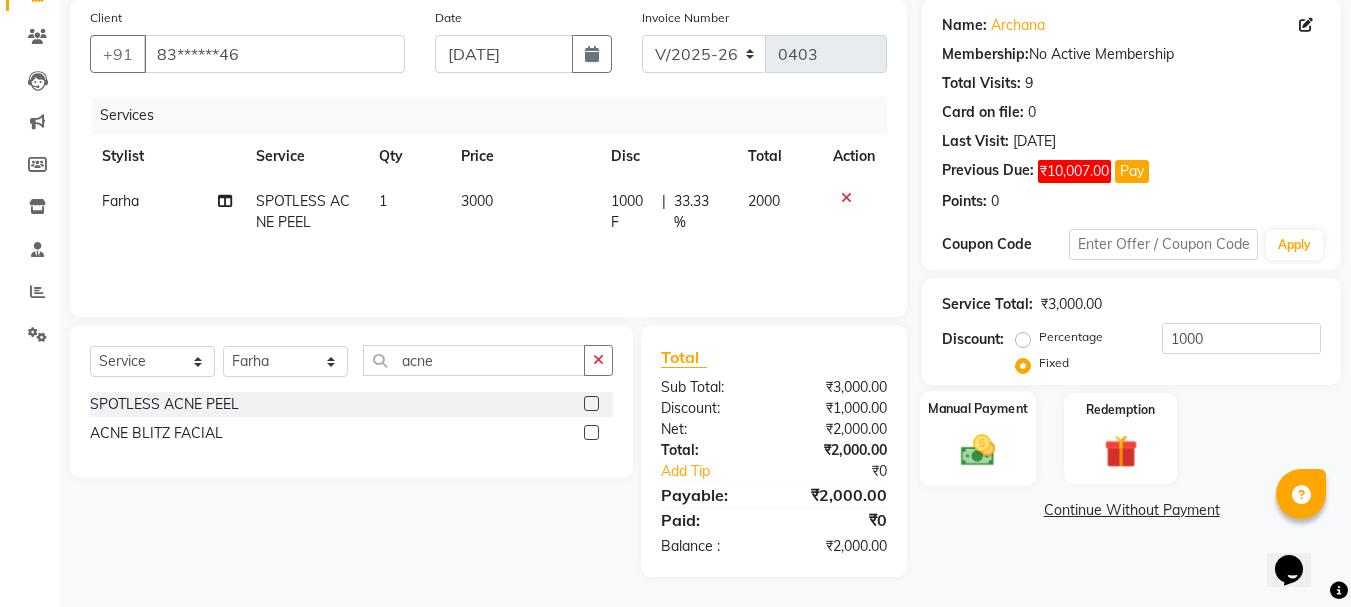 click 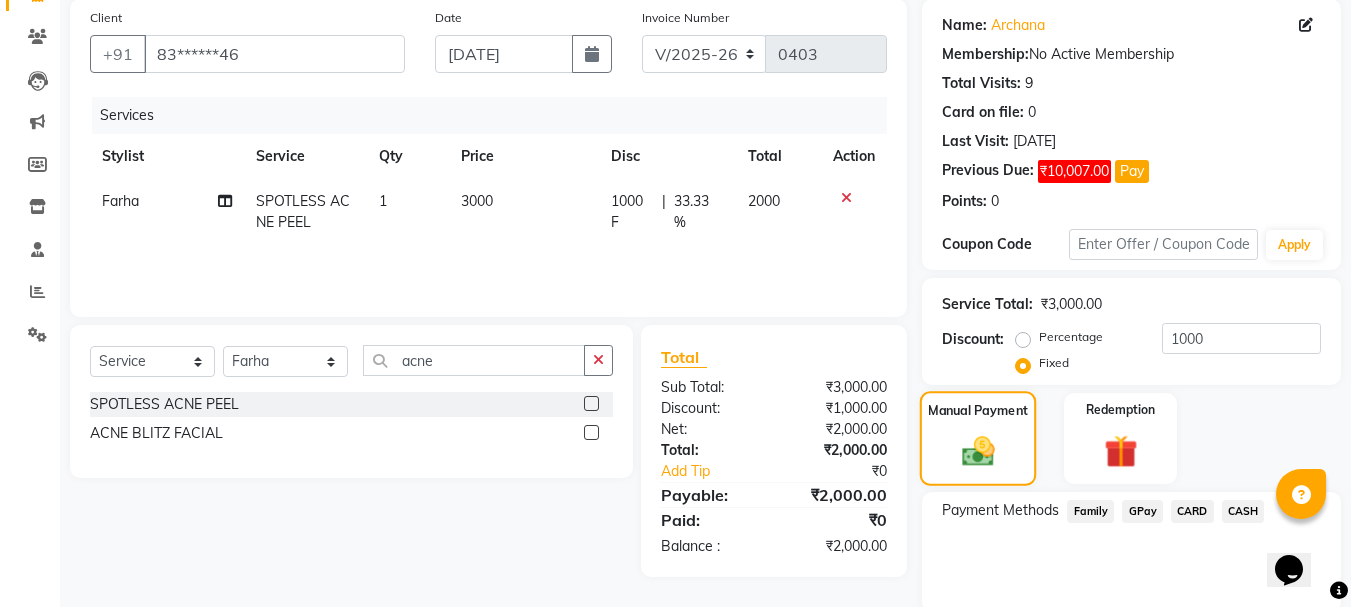 click 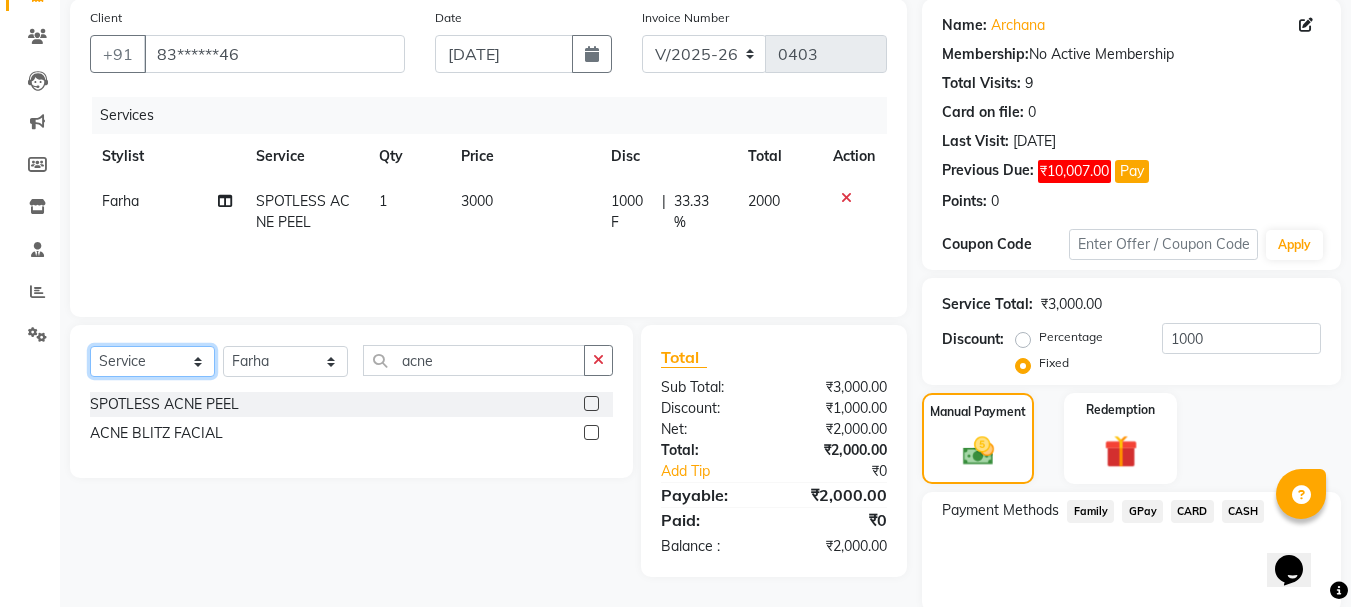 click on "Select  Service  Product  Membership  Package Voucher Prepaid Gift Card" 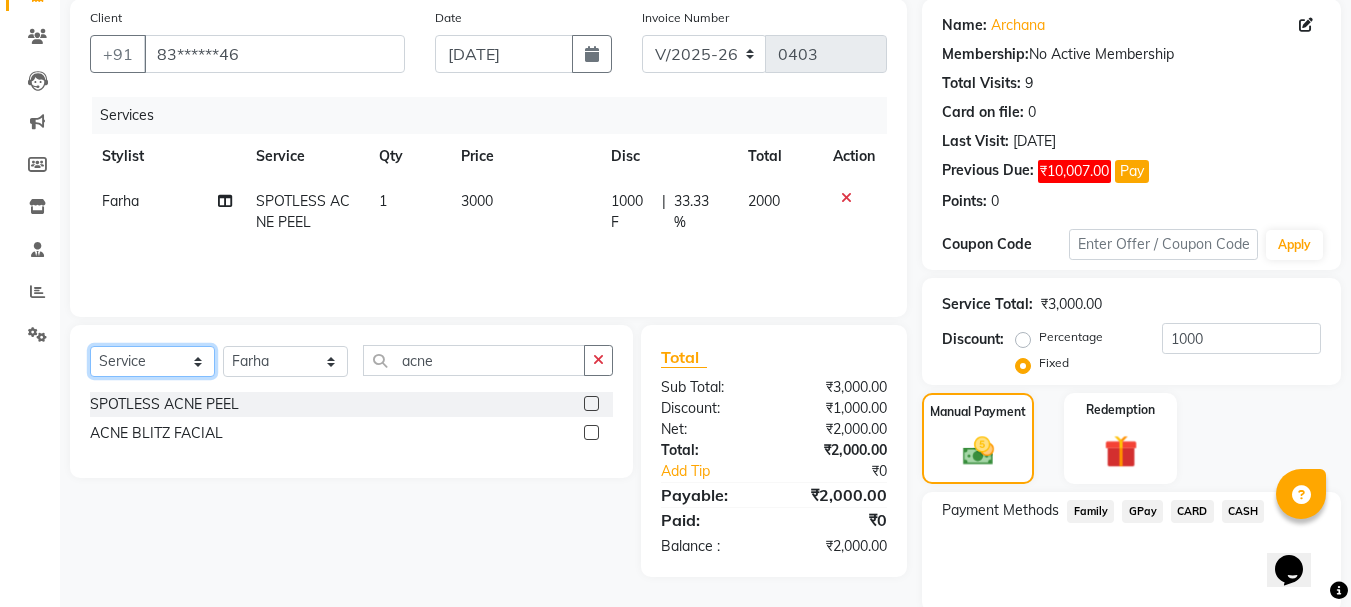 select on "product" 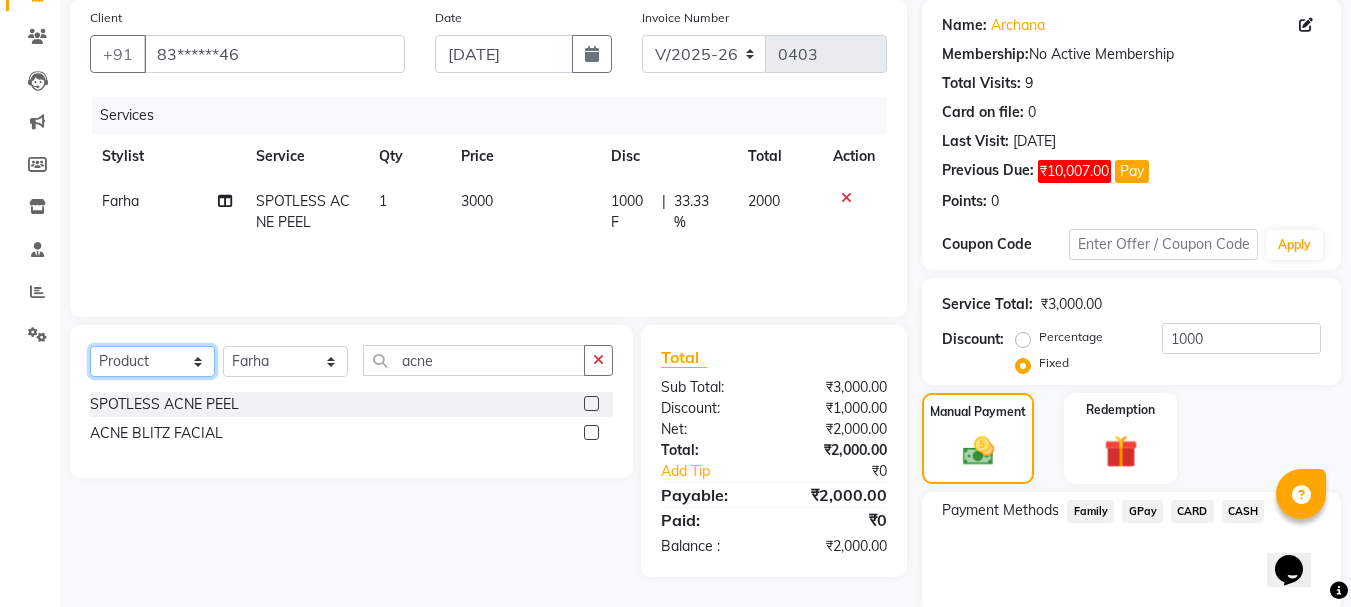 click on "Select  Service  Product  Membership  Package Voucher Prepaid Gift Card" 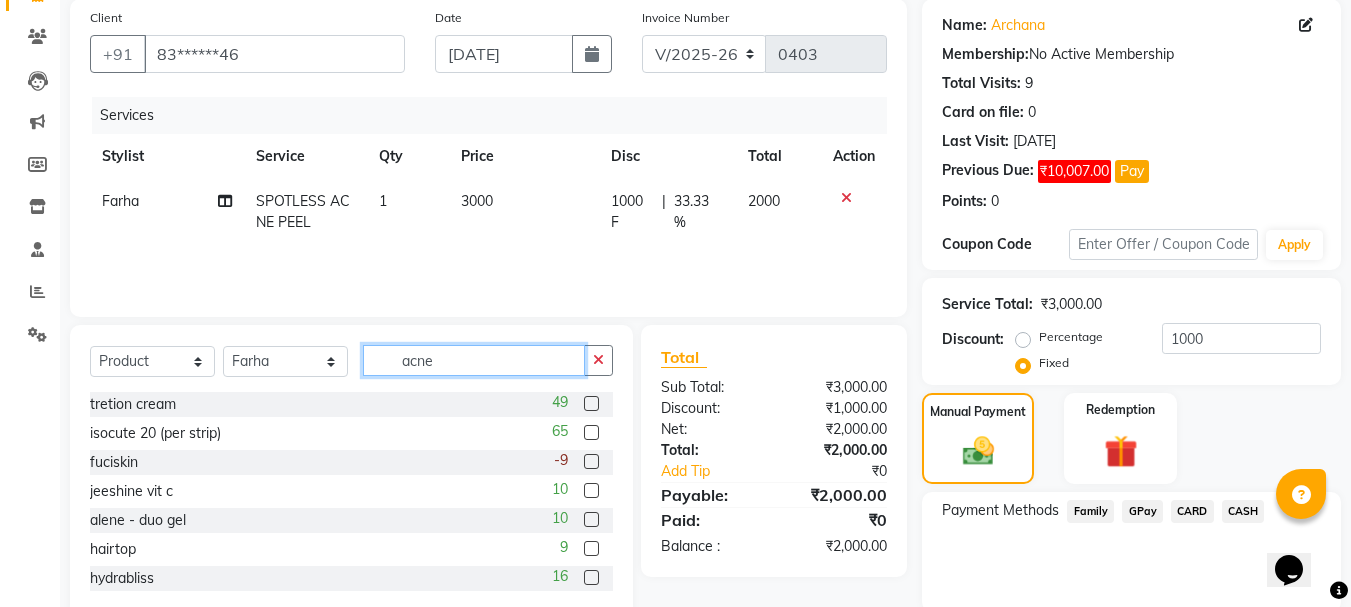 click on "acne" 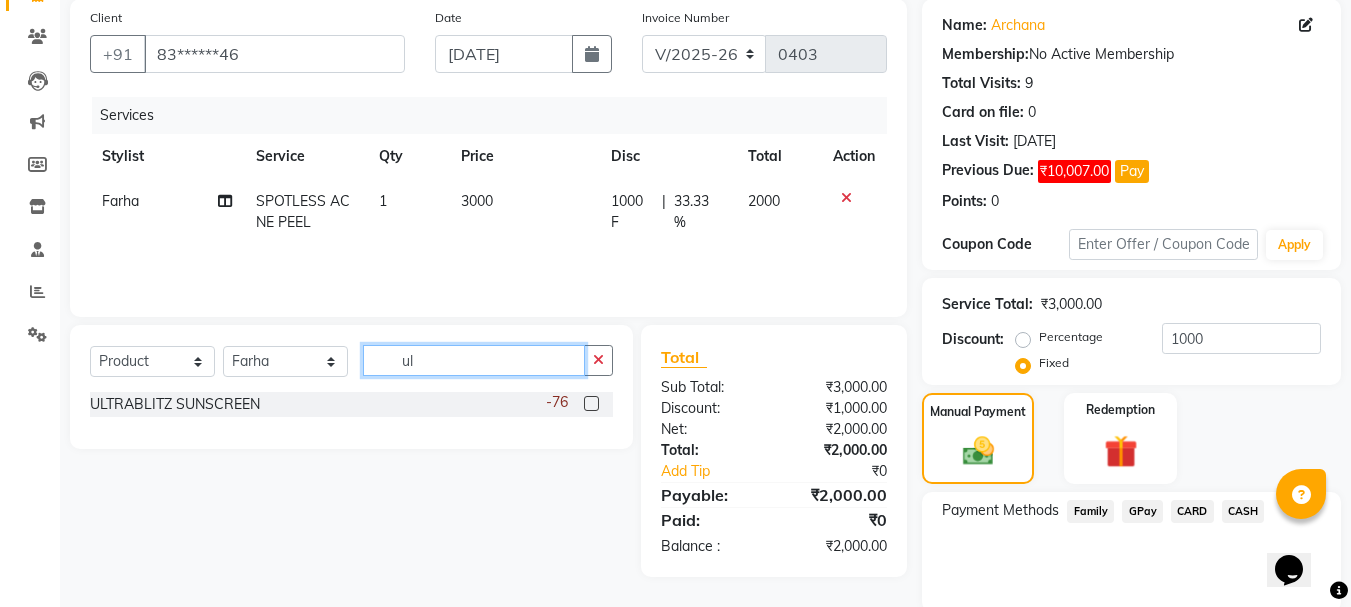 type on "ul" 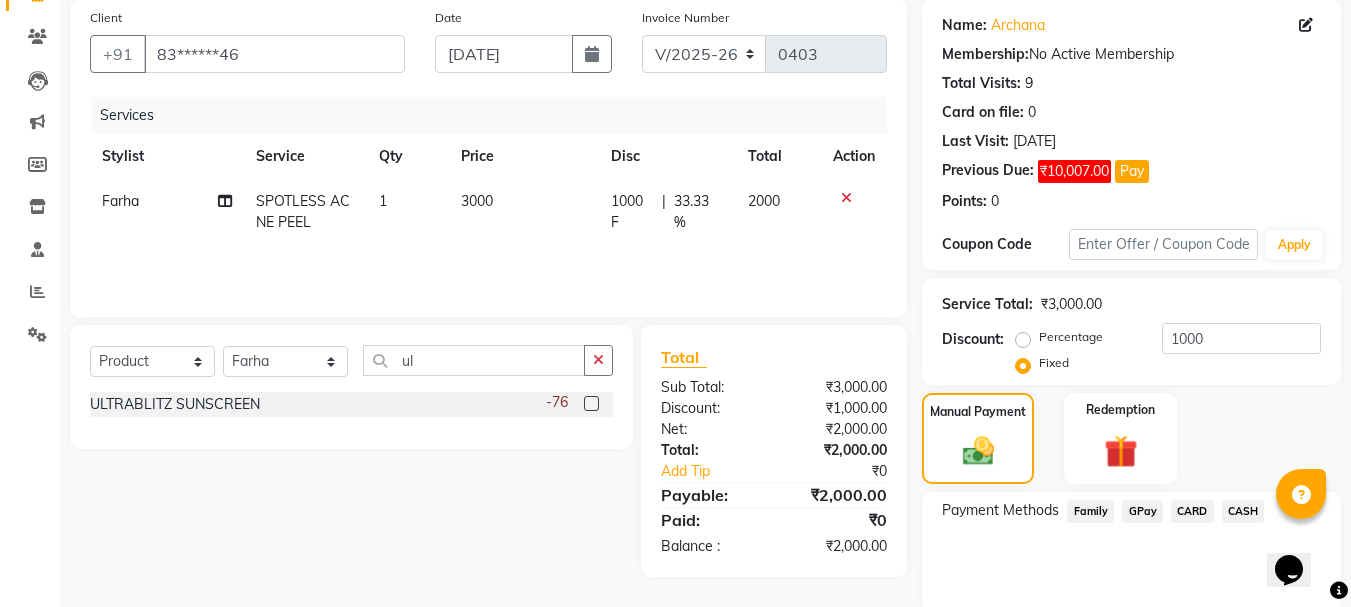 click 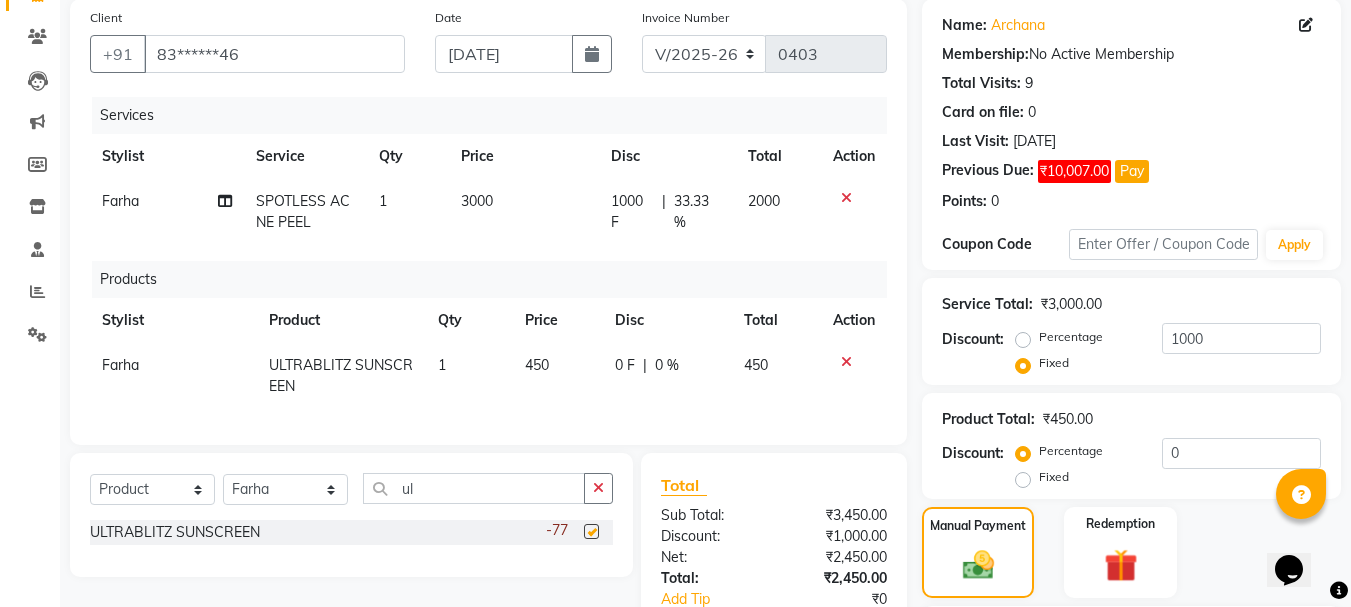 click on "450" 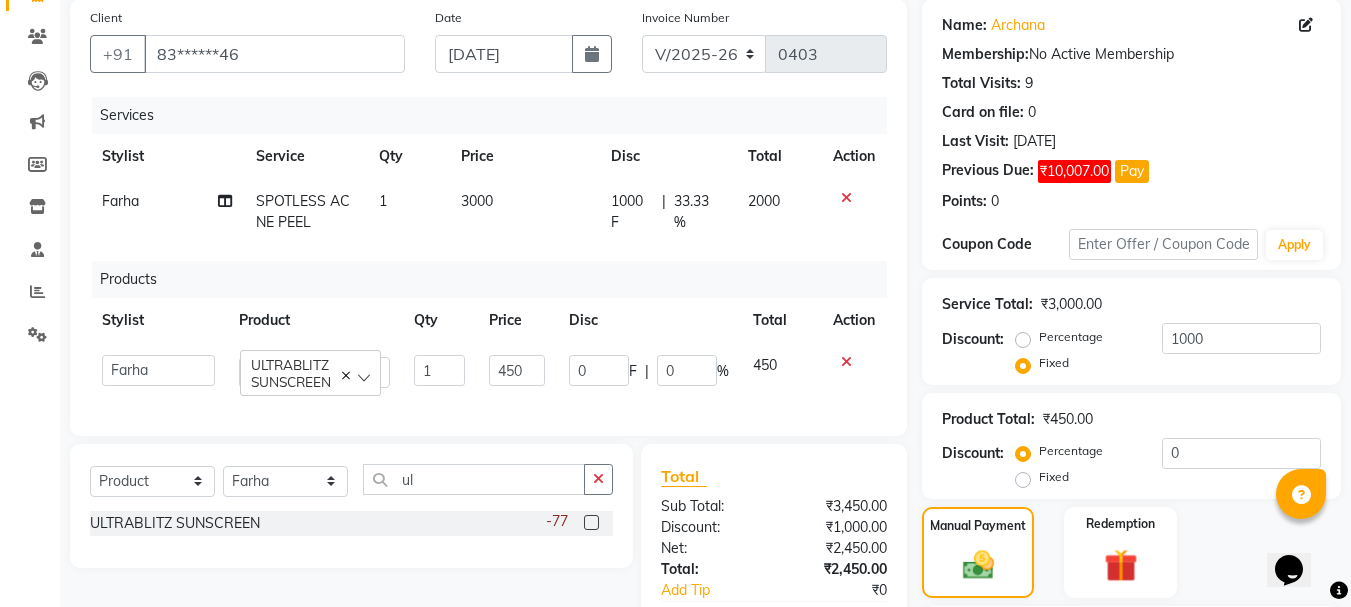 checkbox on "false" 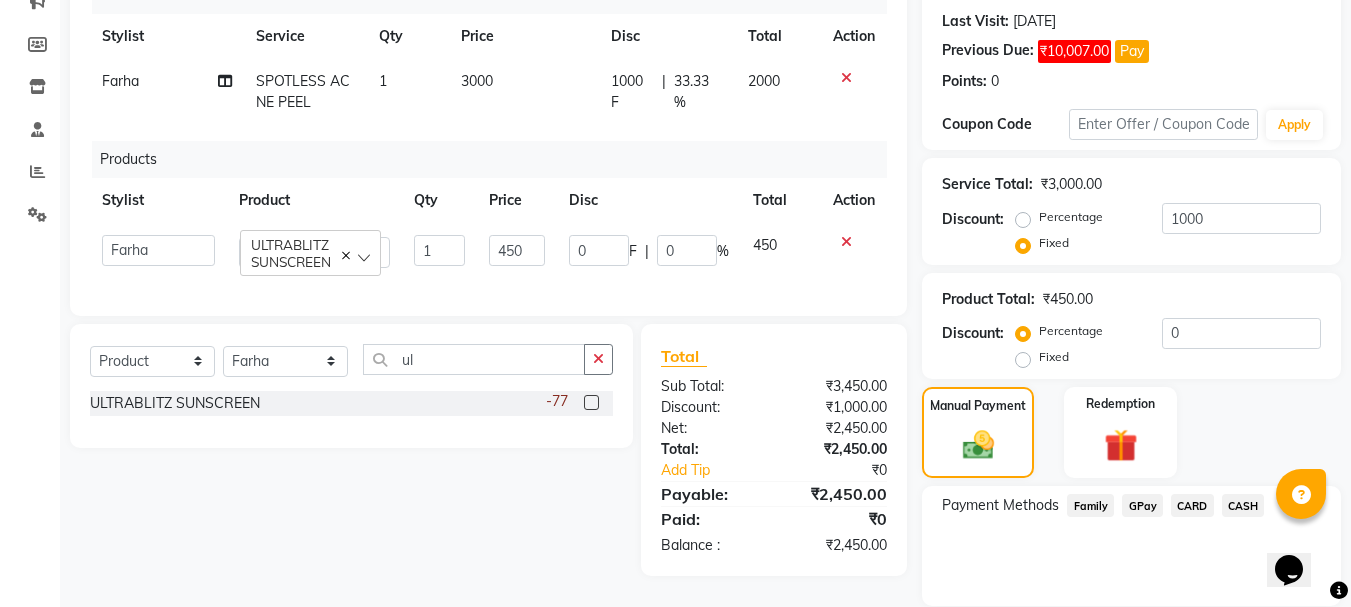 scroll, scrollTop: 341, scrollLeft: 0, axis: vertical 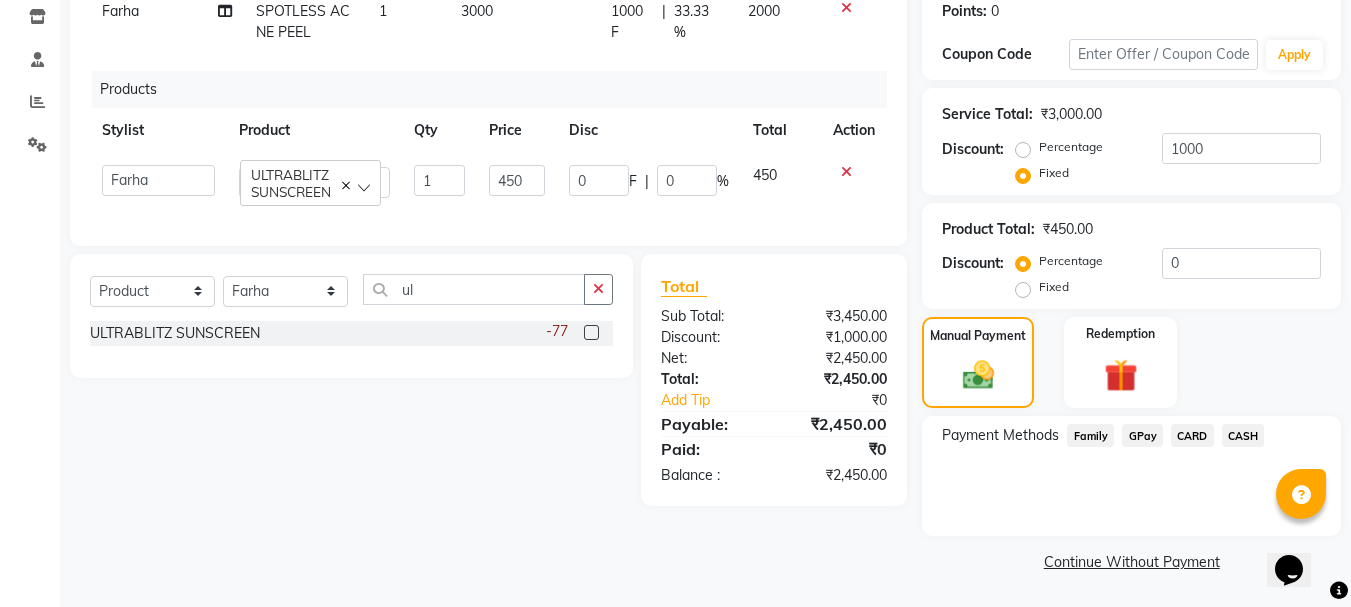 click on "GPay" 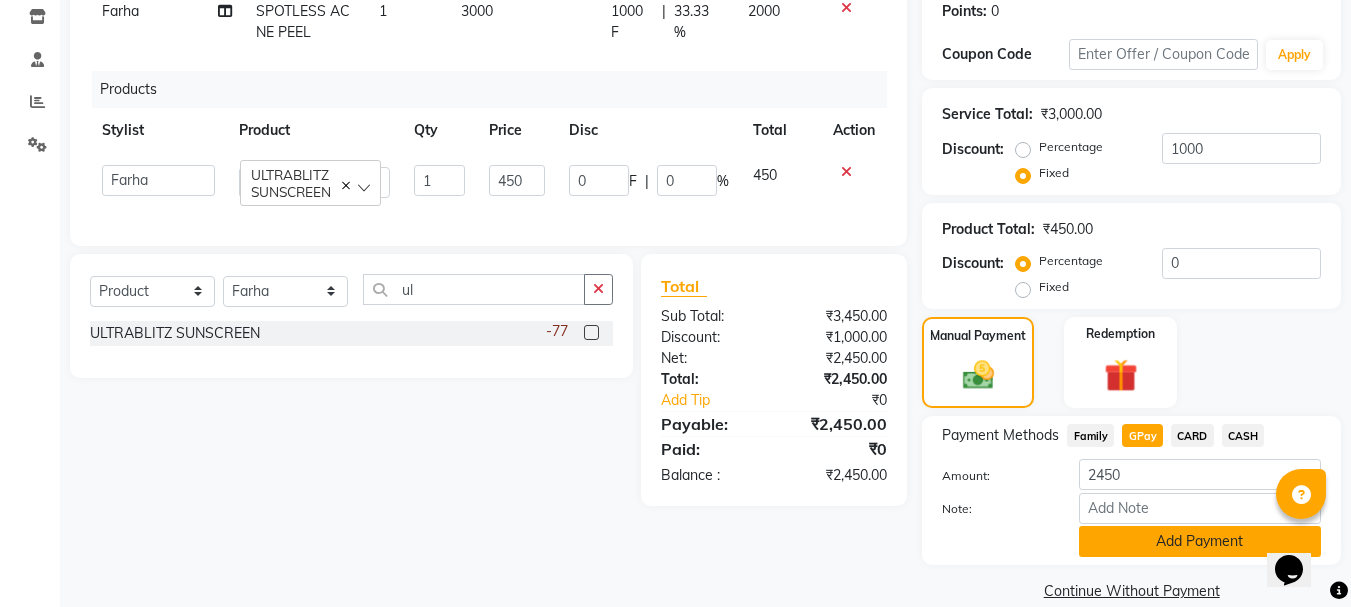 click on "Add Payment" 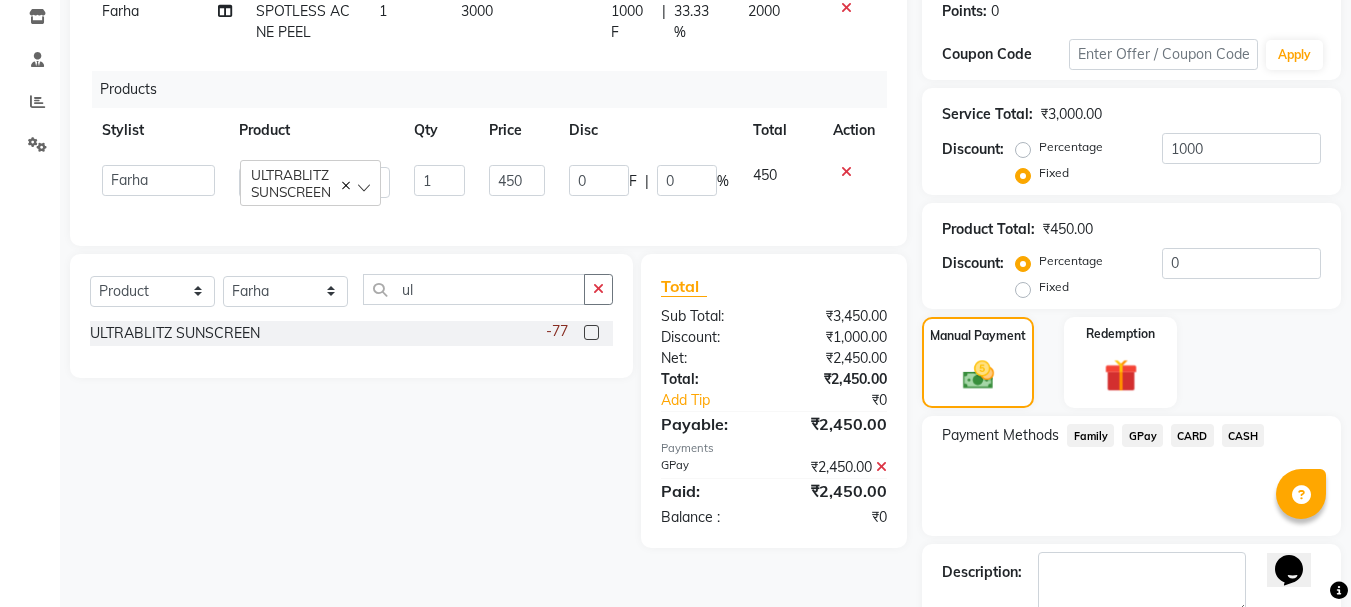 click on "Select  Service  Product  Membership  Package Voucher Prepaid Gift Card  Select Stylist [PERSON_NAME] neha nishu sarika ul ULTRABLITZ SUNSCREEN  -77" 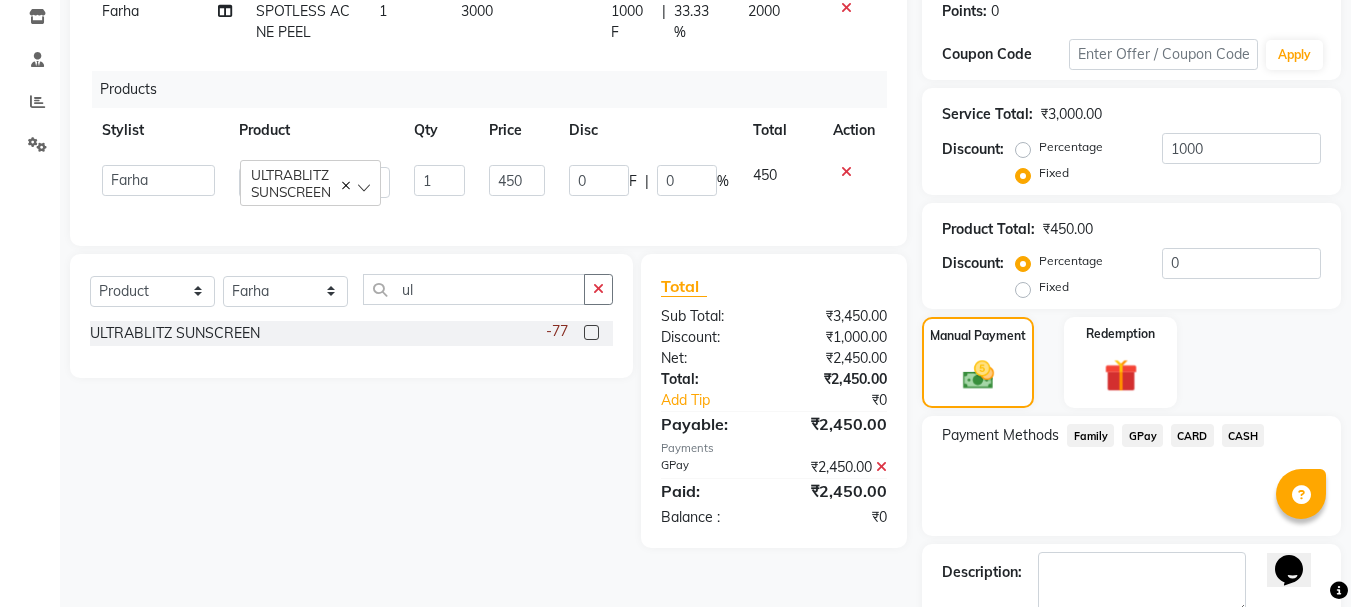 click on "Select  Service  Product  Membership  Package Voucher Prepaid Gift Card  Select Stylist [PERSON_NAME] neha nishu sarika ul ULTRABLITZ SUNSCREEN  -77" 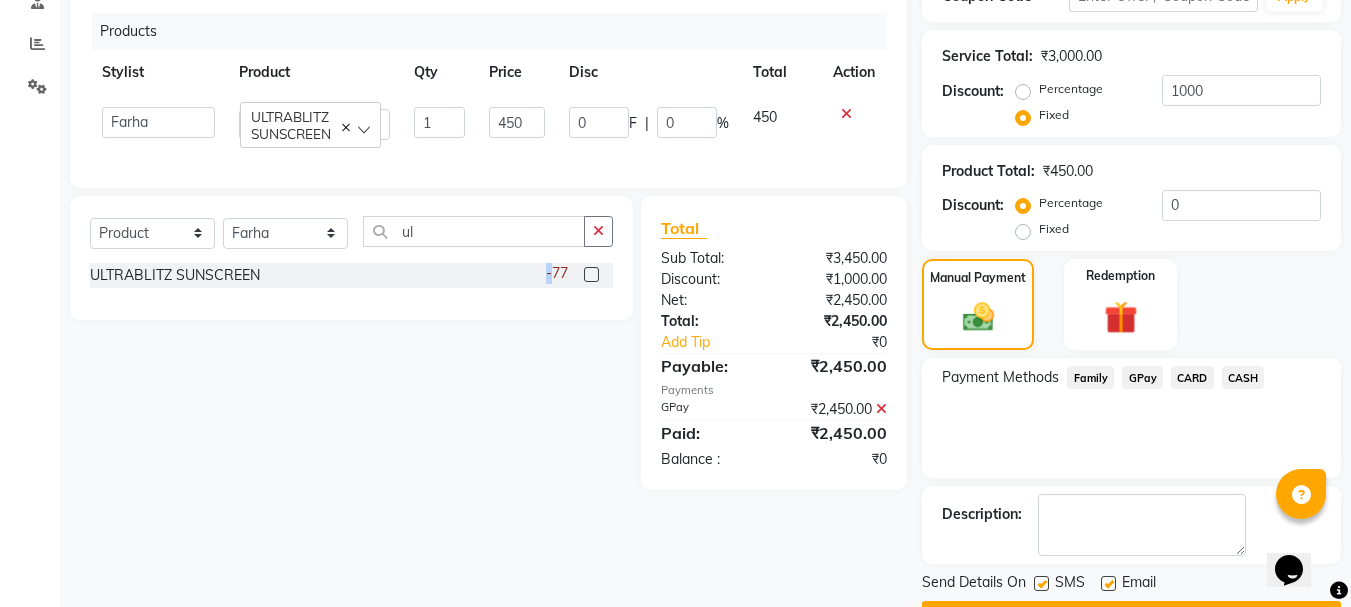 scroll, scrollTop: 454, scrollLeft: 0, axis: vertical 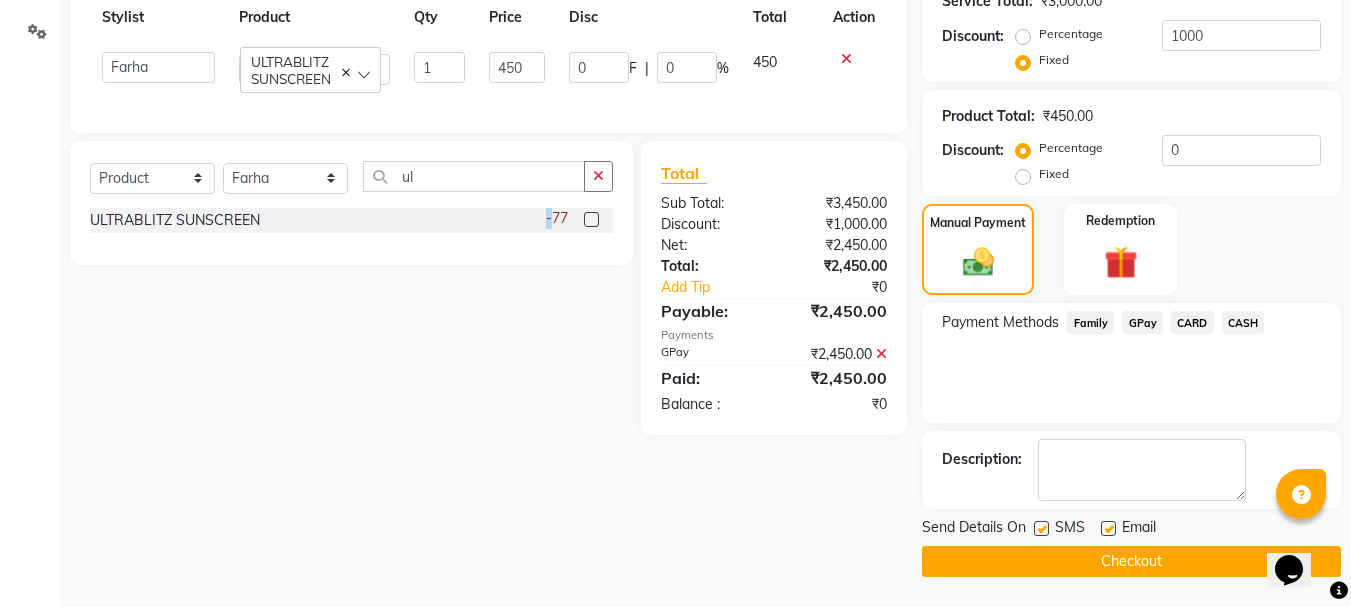 click on "Checkout" 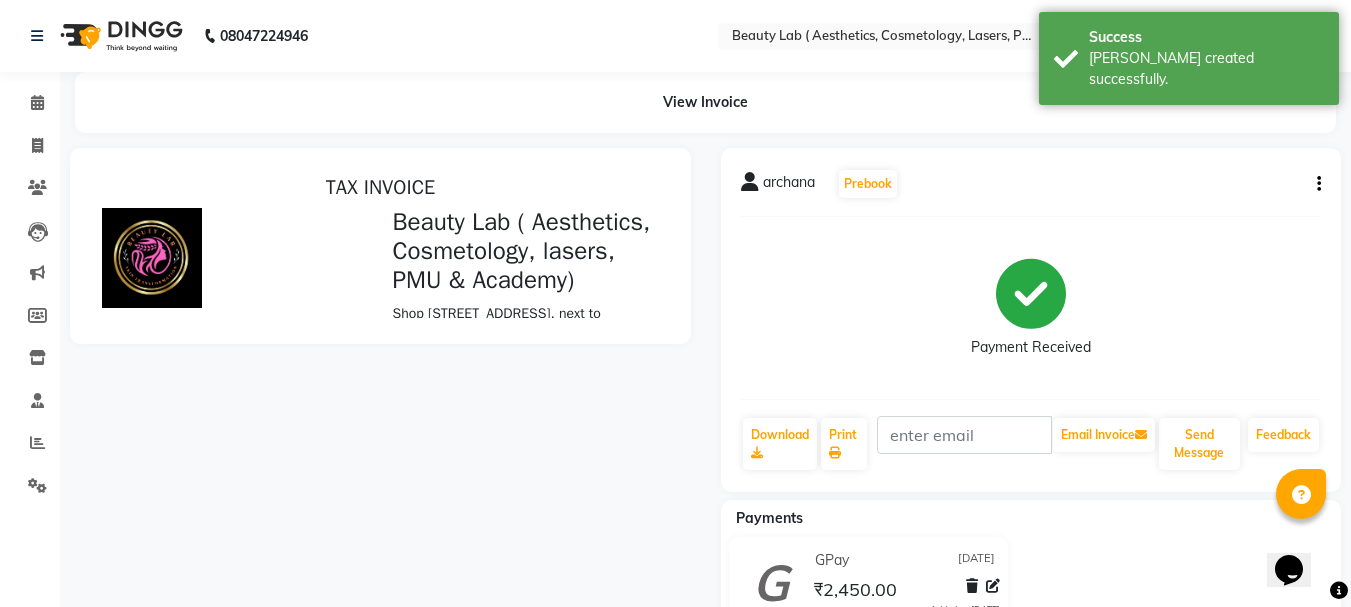 scroll, scrollTop: 0, scrollLeft: 0, axis: both 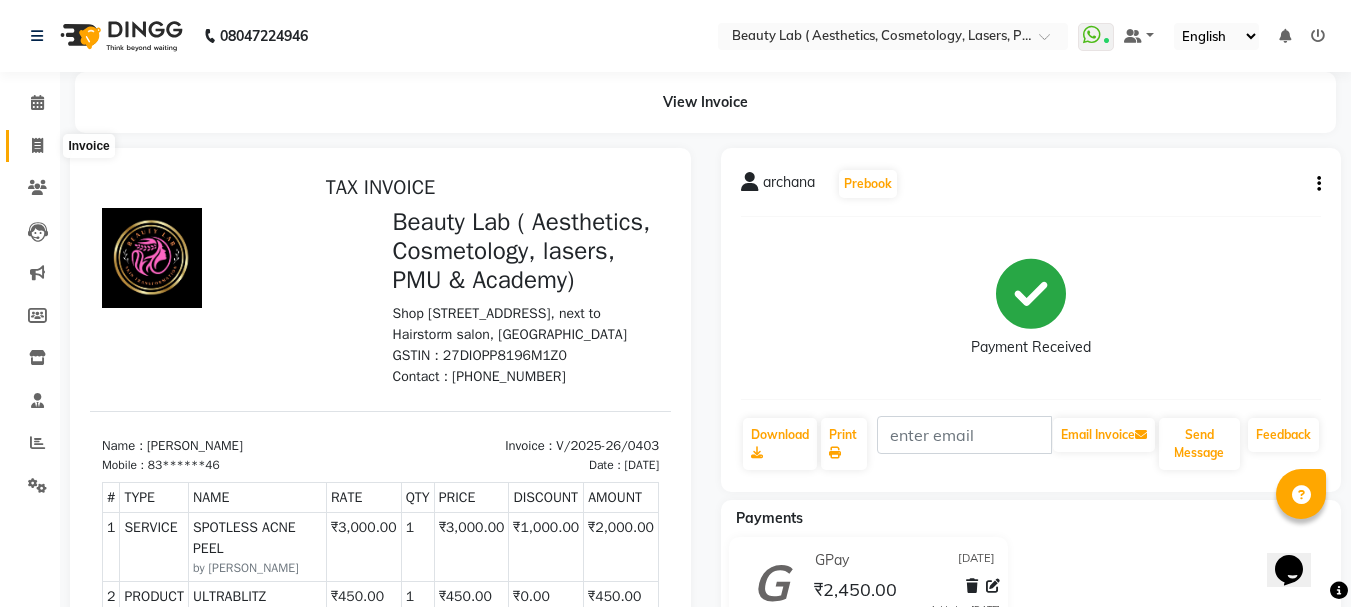 click 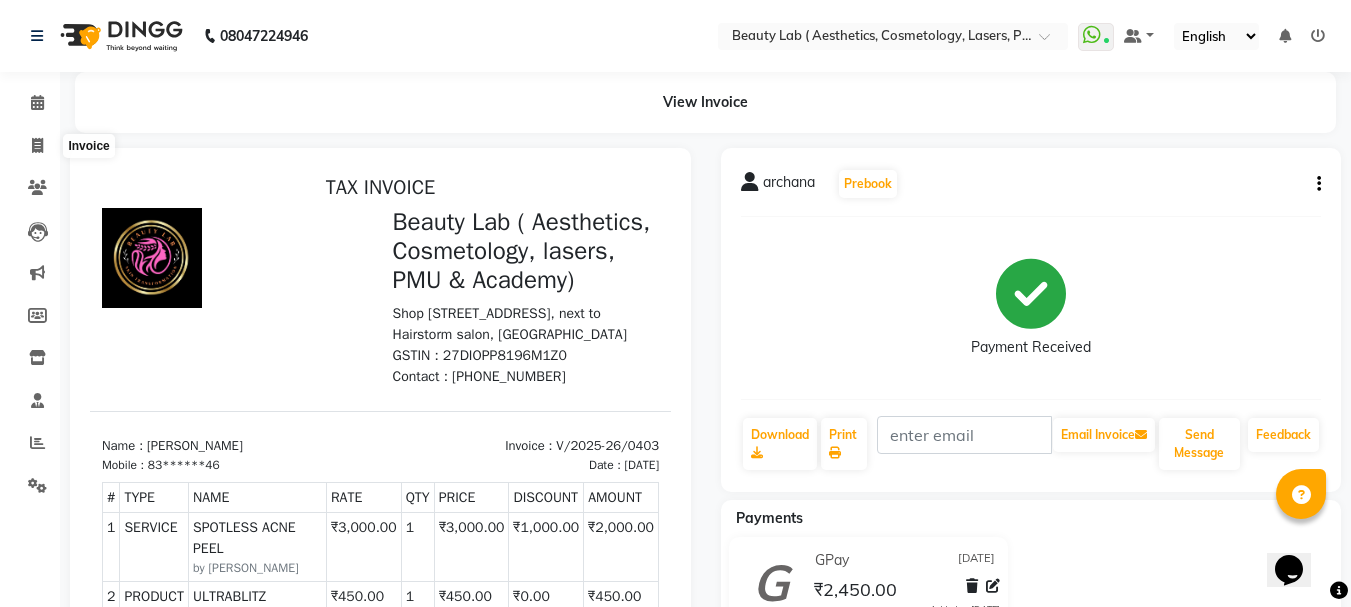 select on "7169" 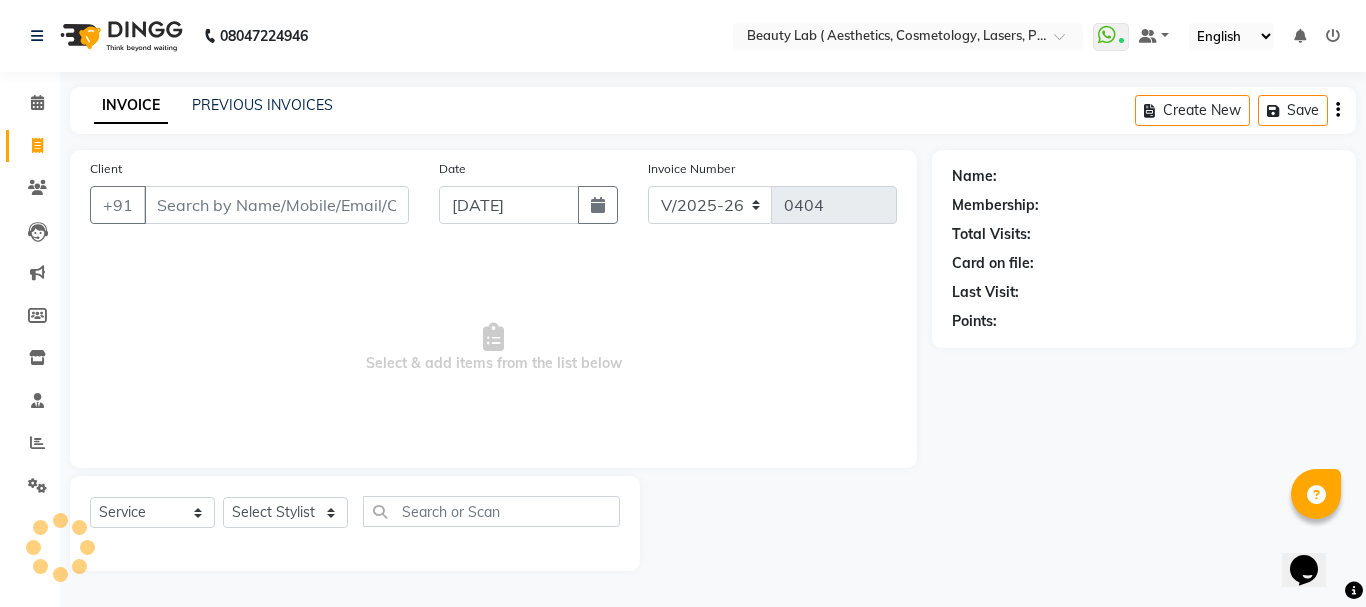 click on "Client" at bounding box center [276, 205] 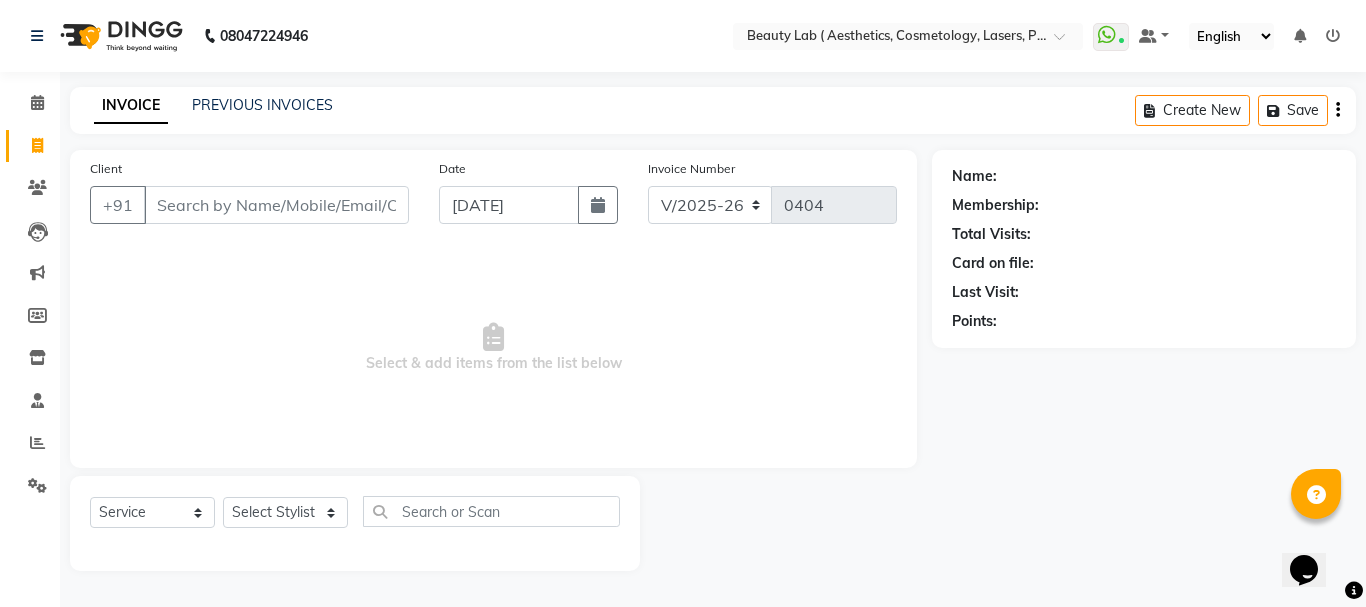 click on "Client" at bounding box center [276, 205] 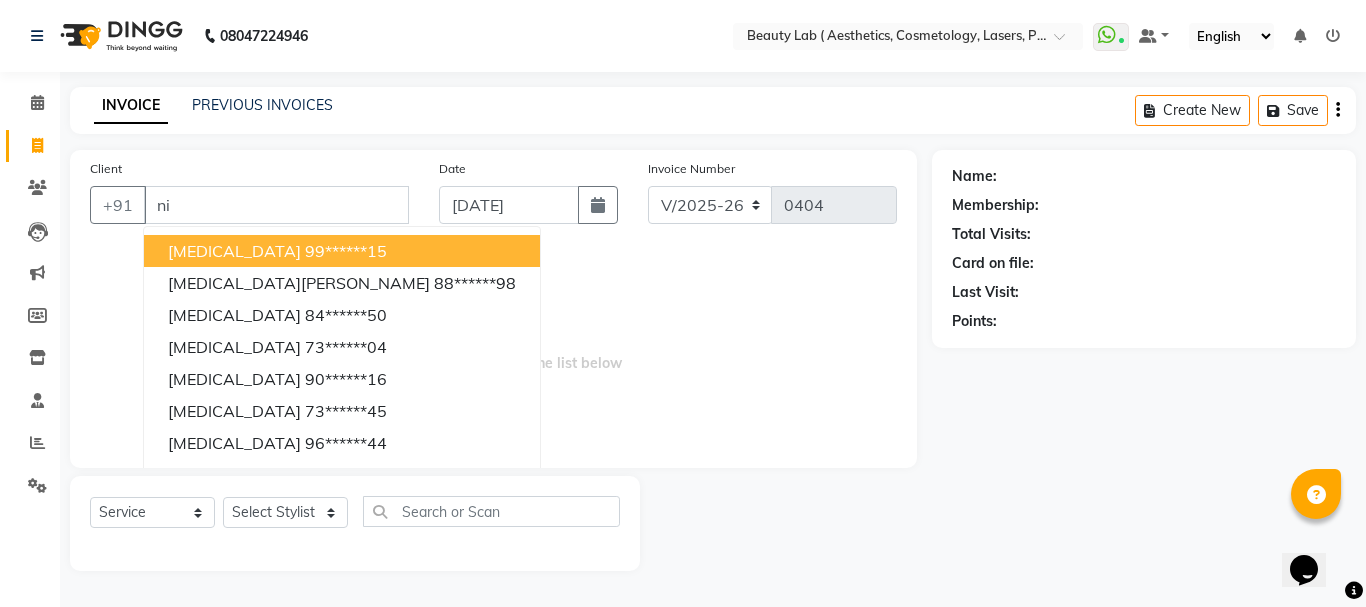type on "n" 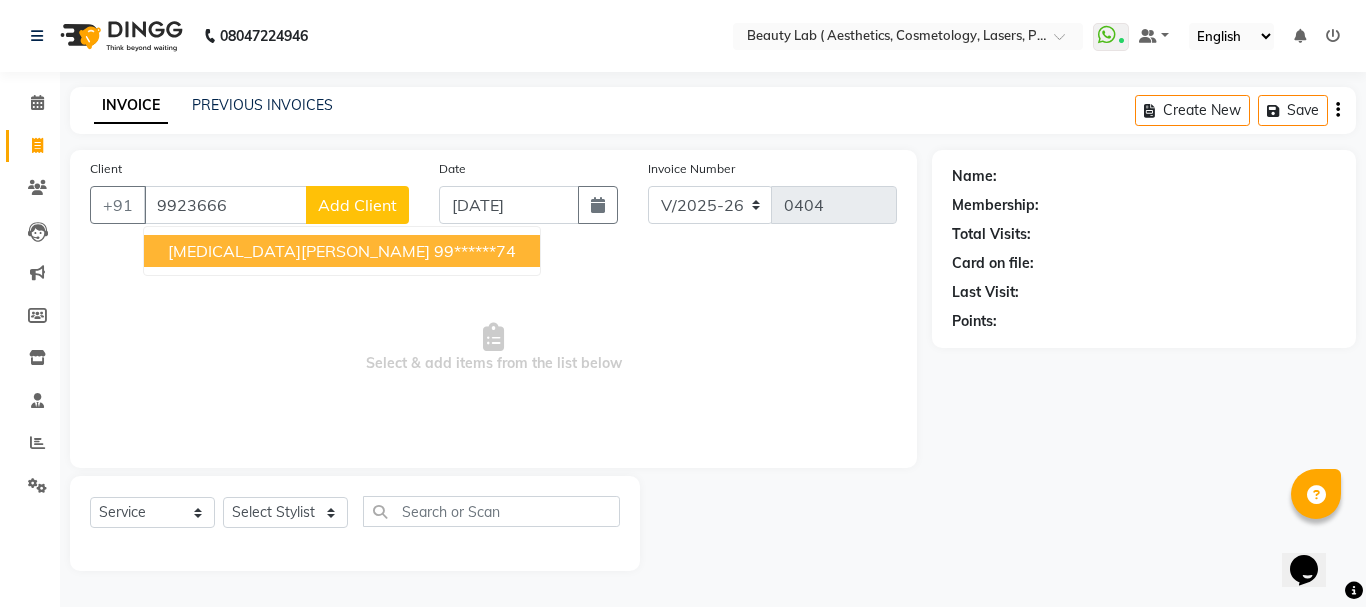 click on "99******74" at bounding box center (475, 251) 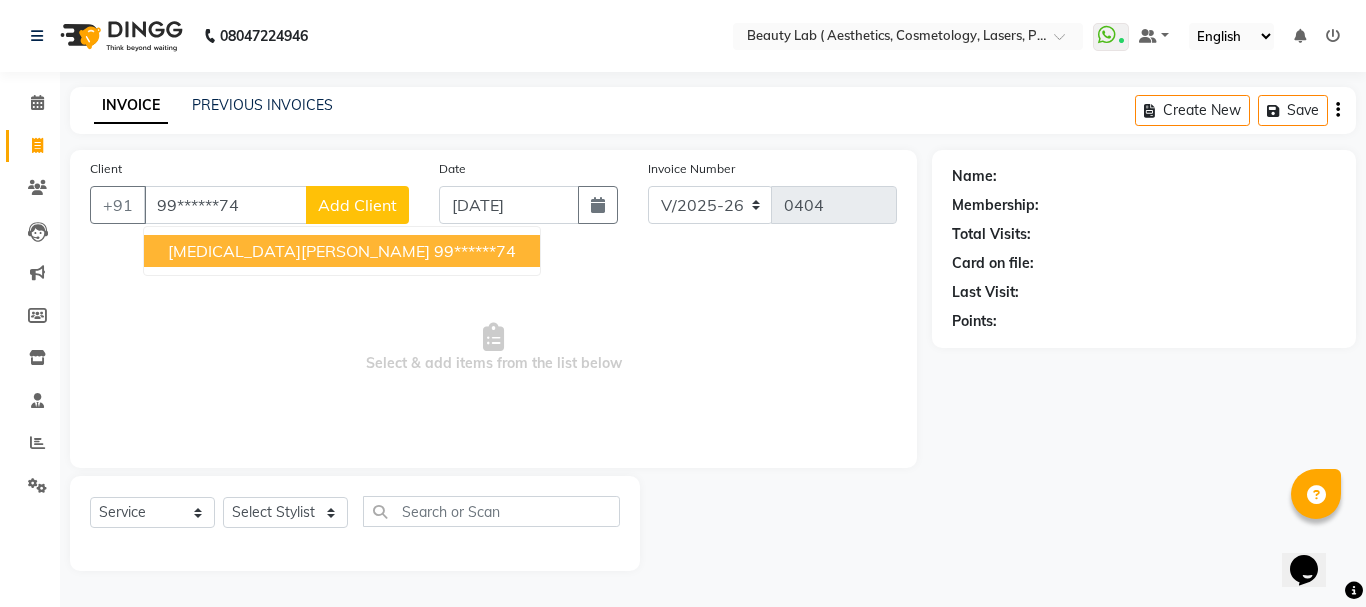 click on "Select & add items from the list below" at bounding box center (493, 348) 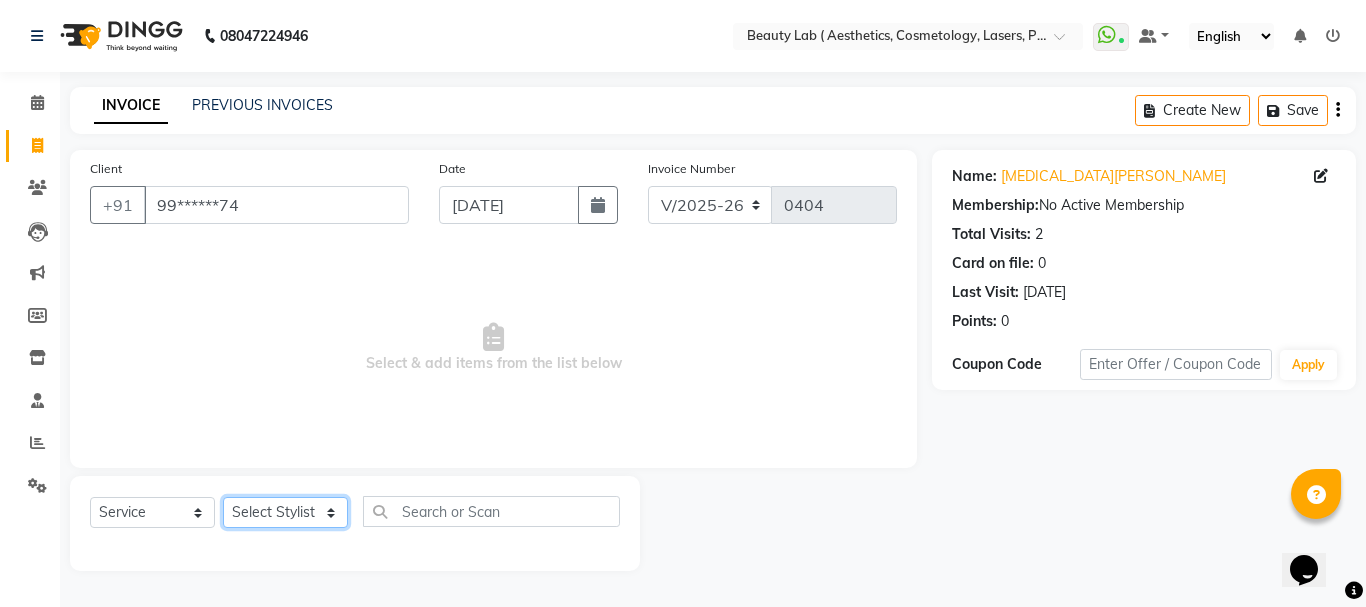 click on "Select Stylist [PERSON_NAME] neha nishu sarika" 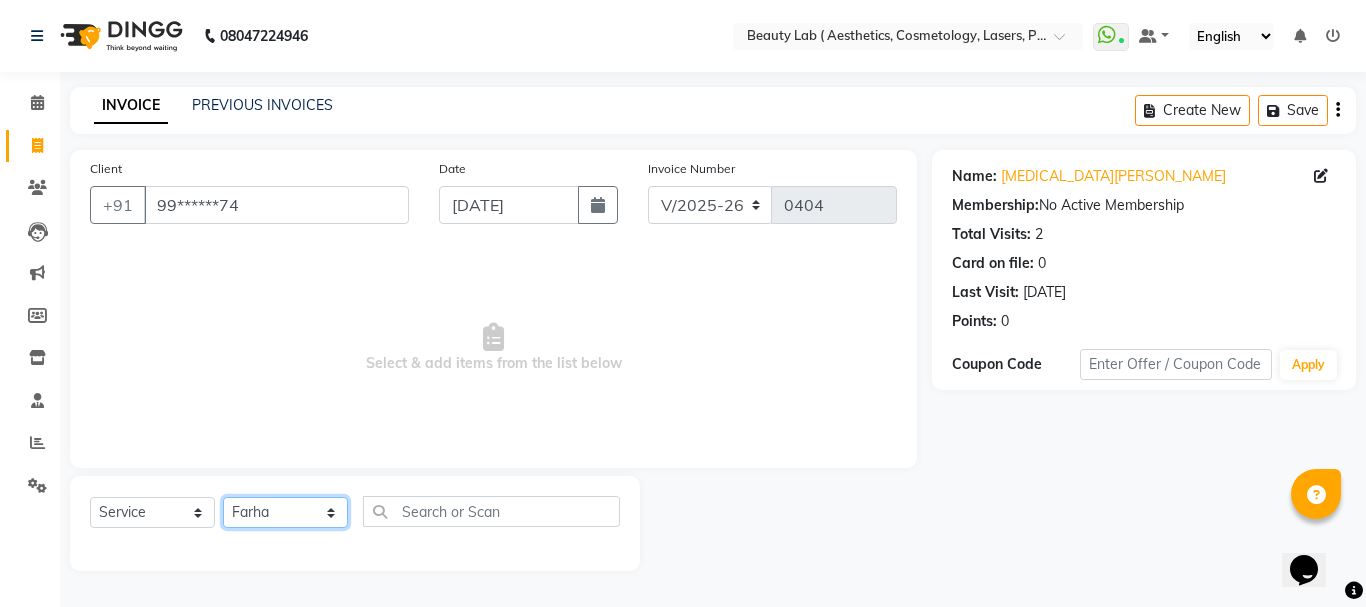 click on "Select Stylist [PERSON_NAME] neha nishu sarika" 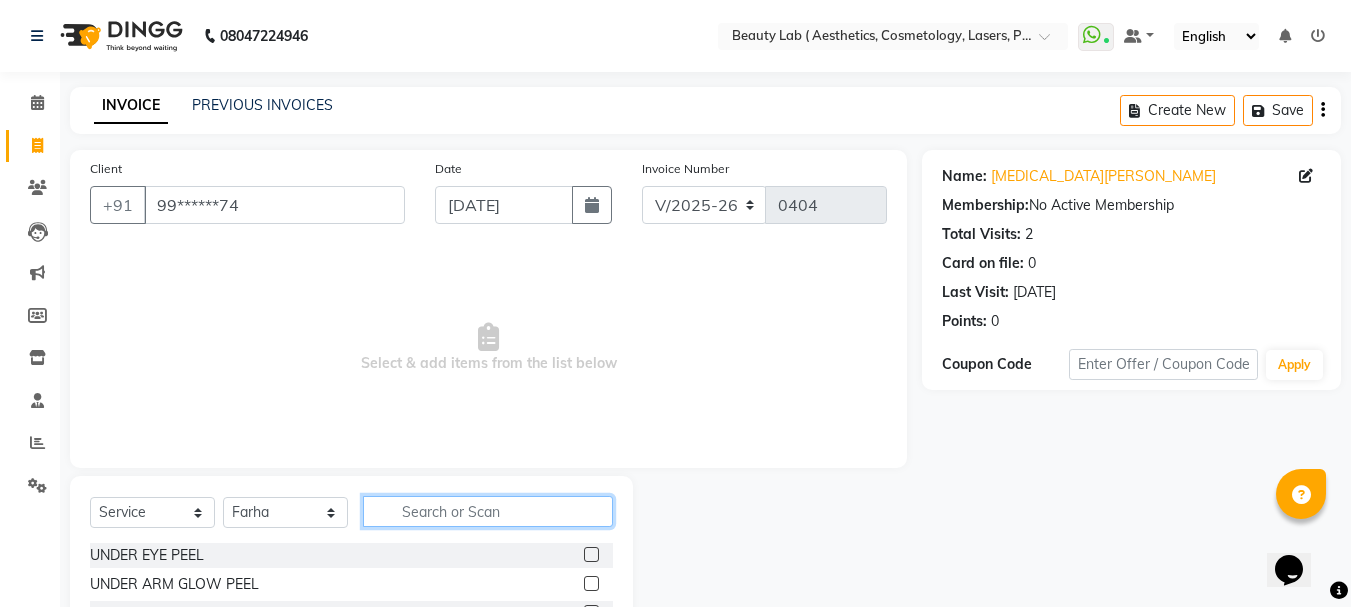 click 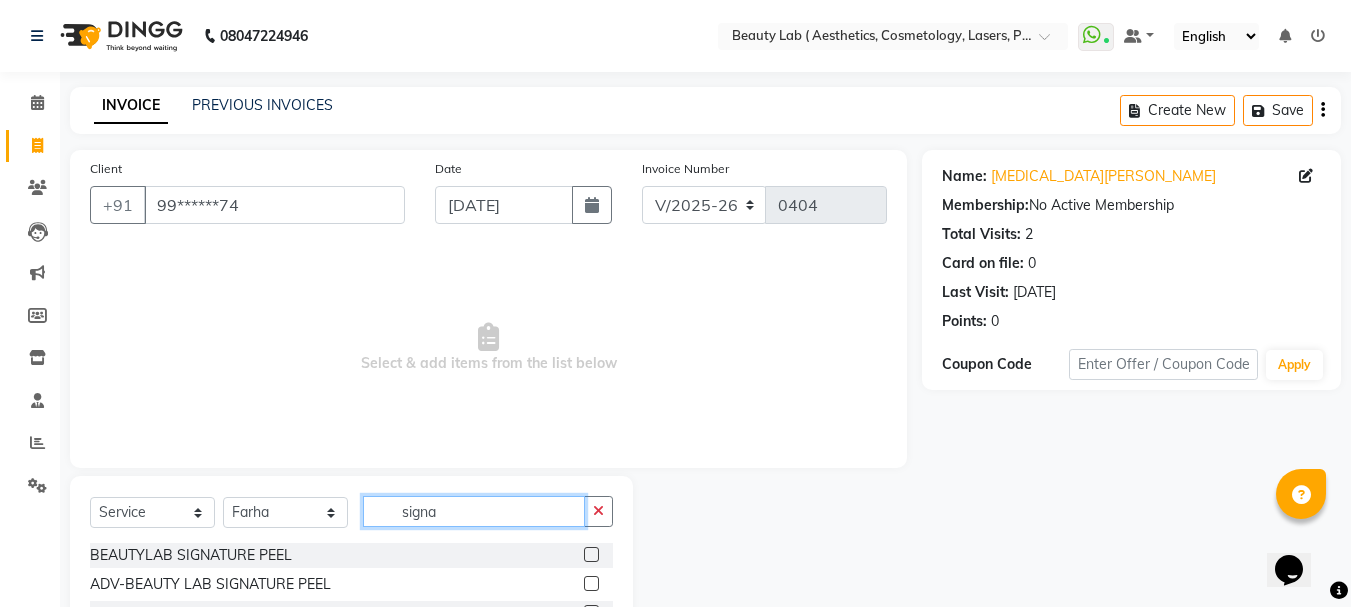 type on "signa" 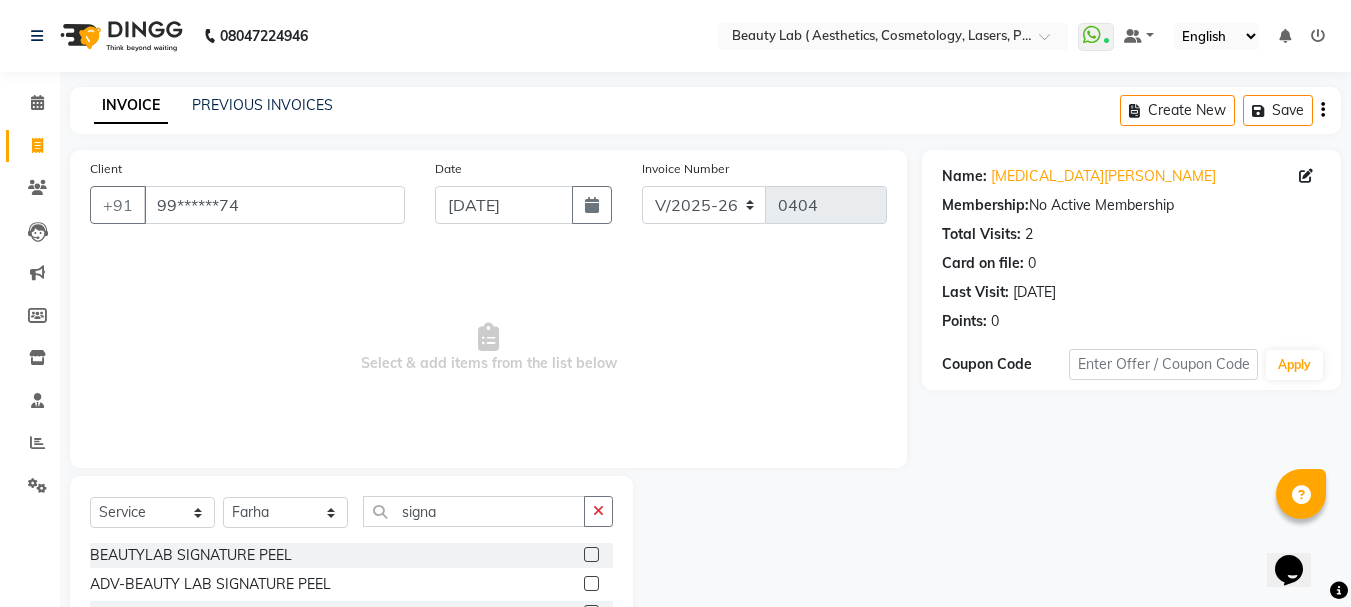 click 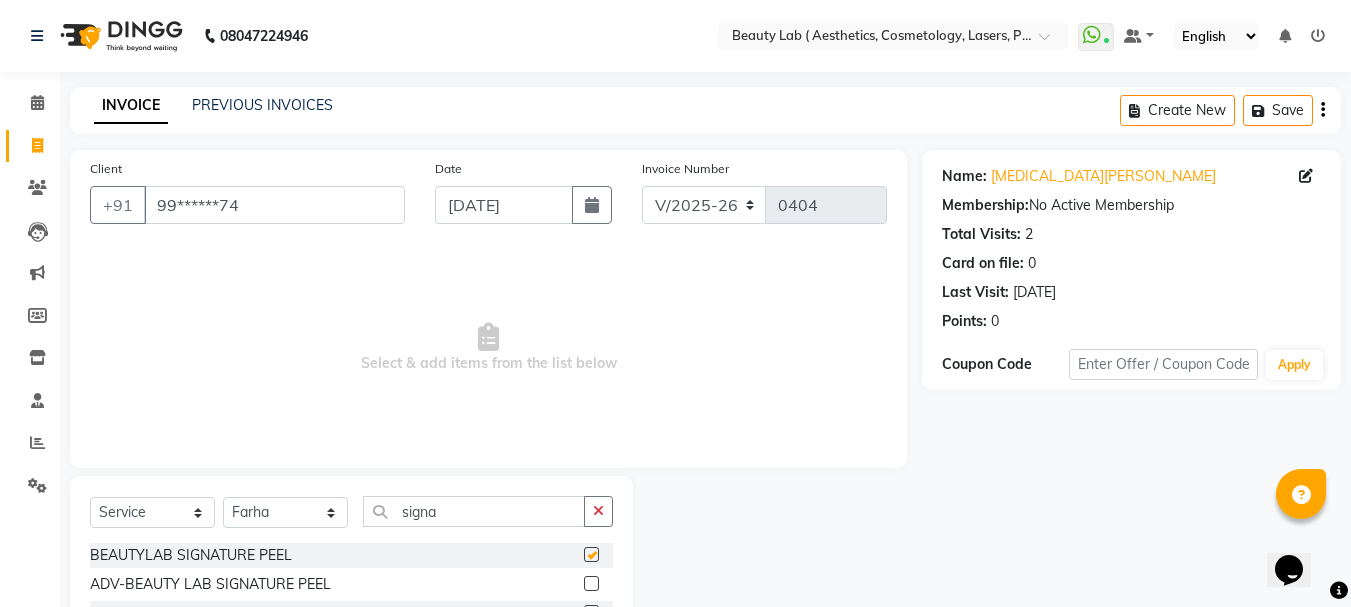 click 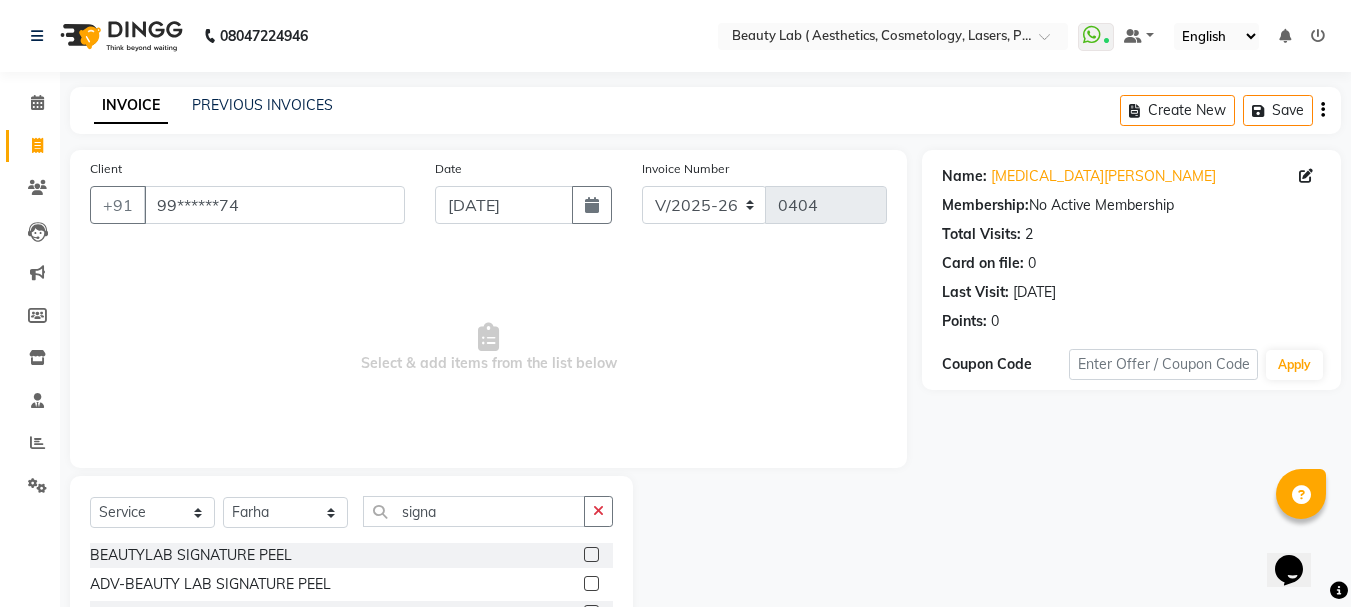 click 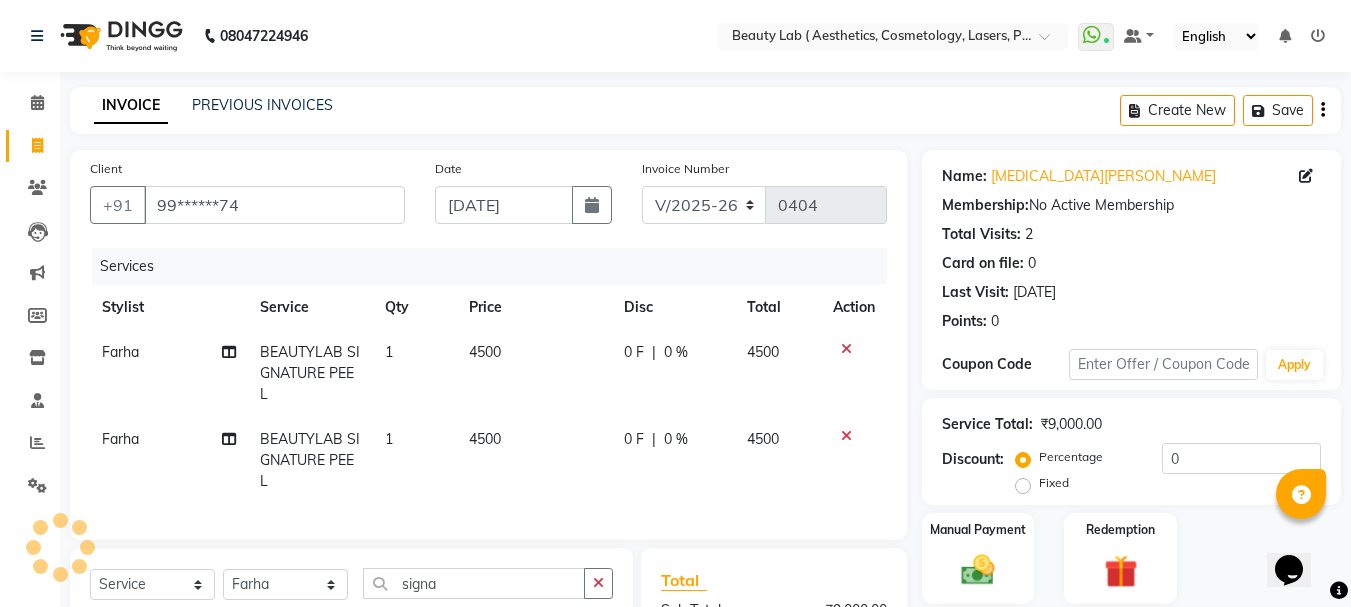 checkbox on "false" 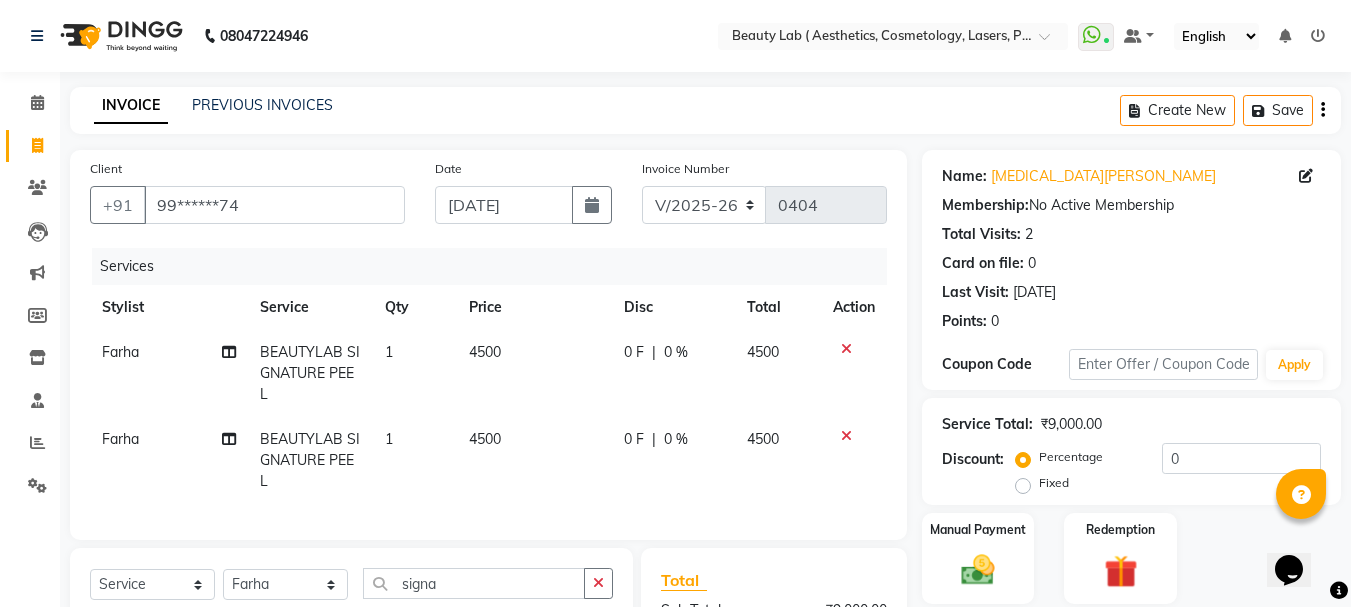 click 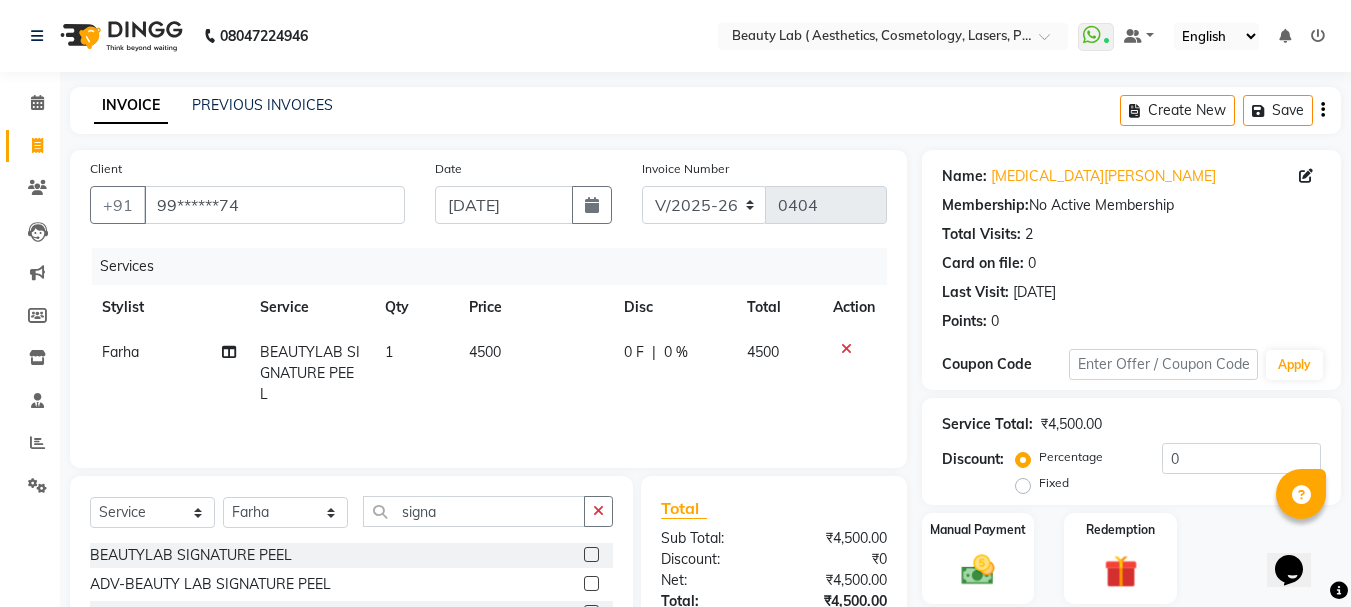 scroll, scrollTop: 85, scrollLeft: 0, axis: vertical 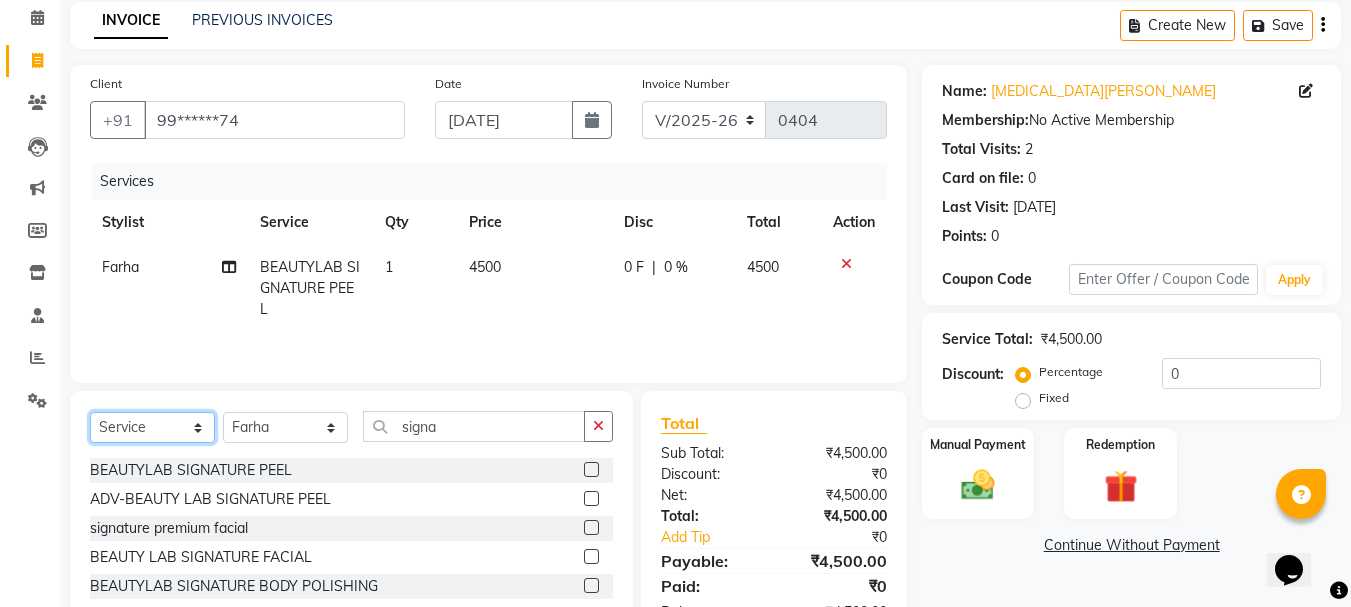 click on "Select  Service  Product  Membership  Package Voucher Prepaid Gift Card" 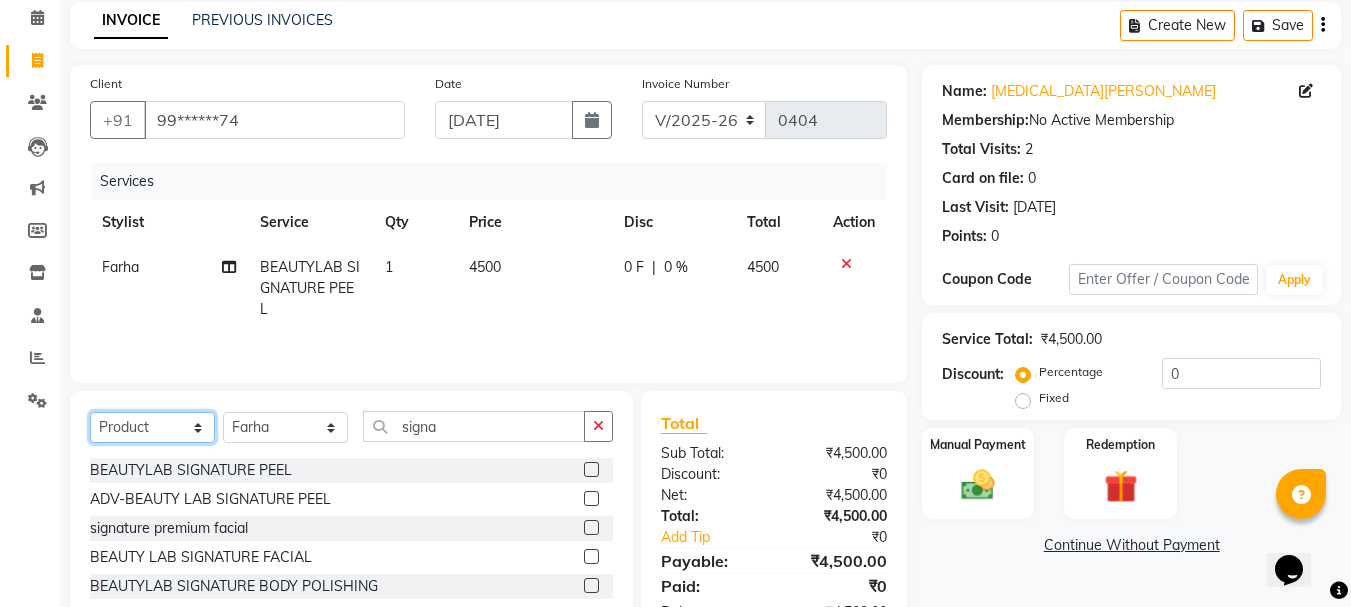 click on "Select  Service  Product  Membership  Package Voucher Prepaid Gift Card" 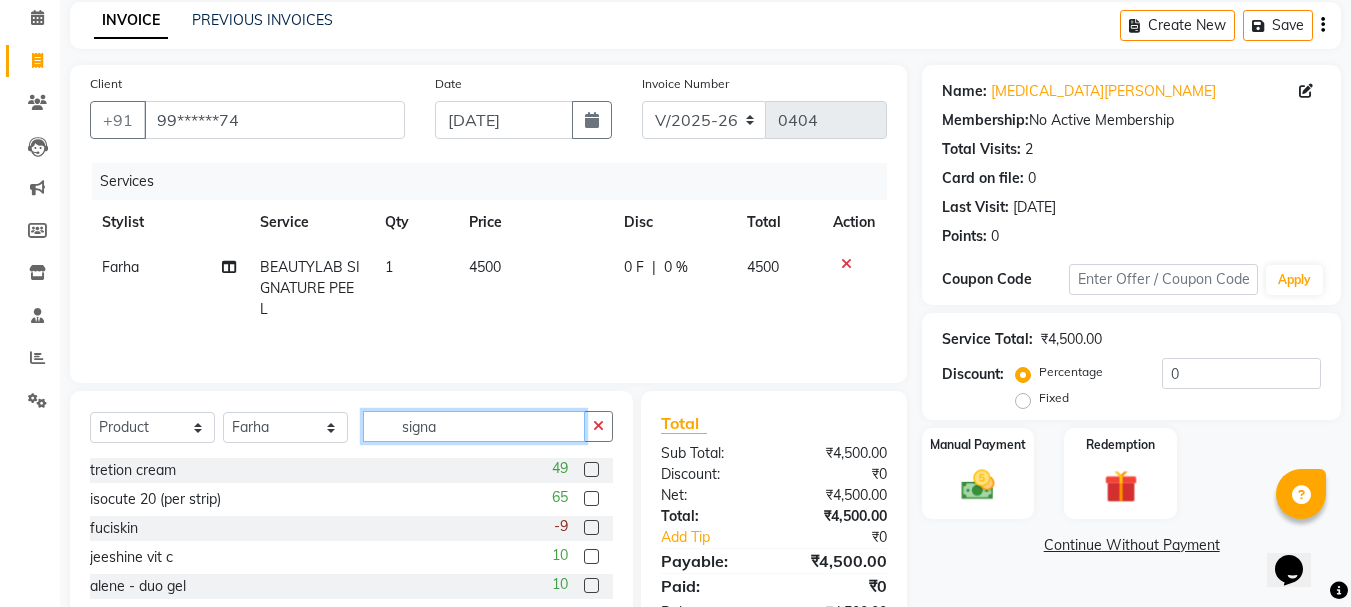 click on "signa" 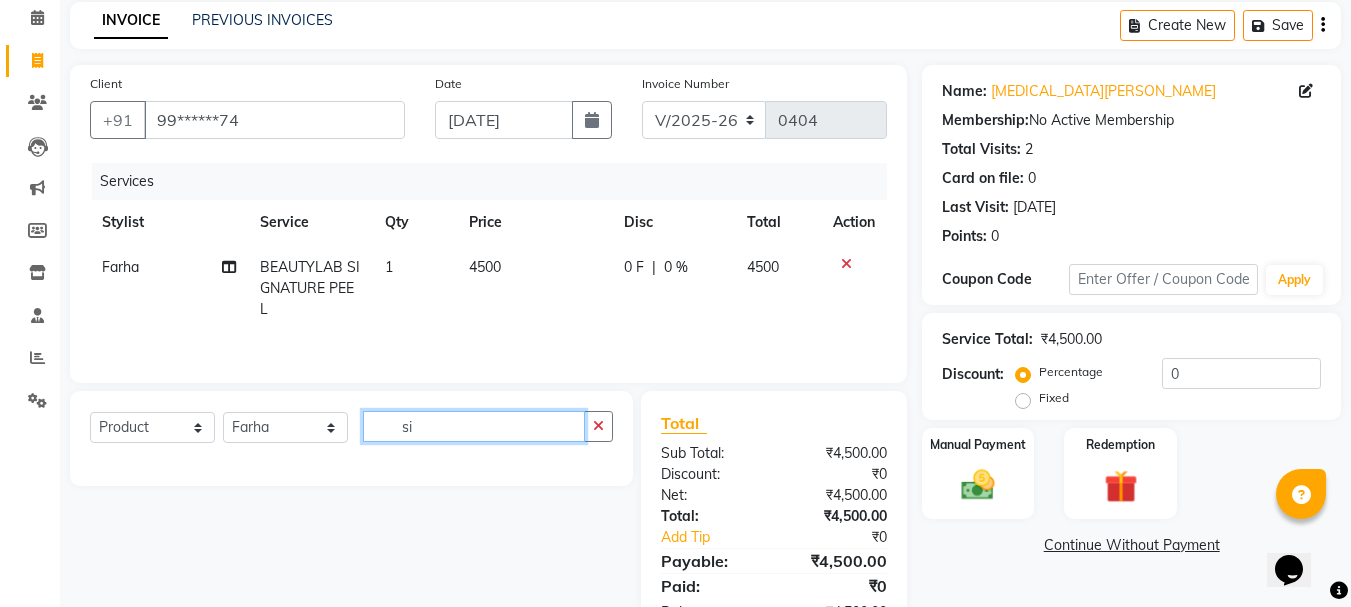 type on "s" 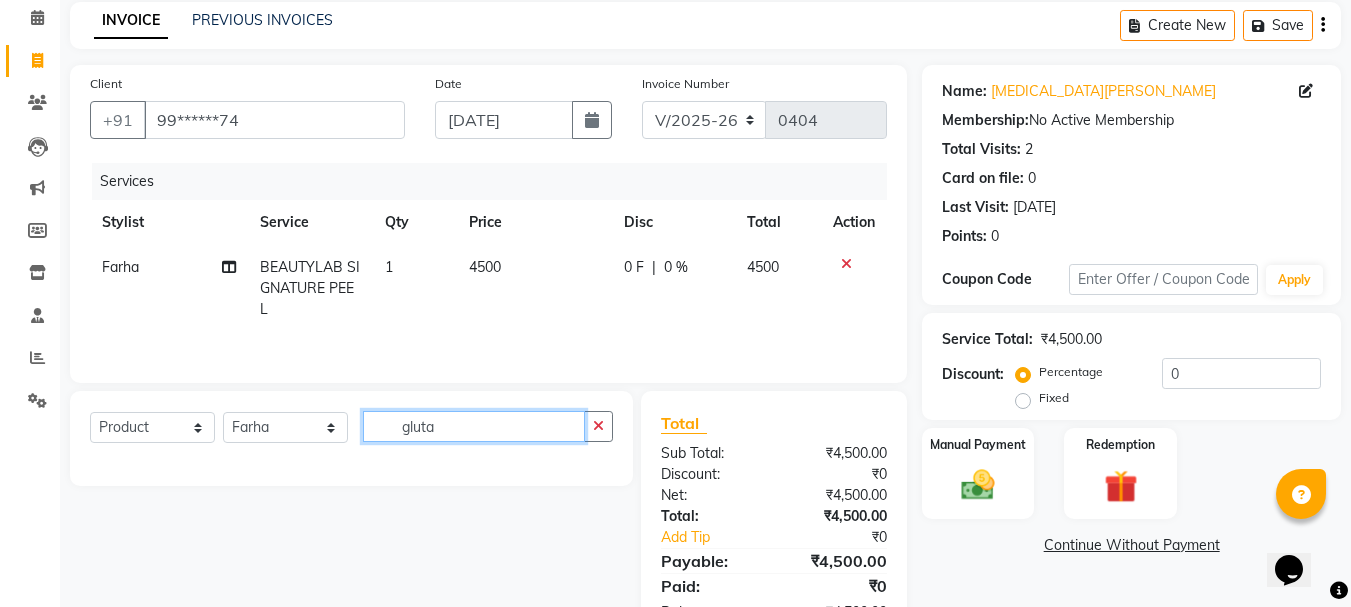 click on "gluta" 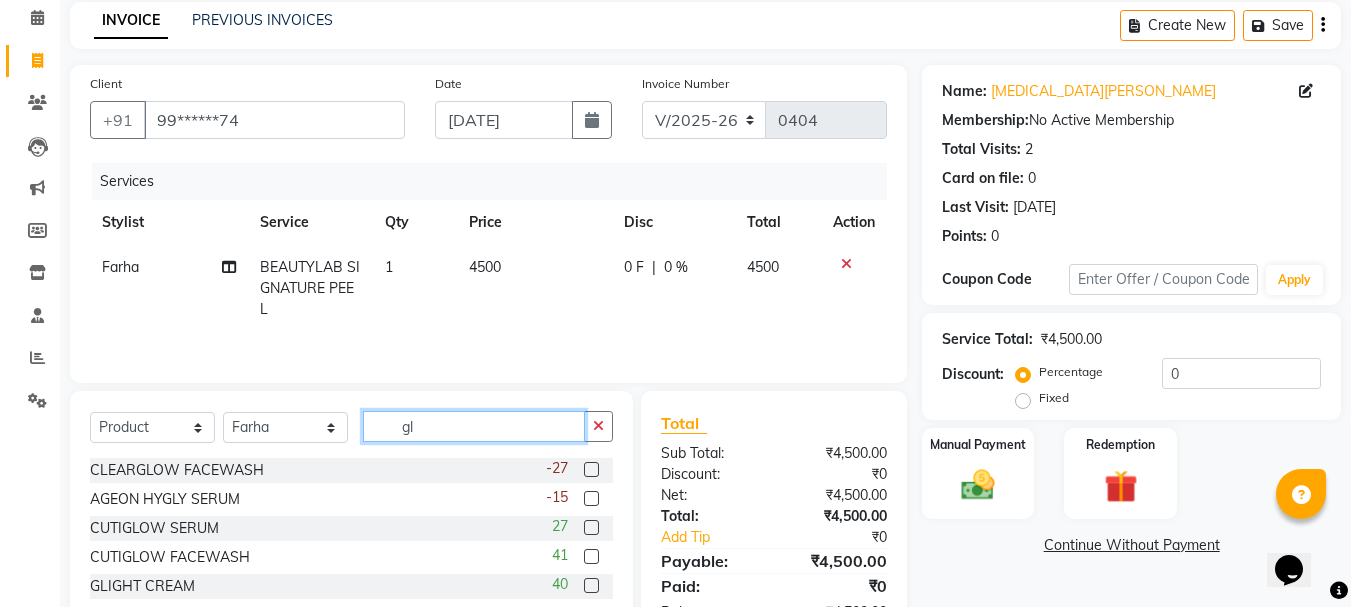 type on "g" 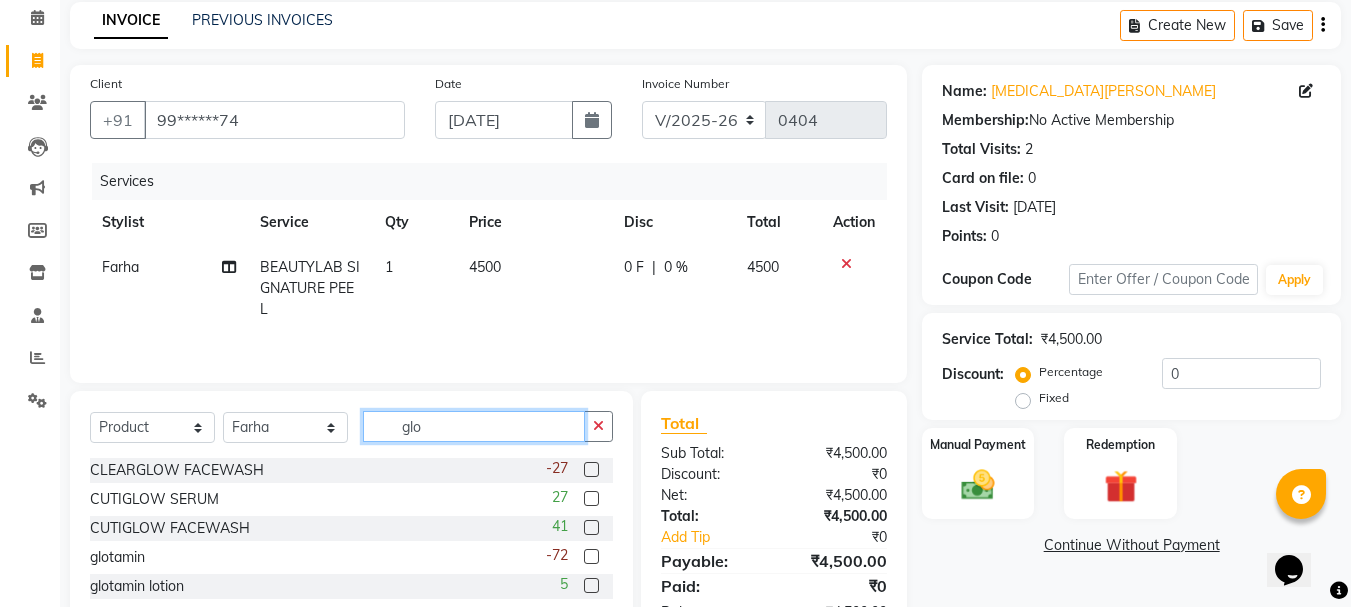 type on "glo" 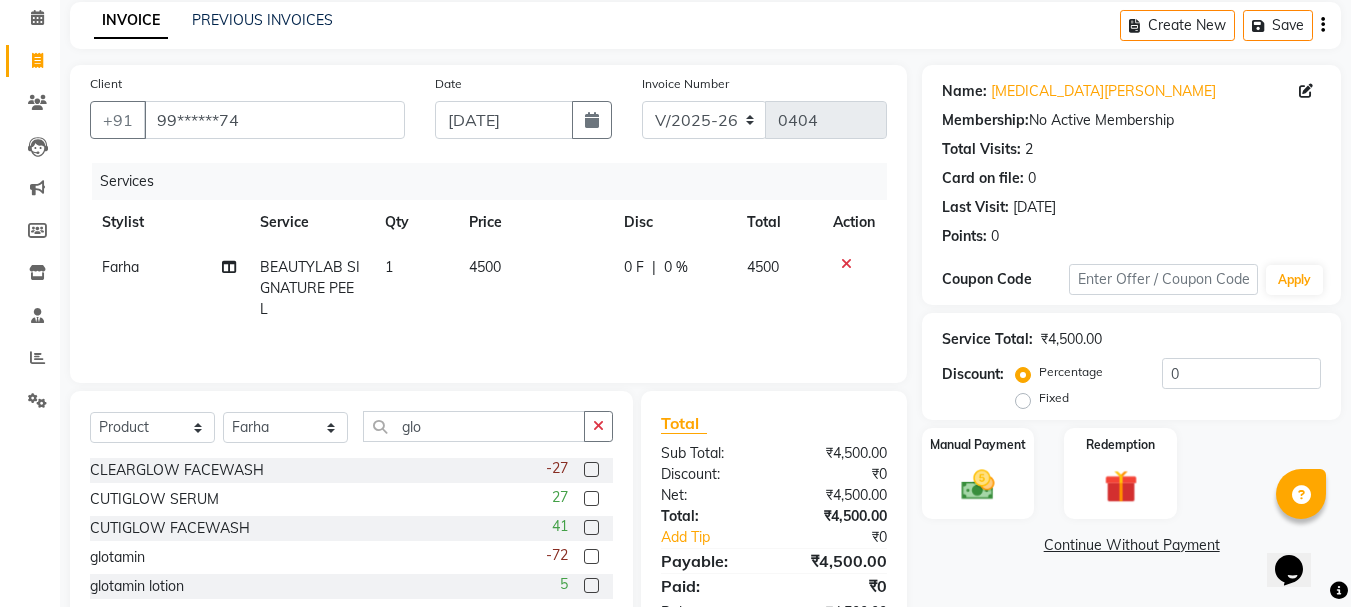 click 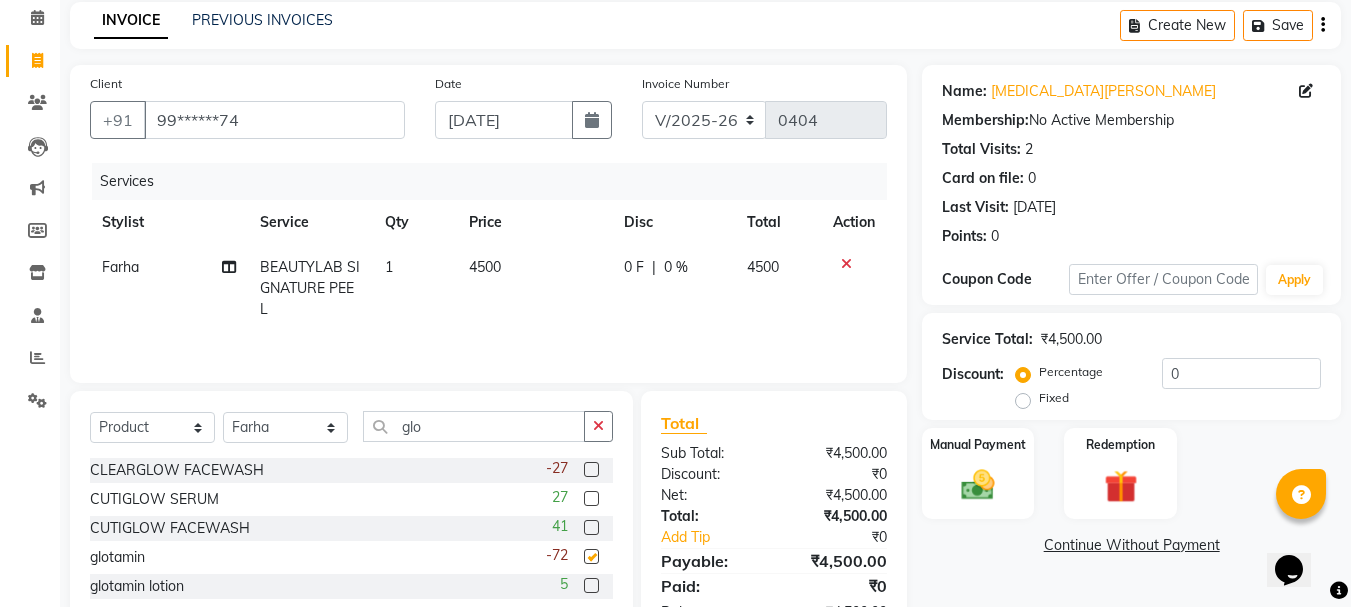 click 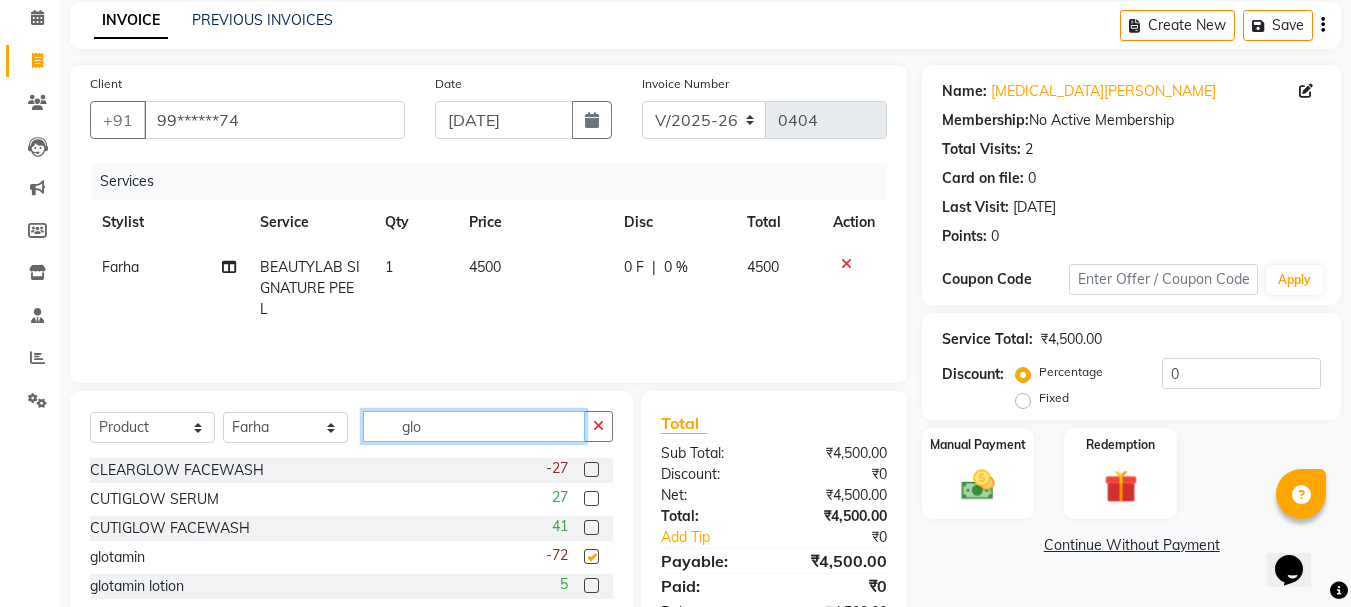 type 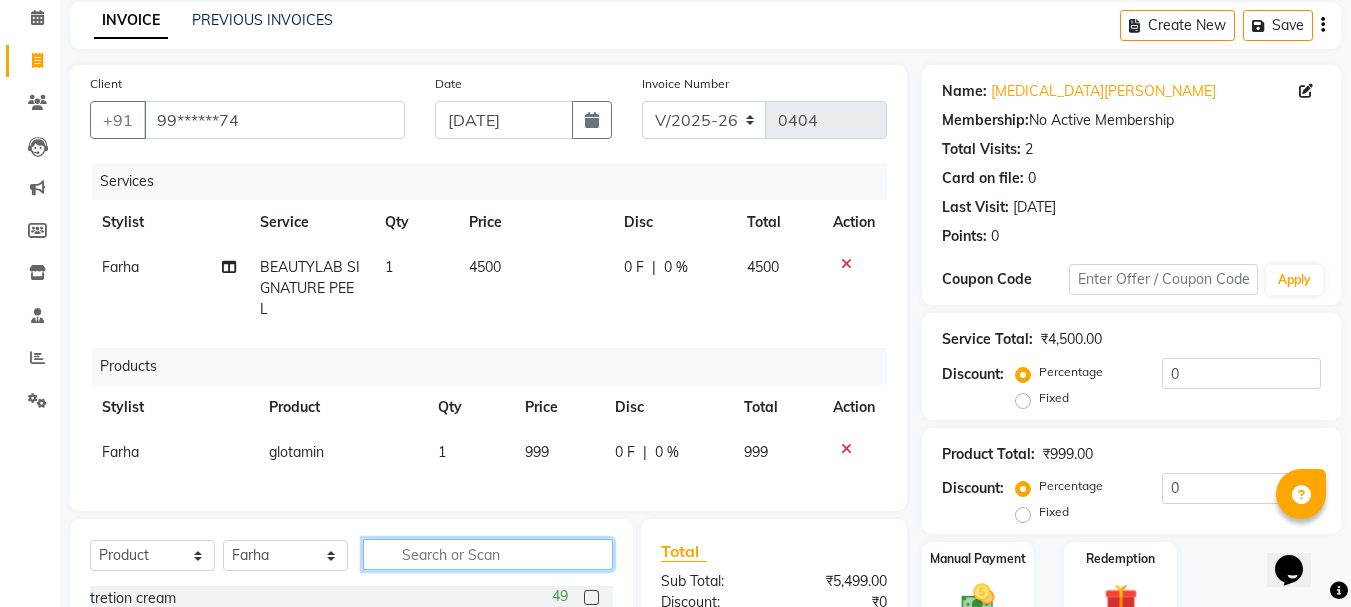checkbox on "false" 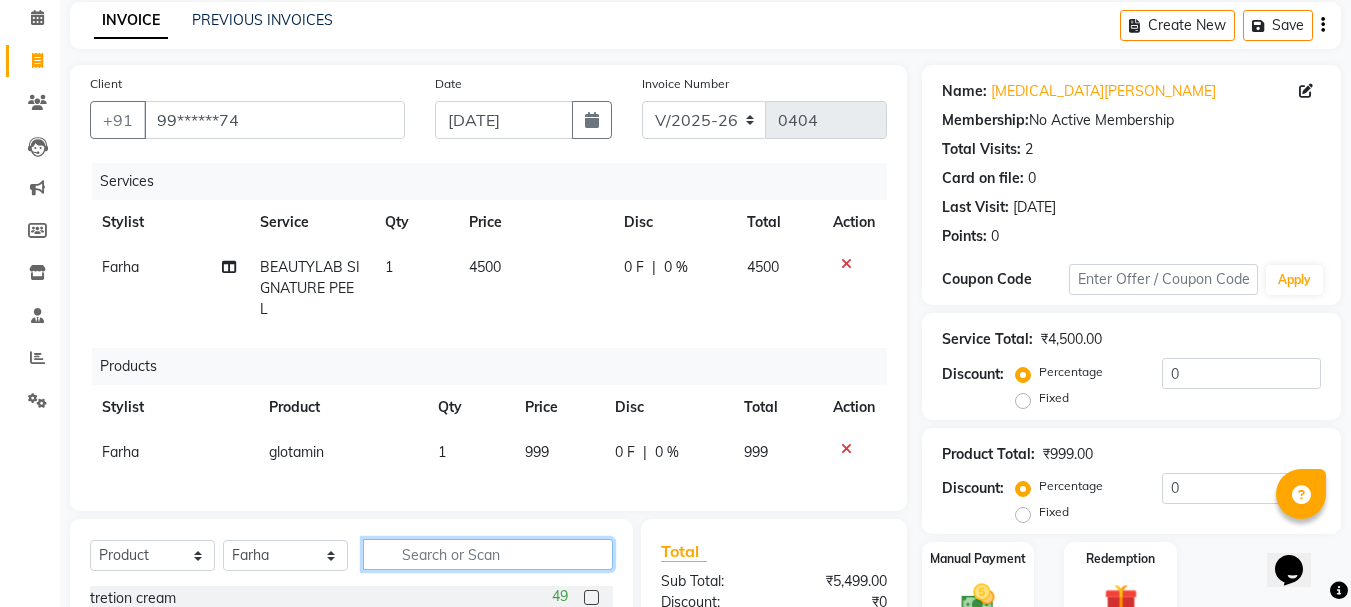 scroll, scrollTop: 90, scrollLeft: 0, axis: vertical 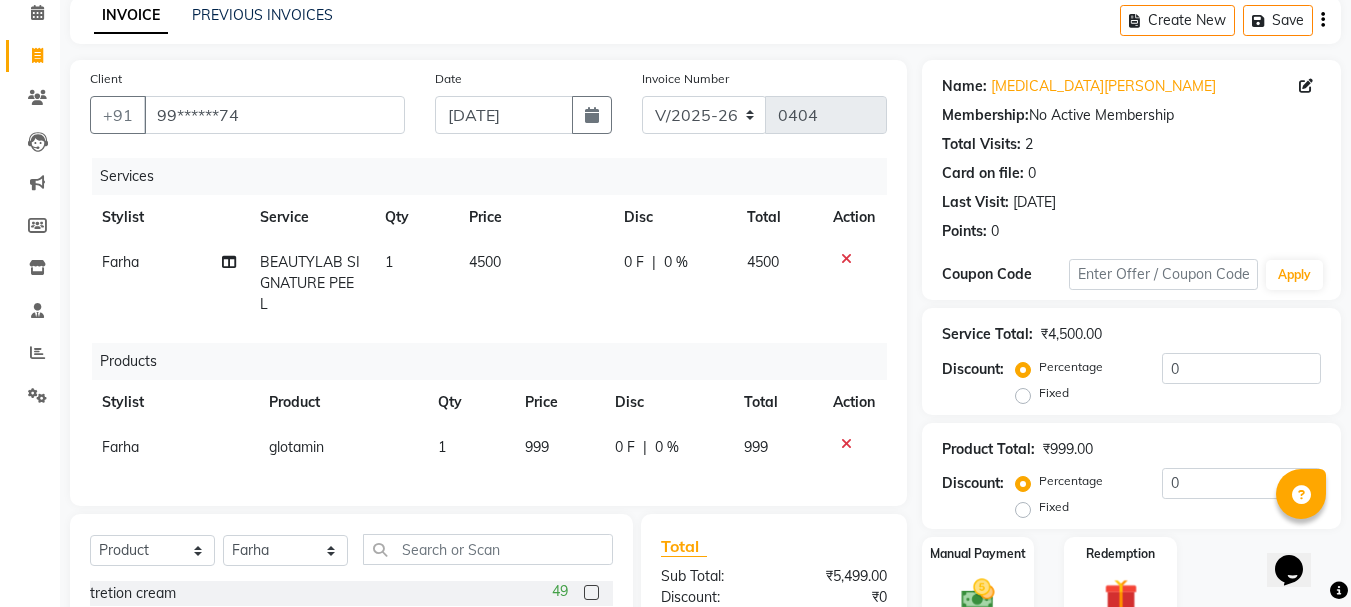 click on "Product Total:  ₹999.00  Discount:  Percentage   Fixed  0" 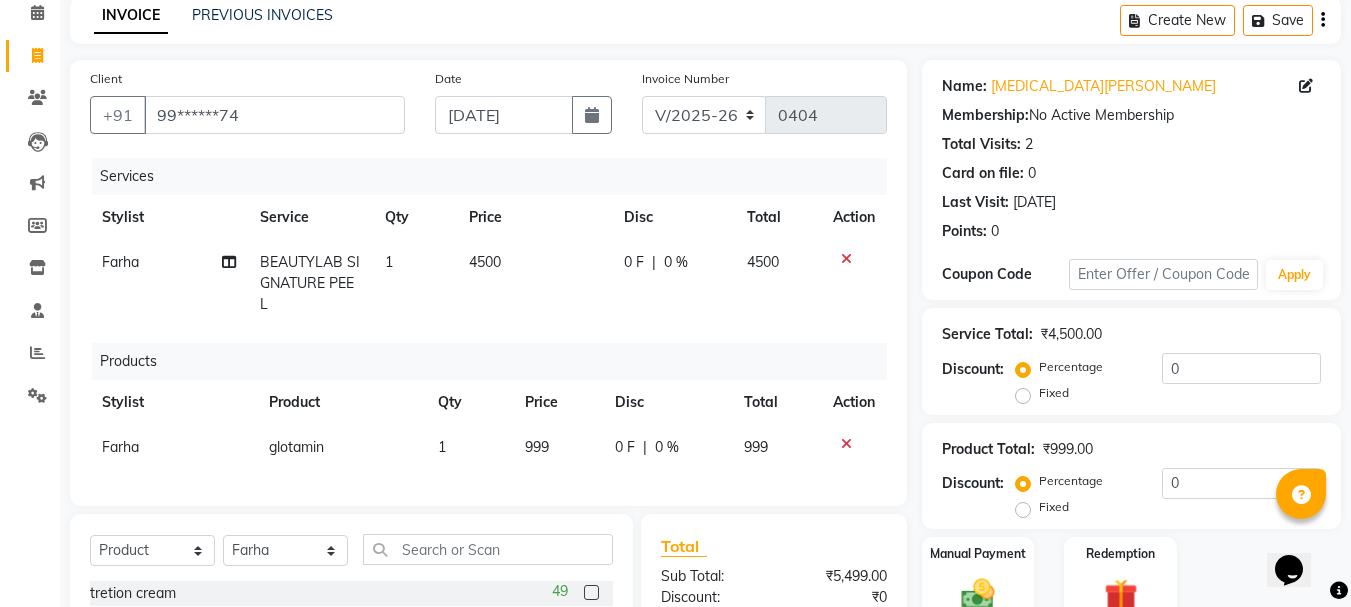 click on "1" 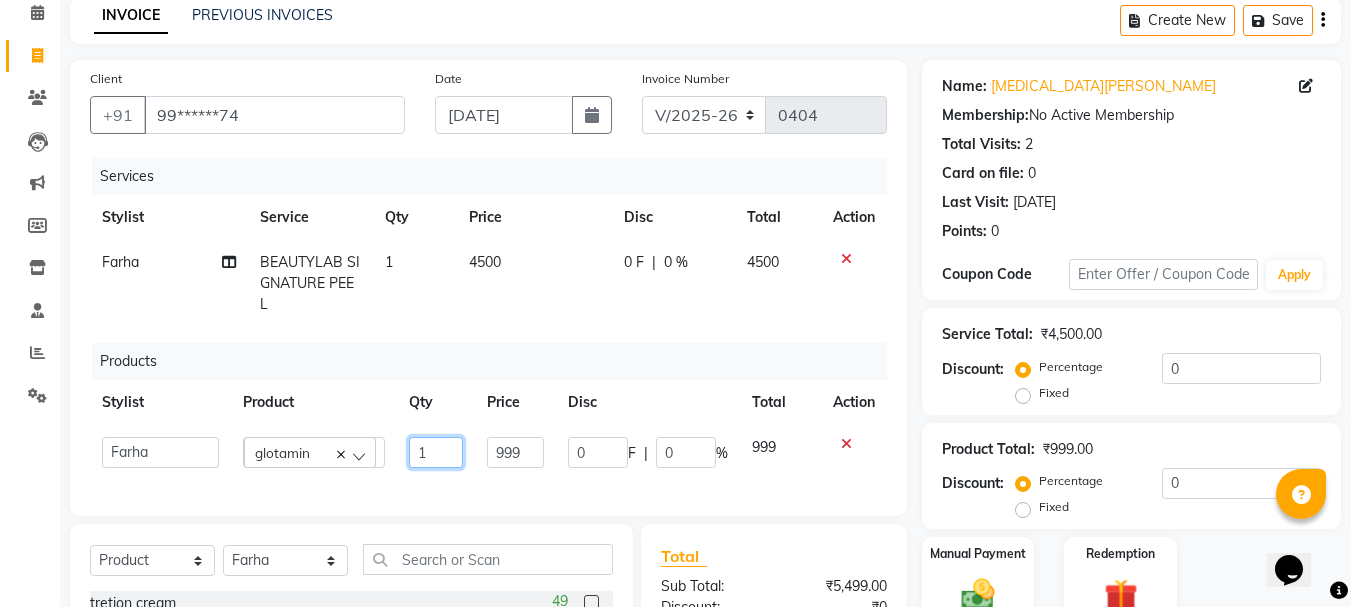 click on "1" 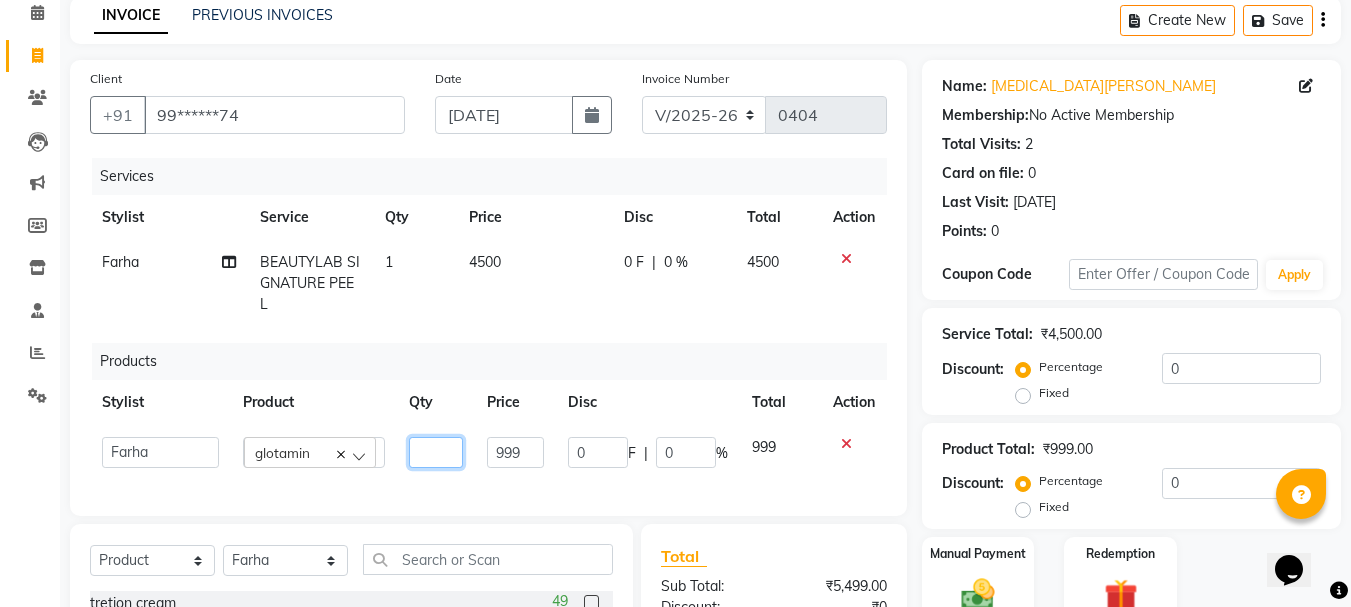 type on "3" 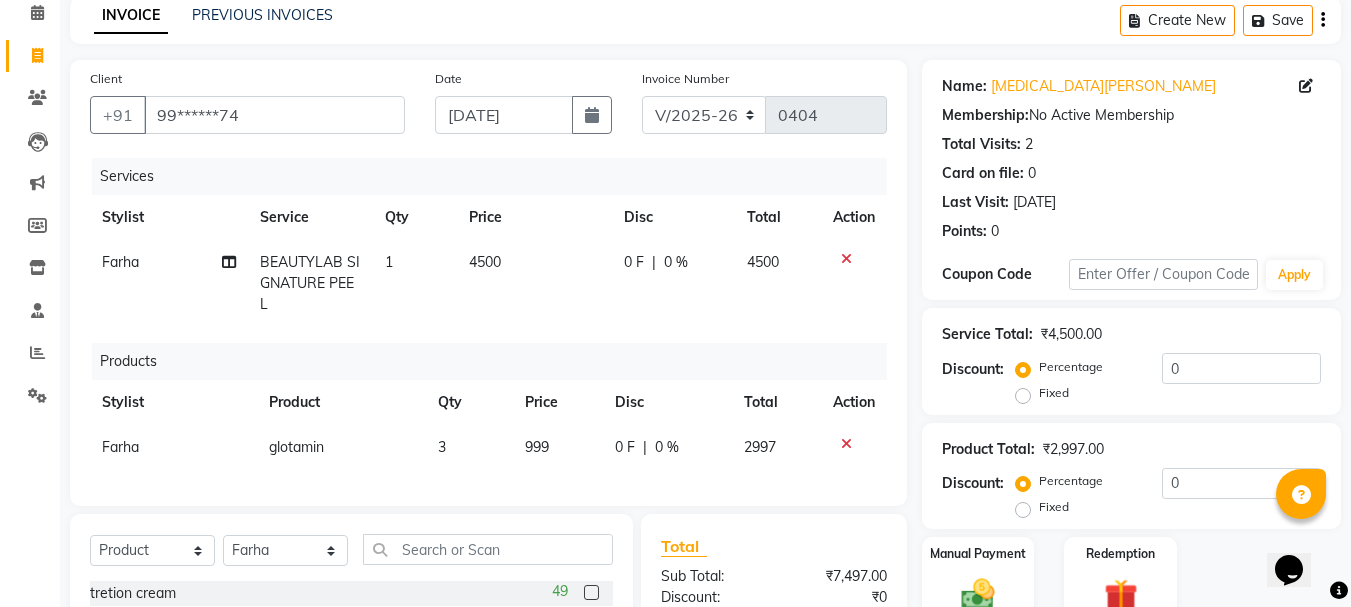 click on "999" 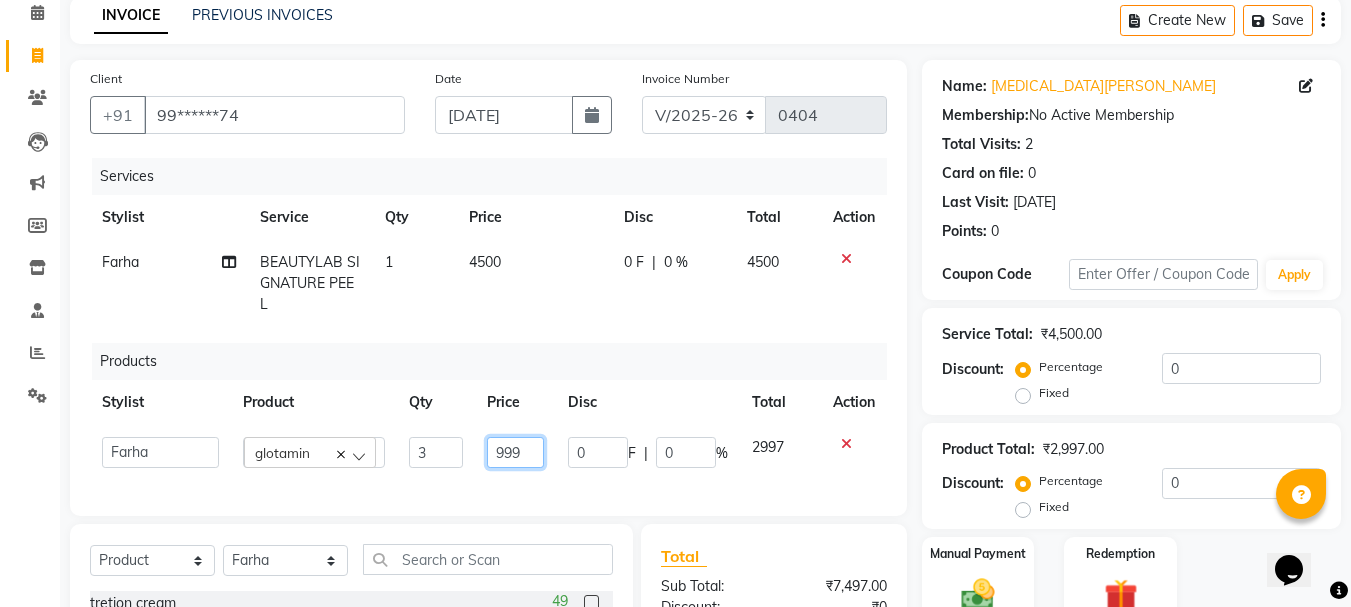click on "999" 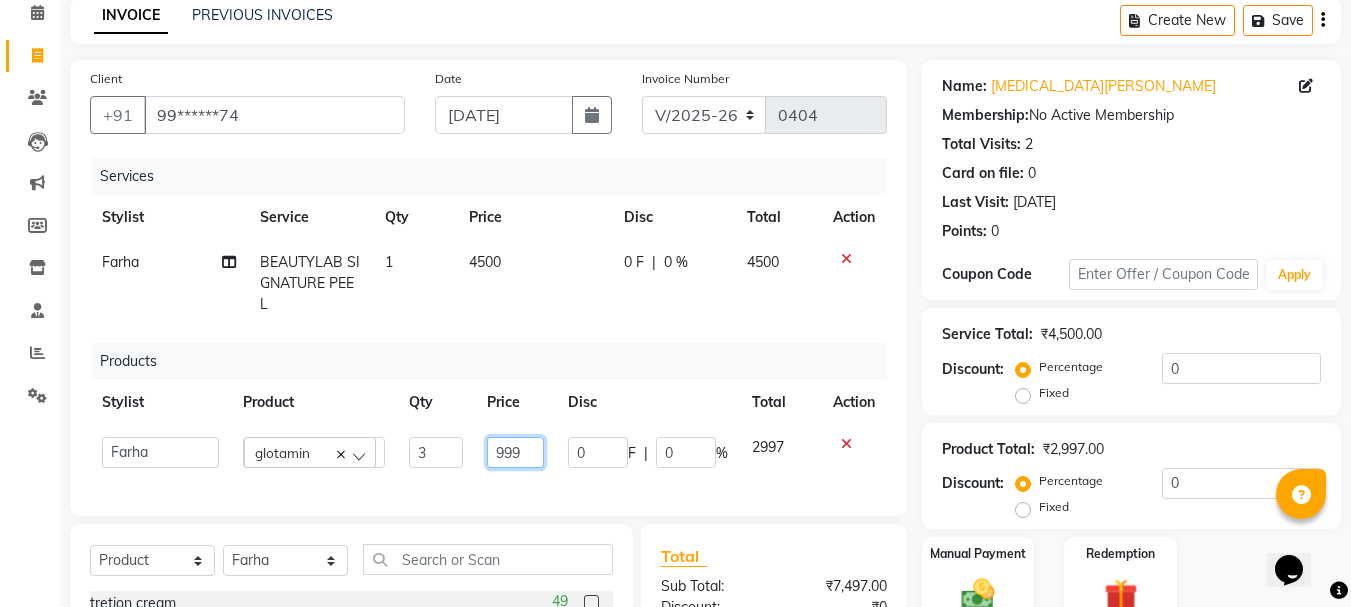 click on "999" 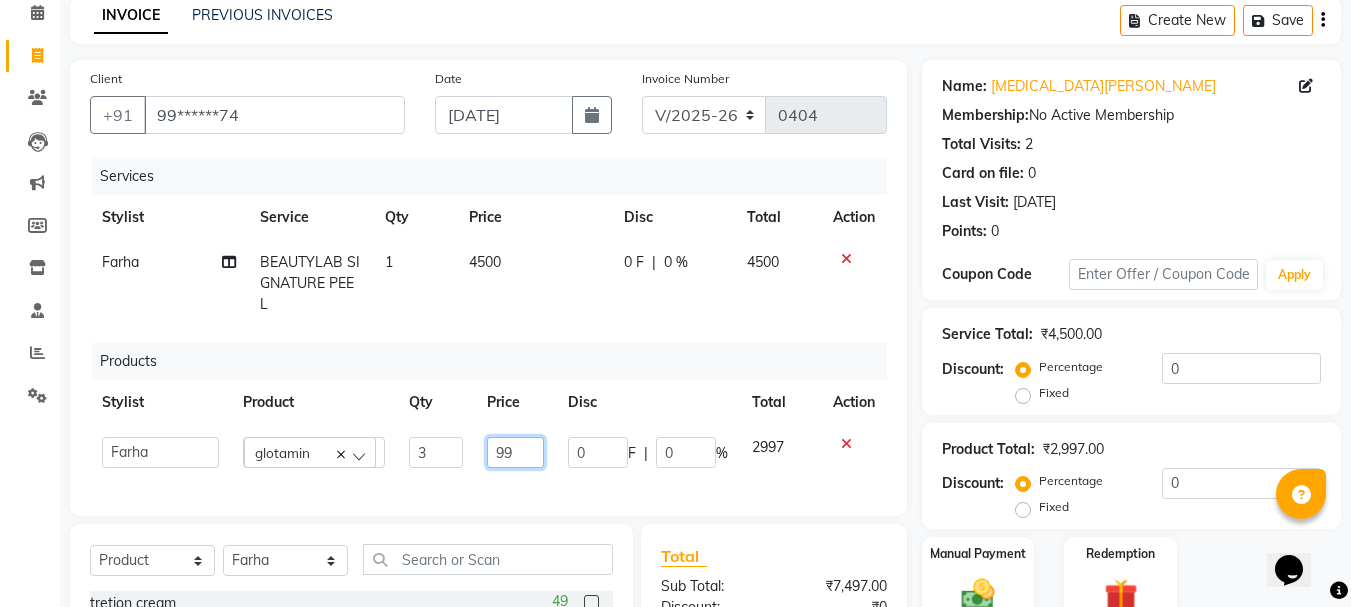 type on "9" 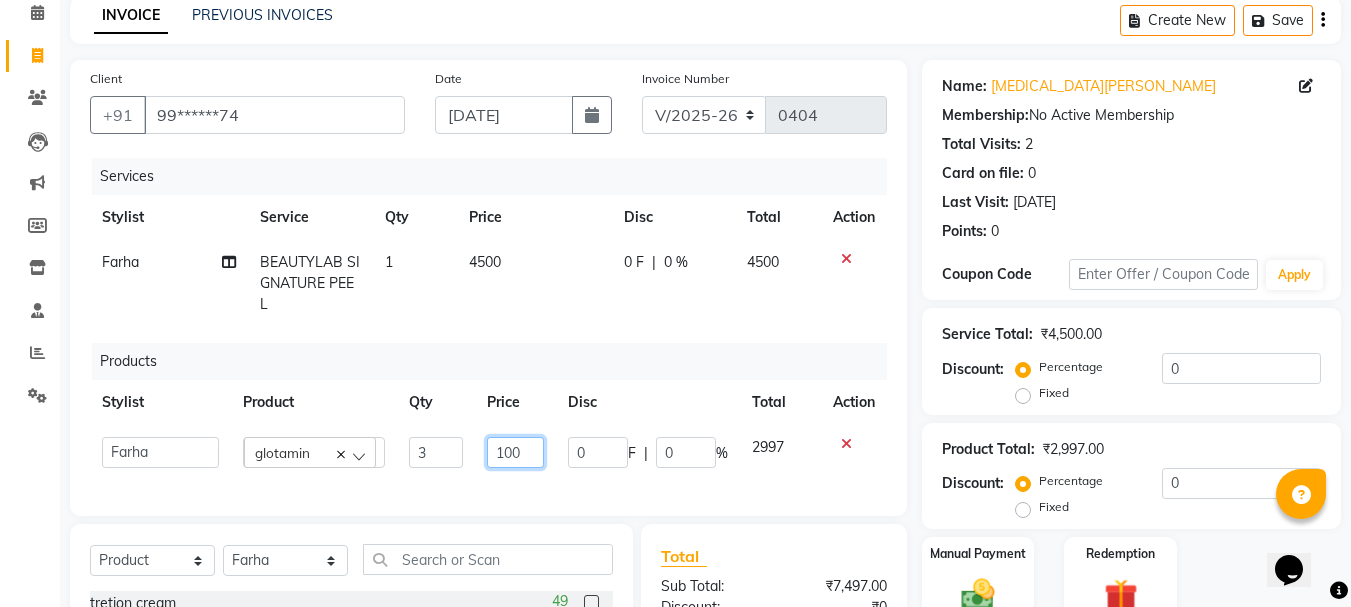 type on "1000" 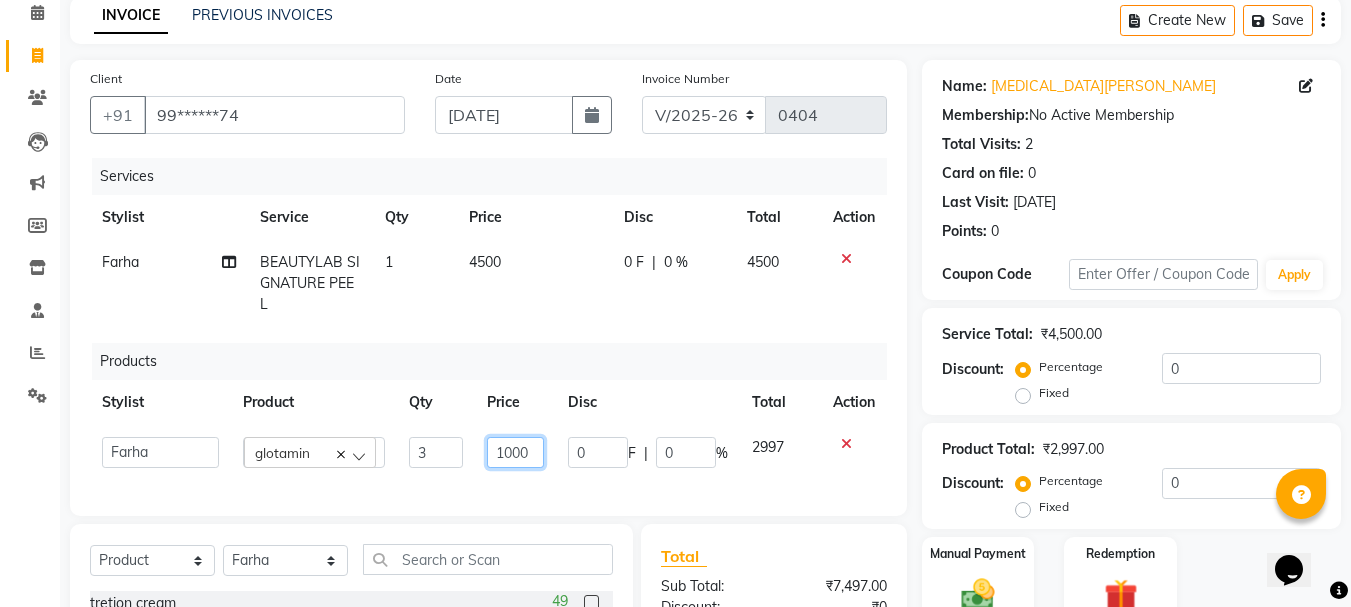 scroll, scrollTop: 92, scrollLeft: 0, axis: vertical 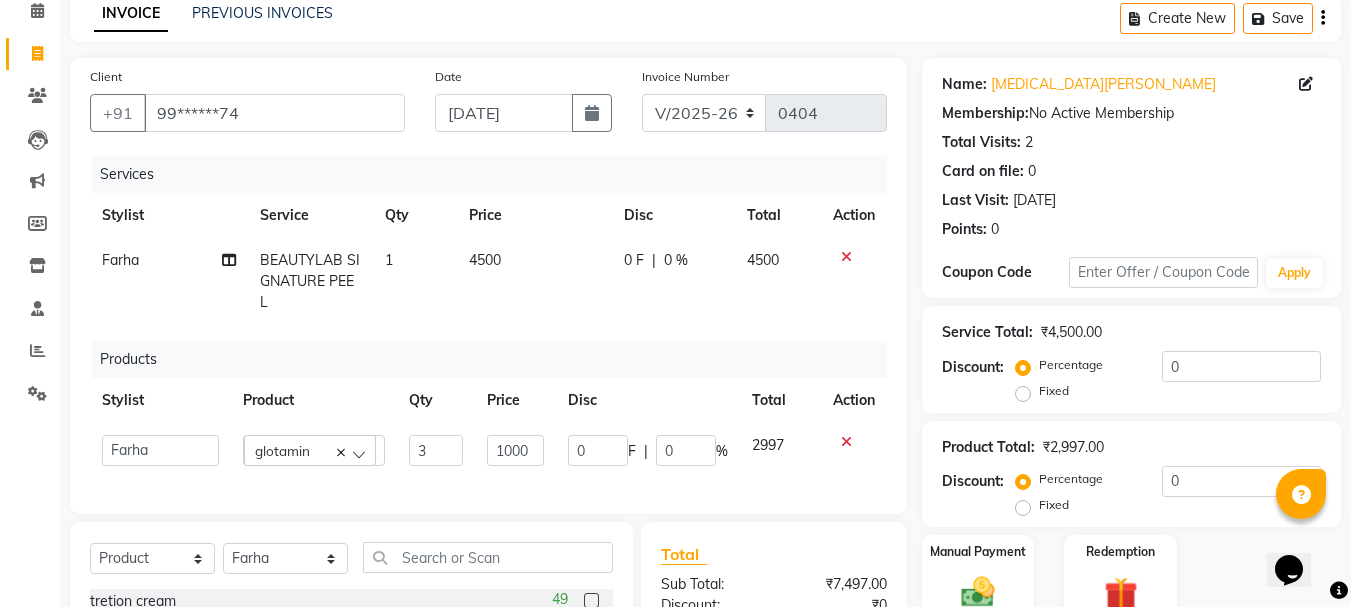 click on "Name: [MEDICAL_DATA][PERSON_NAME] Membership:  No Active Membership  Total Visits:  2 Card on file:  0 Last Visit:   [DATE] Points:   0  Coupon Code Apply Service Total:  ₹4,500.00  Discount:  Percentage   Fixed  0 Product Total:  ₹2,997.00  Discount:  Percentage   Fixed  0 Manual Payment Redemption  Continue Without Payment" 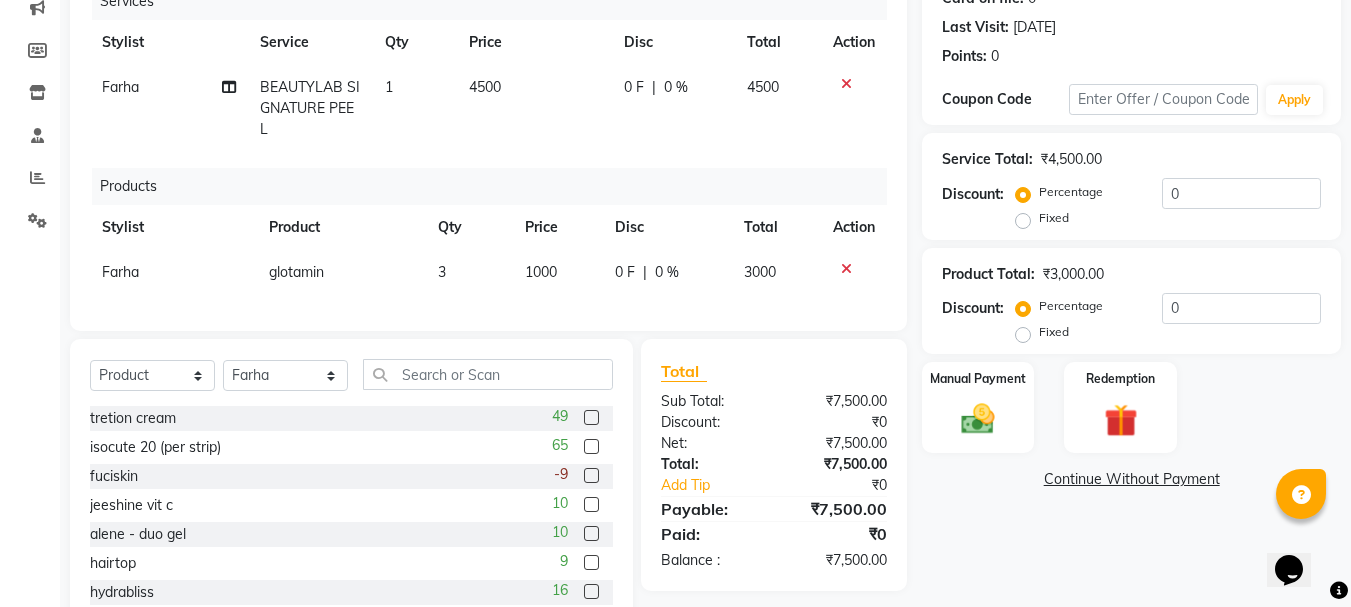 scroll, scrollTop: 337, scrollLeft: 0, axis: vertical 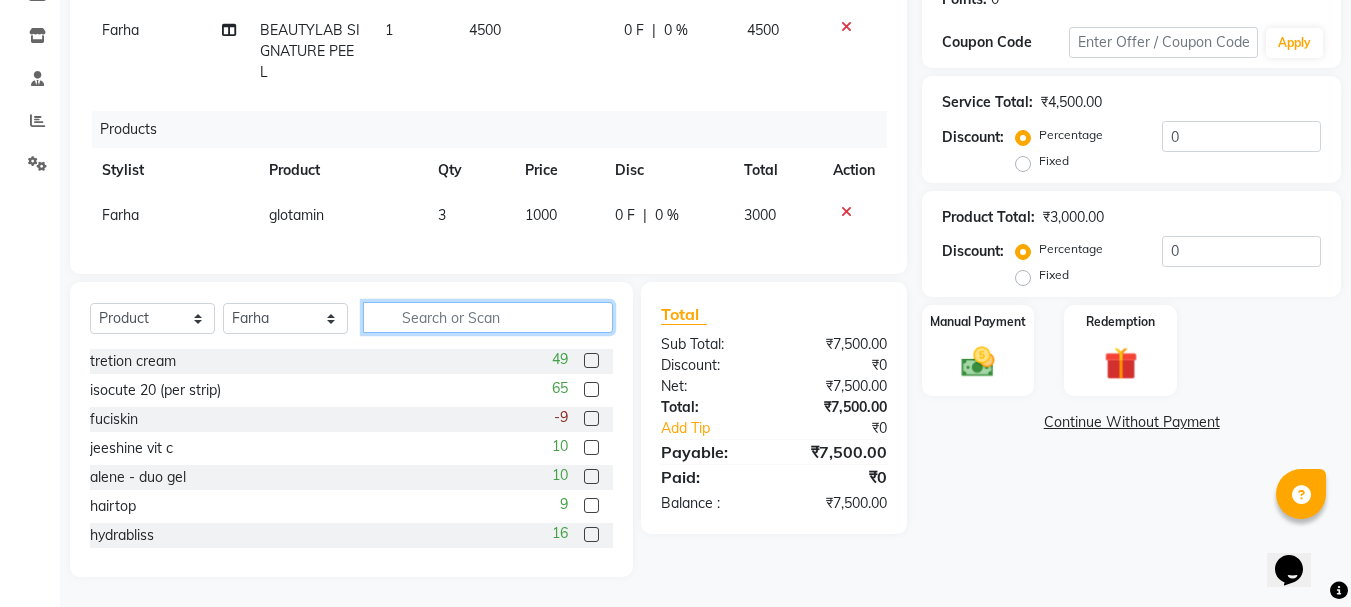 click 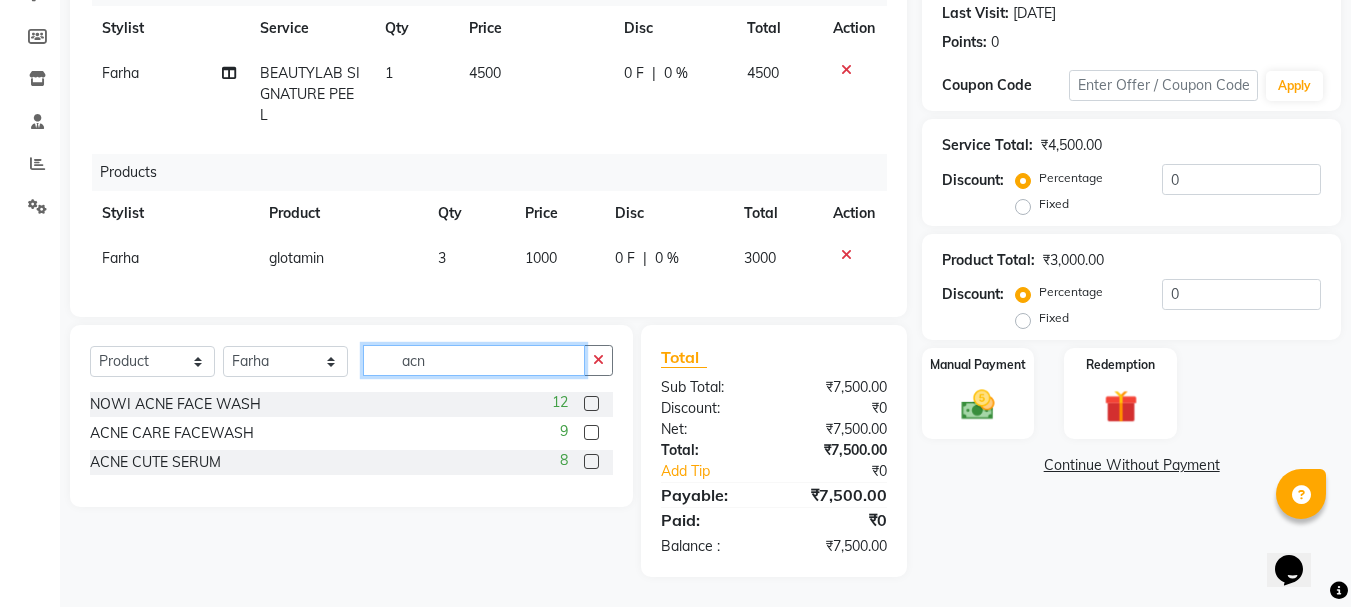 scroll, scrollTop: 294, scrollLeft: 0, axis: vertical 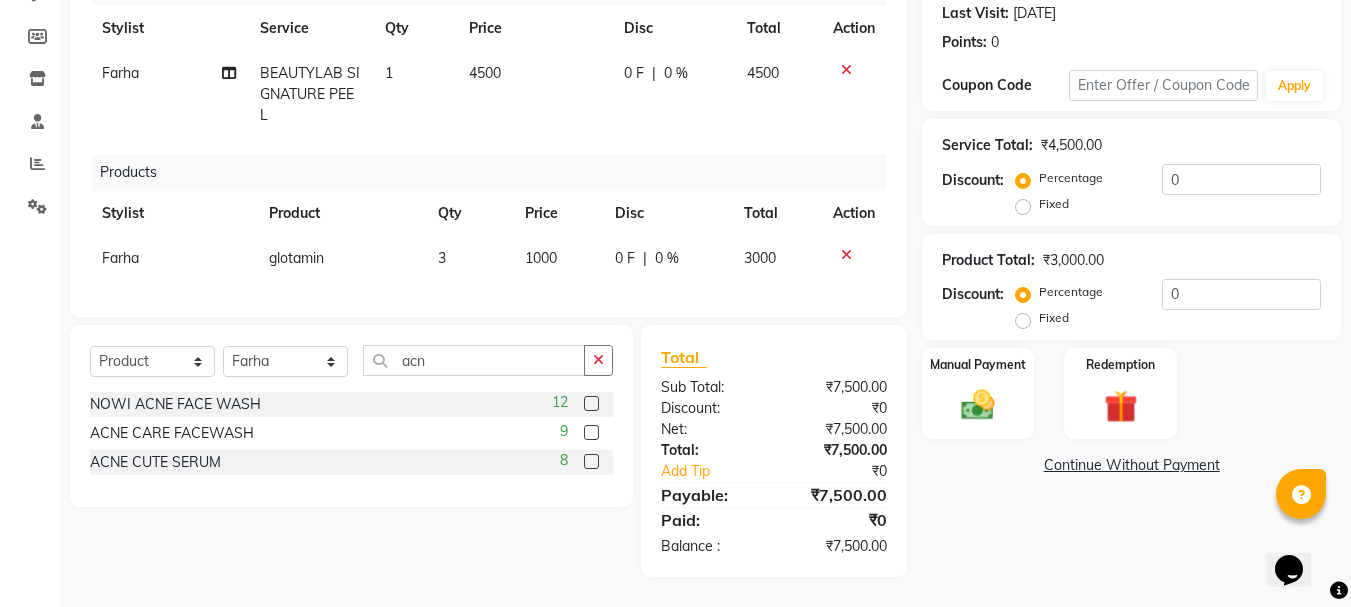 click 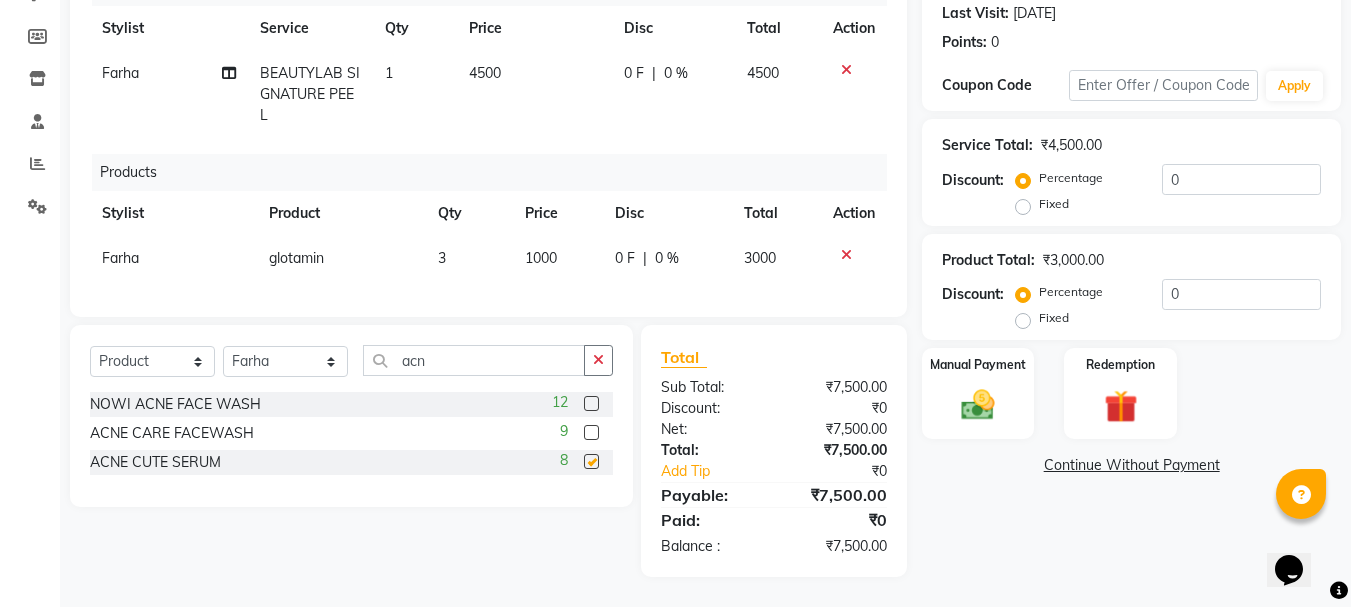 click on "NOWI ACNE FACE WASH  12 ACNE CARE FACEWASH  9 ACNE CUTE SERUM  8" 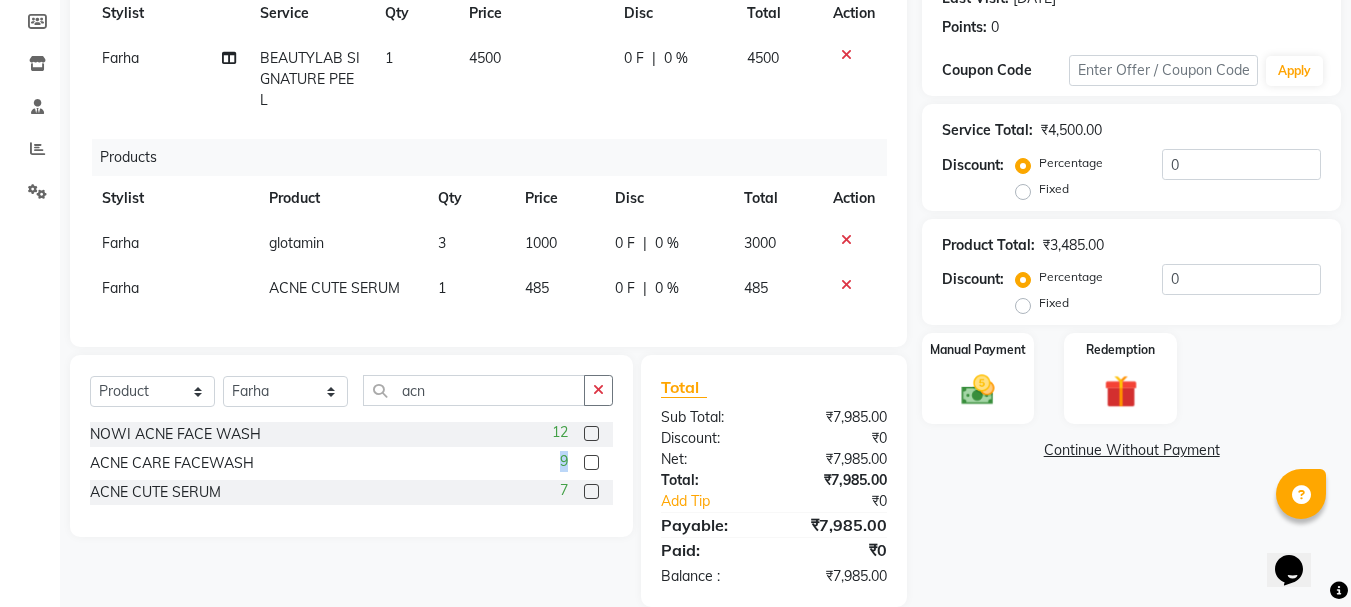 checkbox on "false" 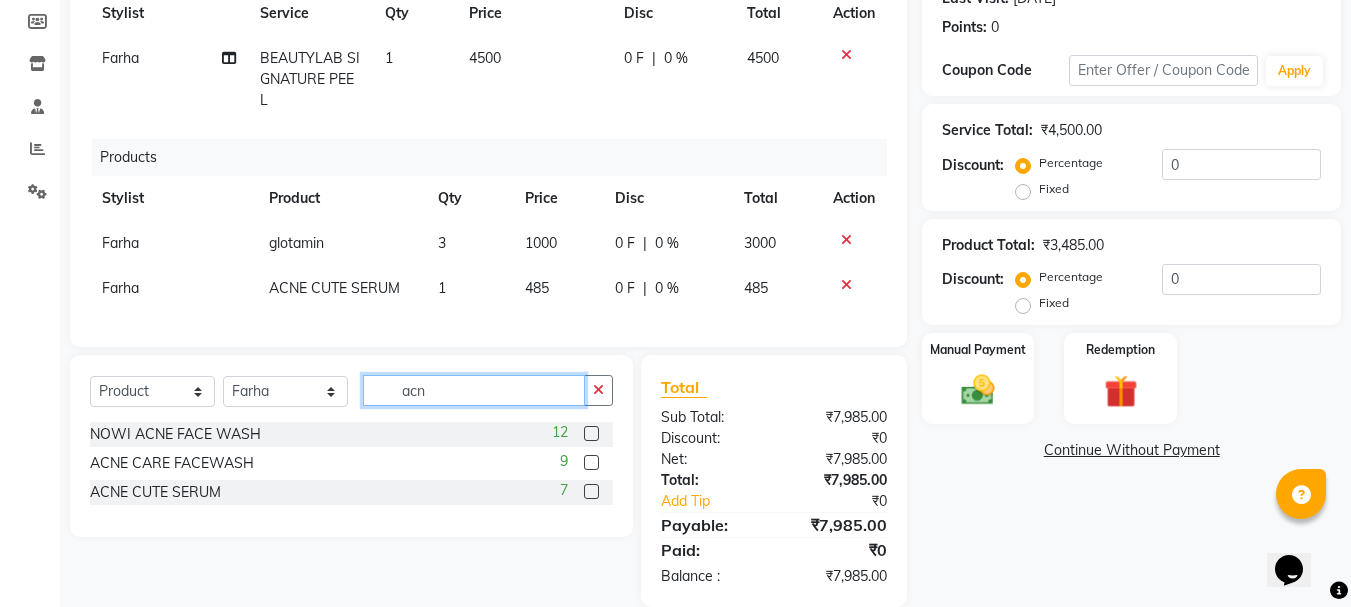 click on "acn" 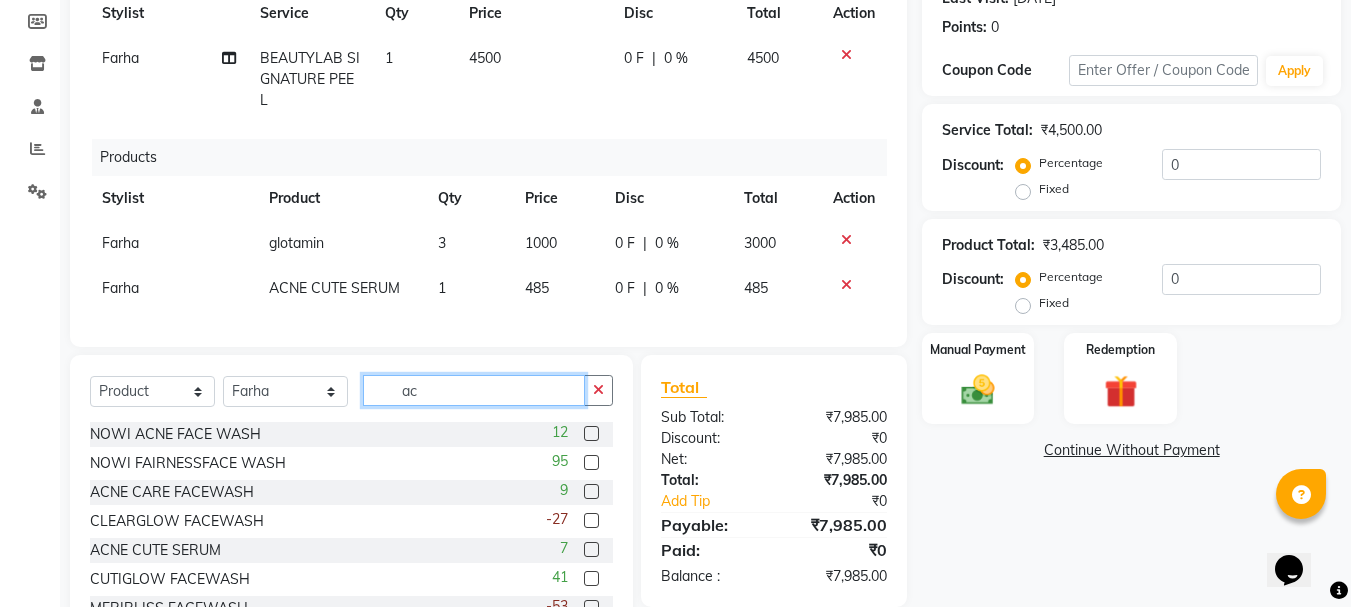 type on "a" 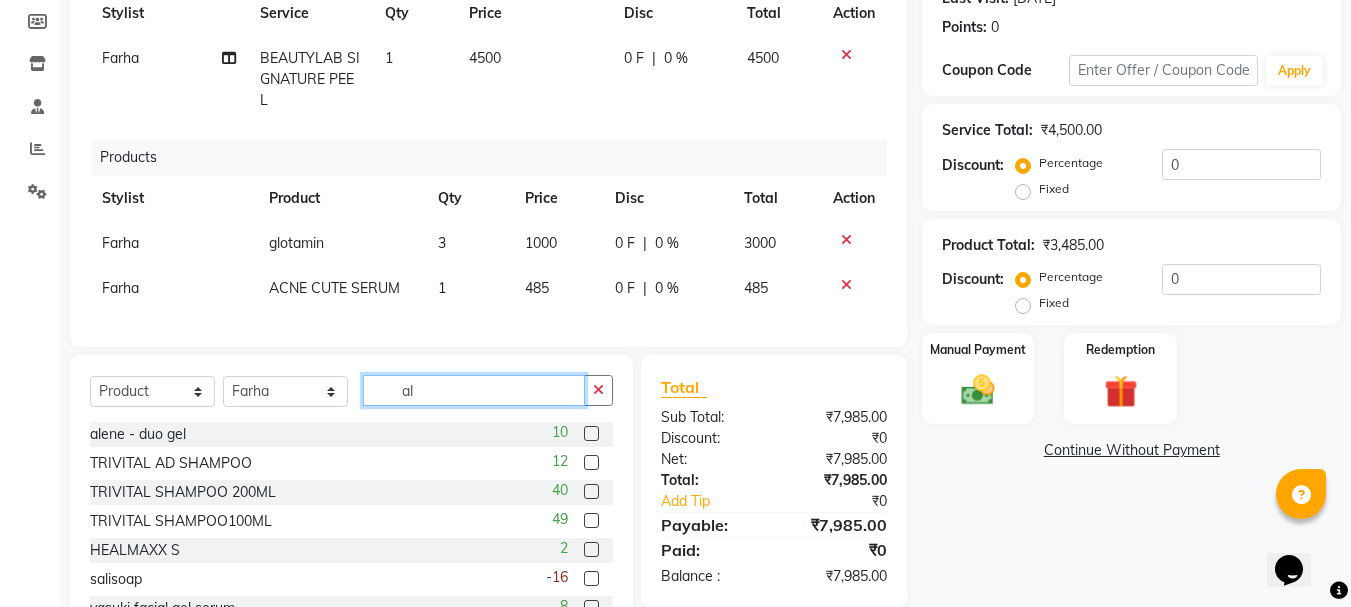type on "al" 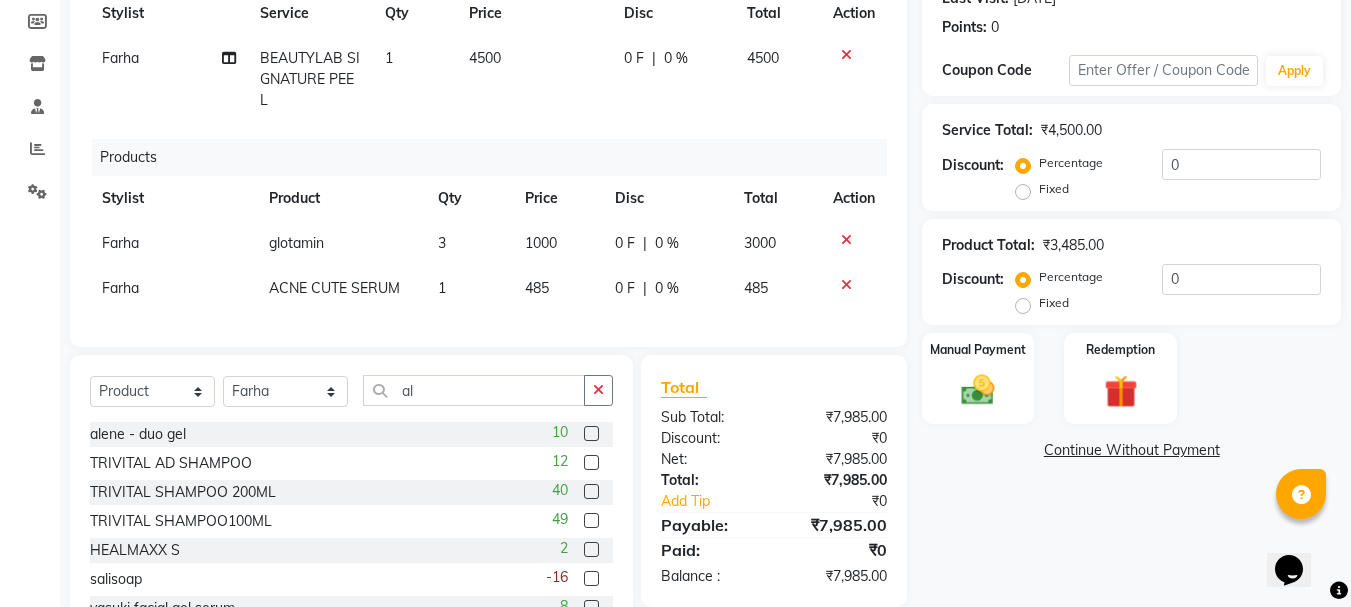 click 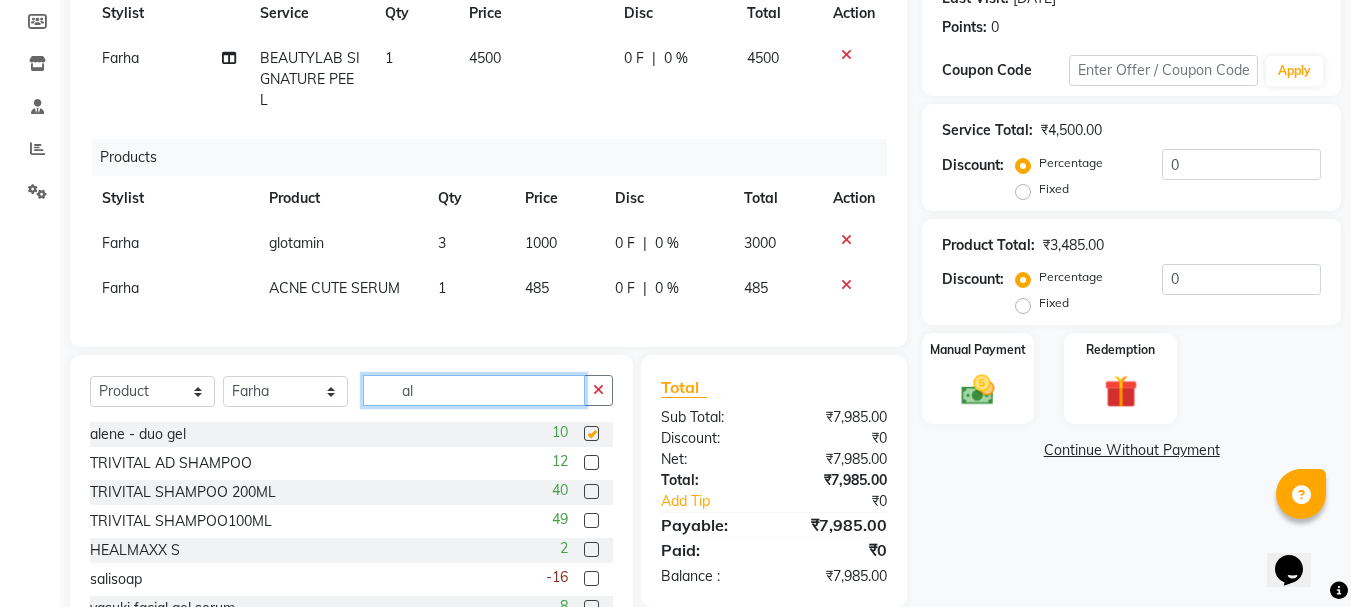 click on "al" 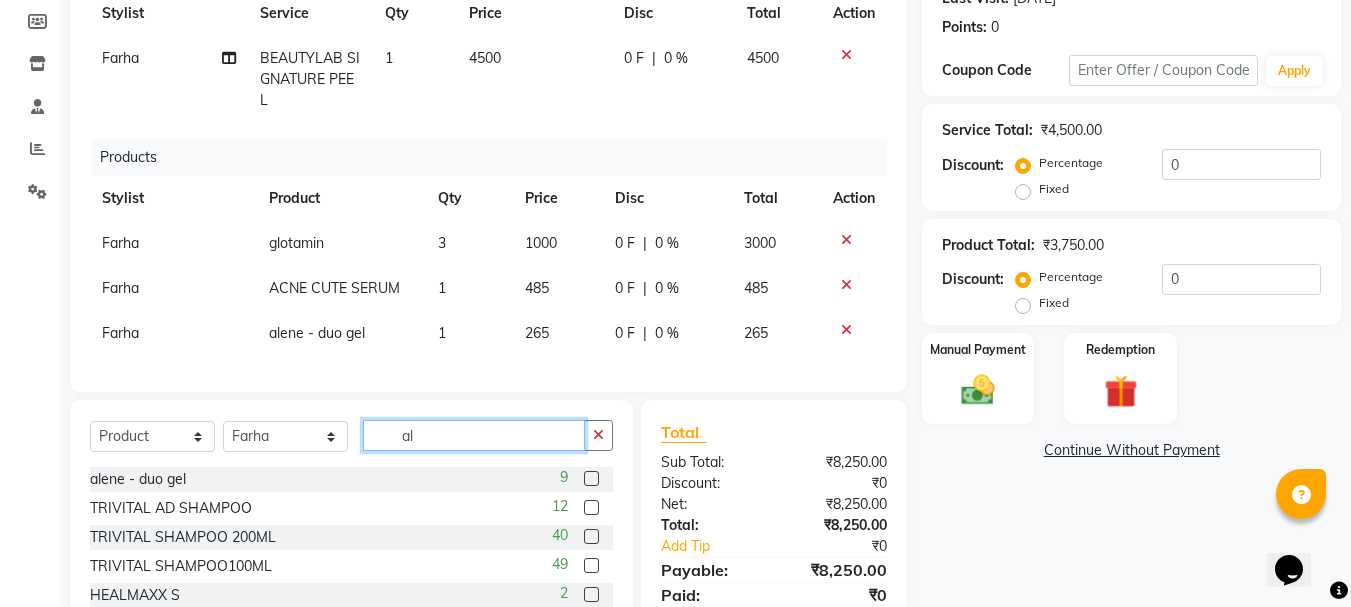 checkbox on "false" 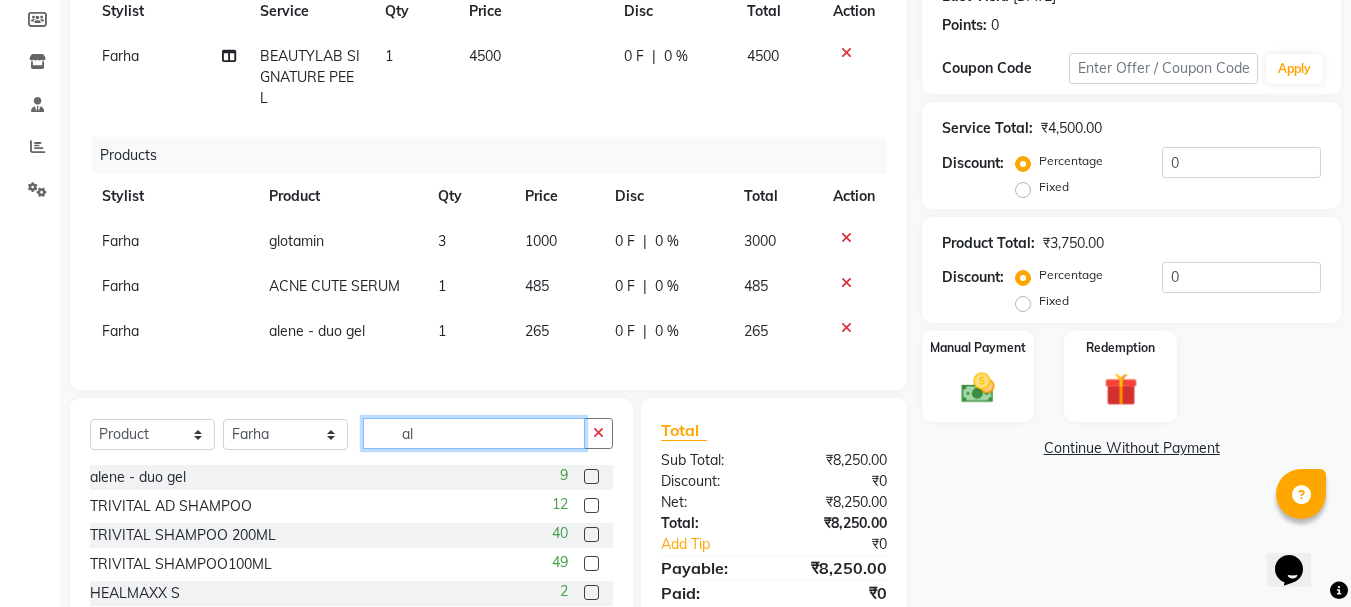 scroll, scrollTop: 298, scrollLeft: 0, axis: vertical 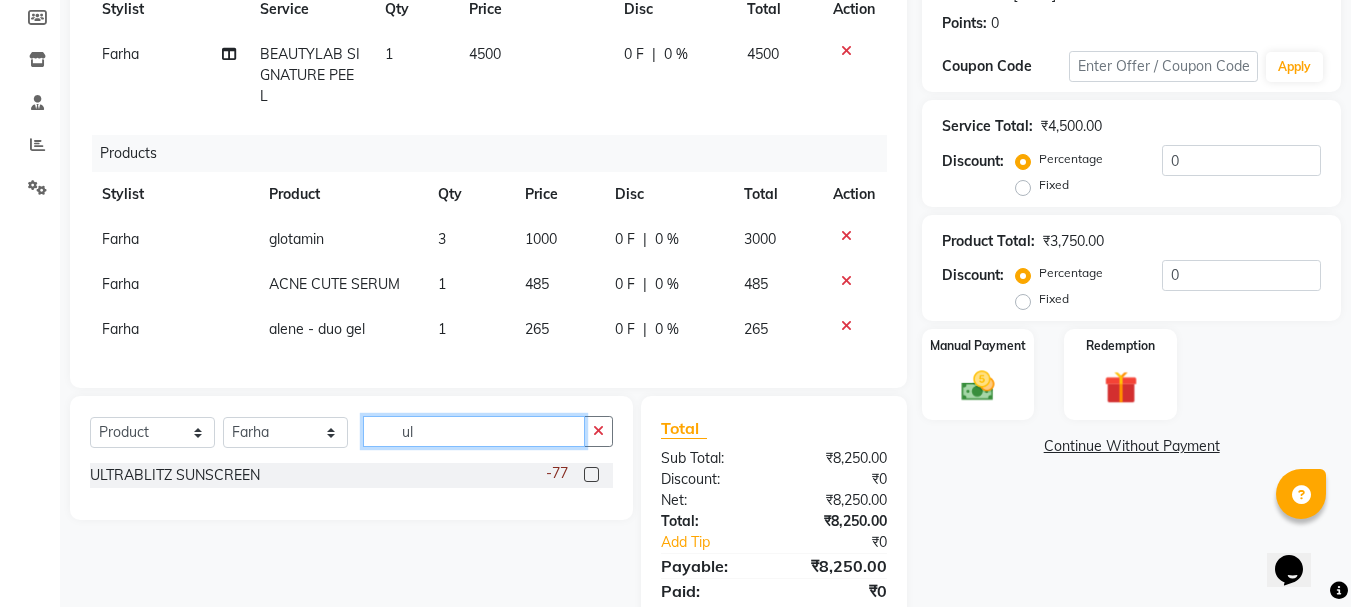 type on "ul" 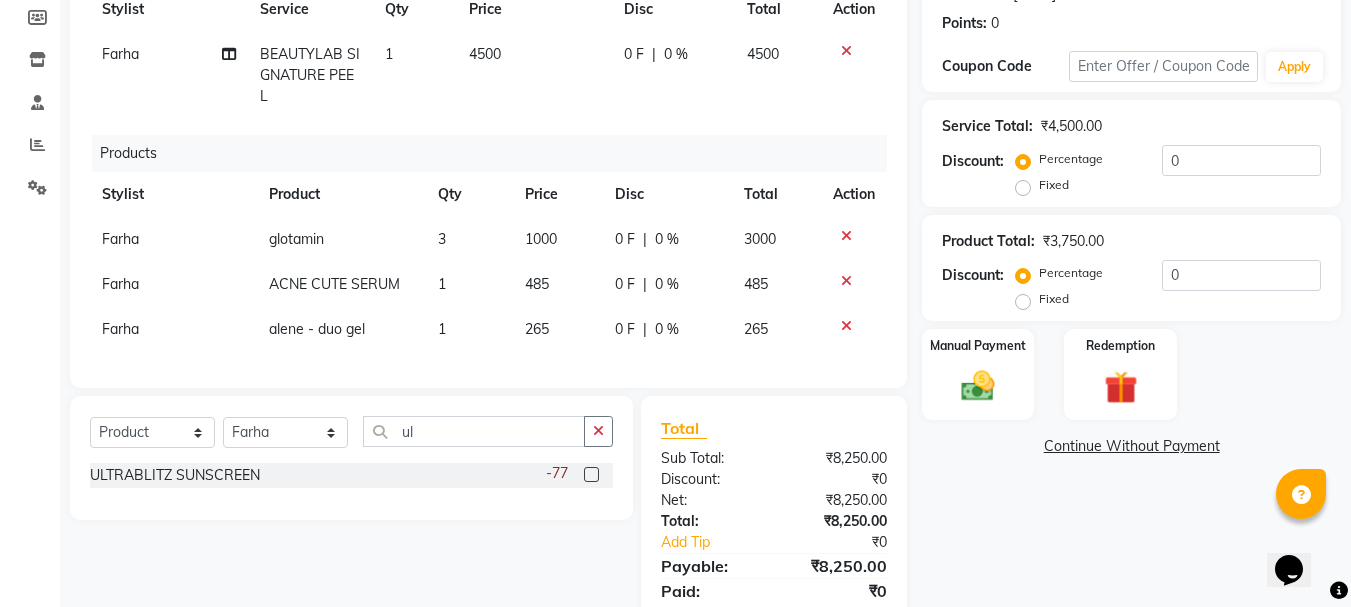 click 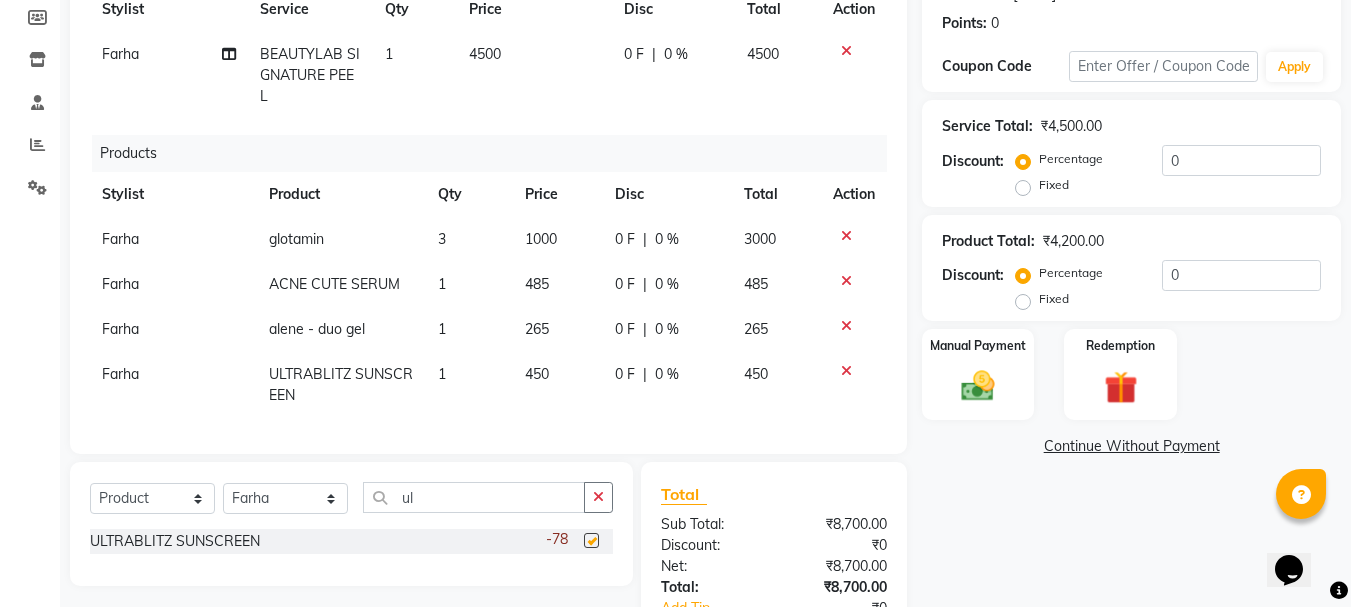 checkbox on "false" 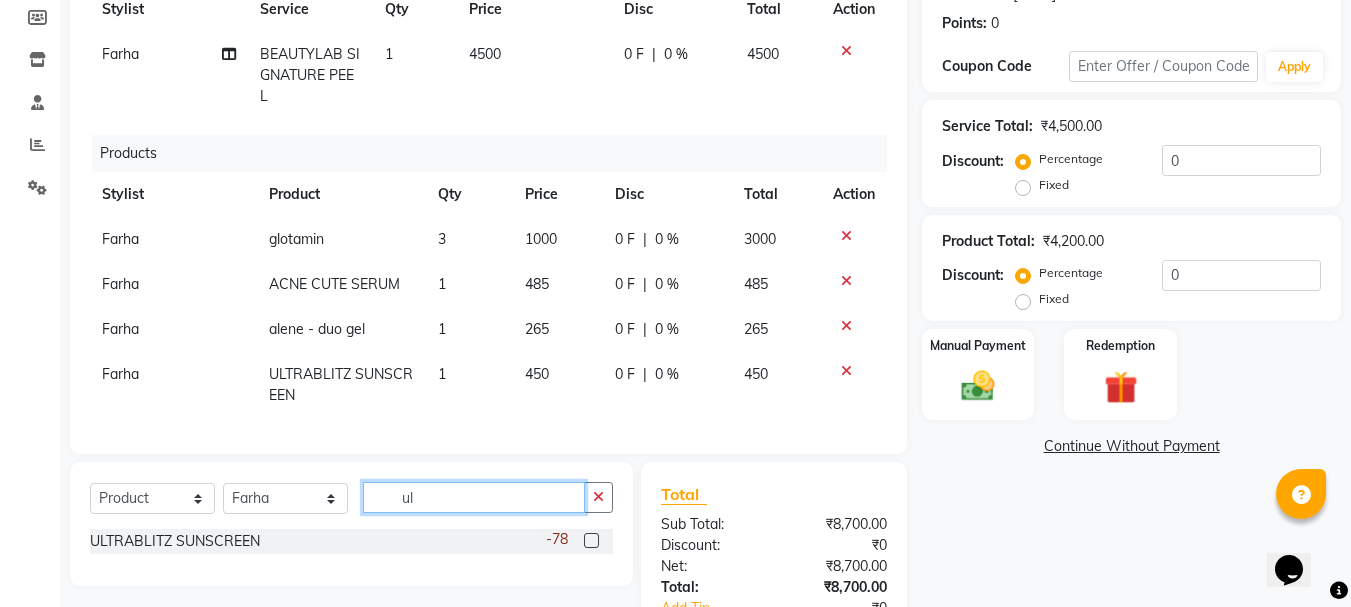 click on "ul" 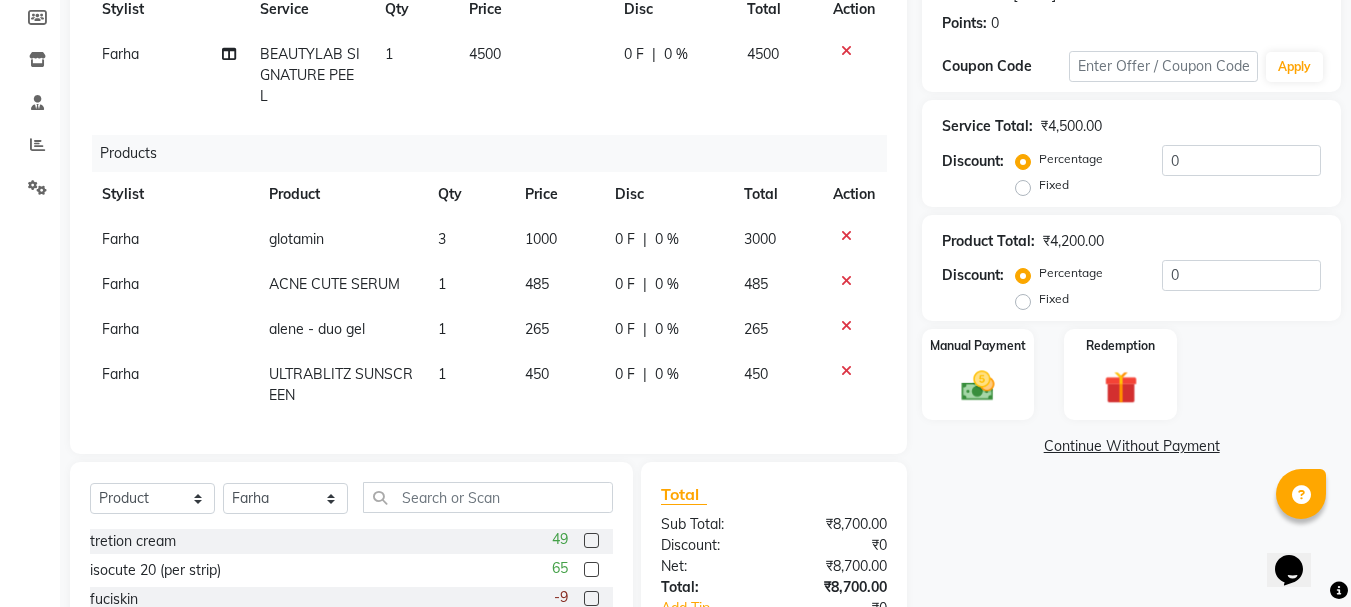click 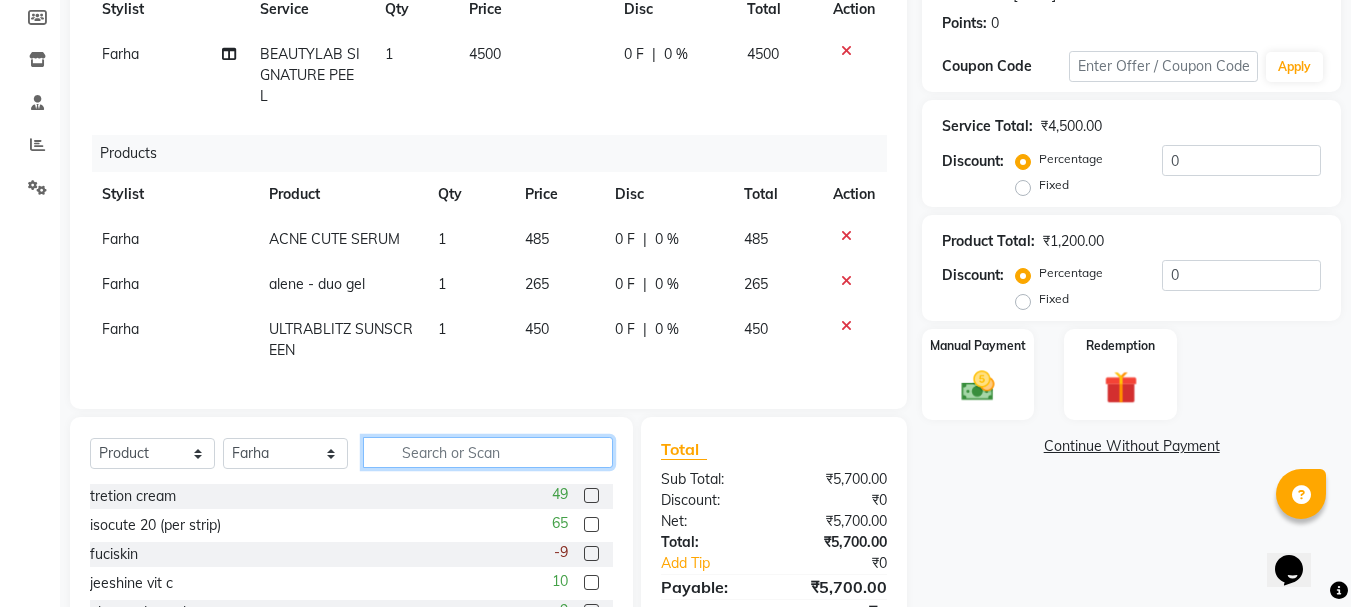 click 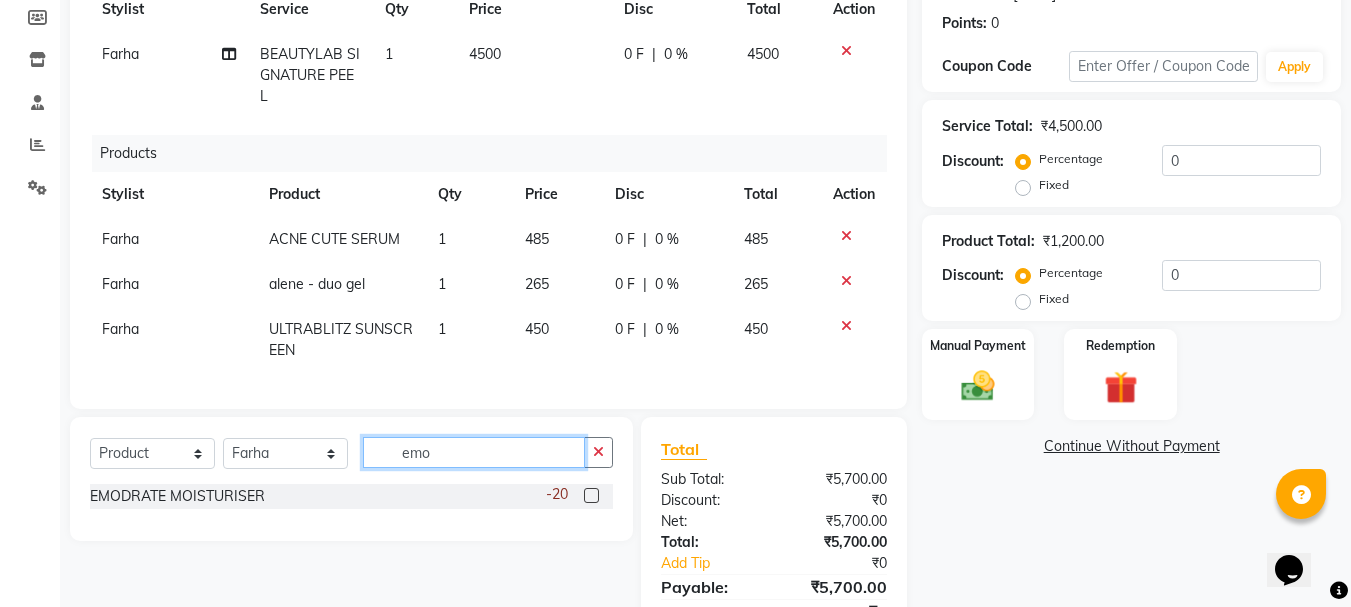 type on "emo" 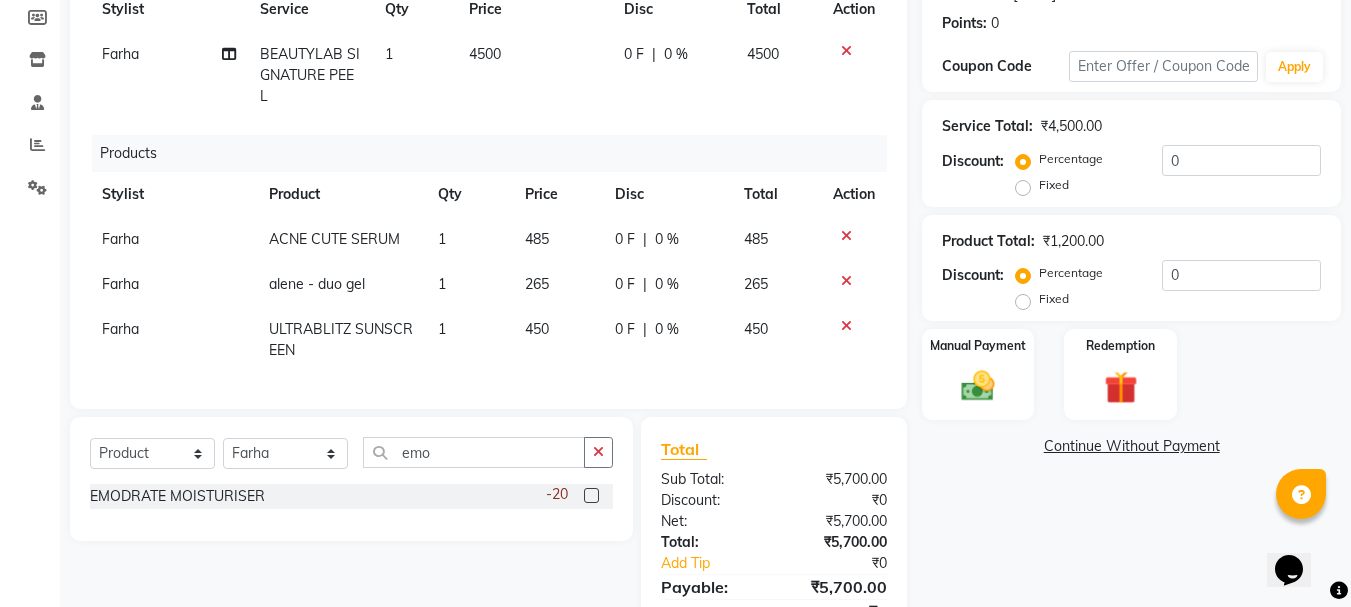 click 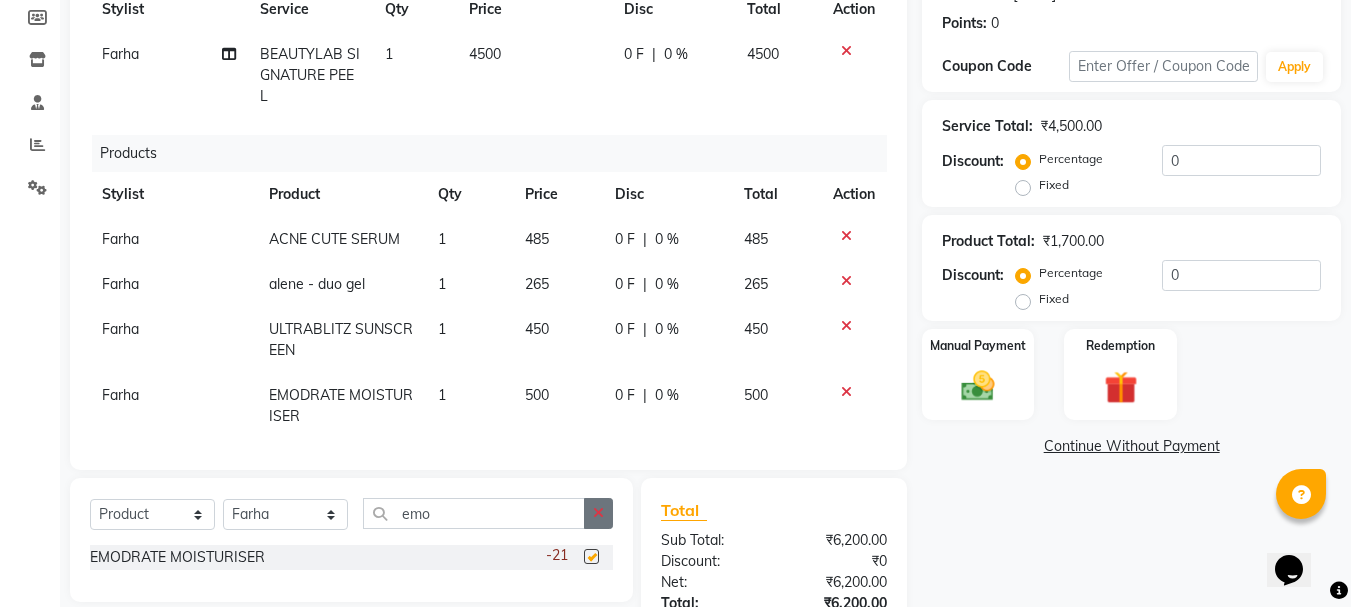 checkbox on "false" 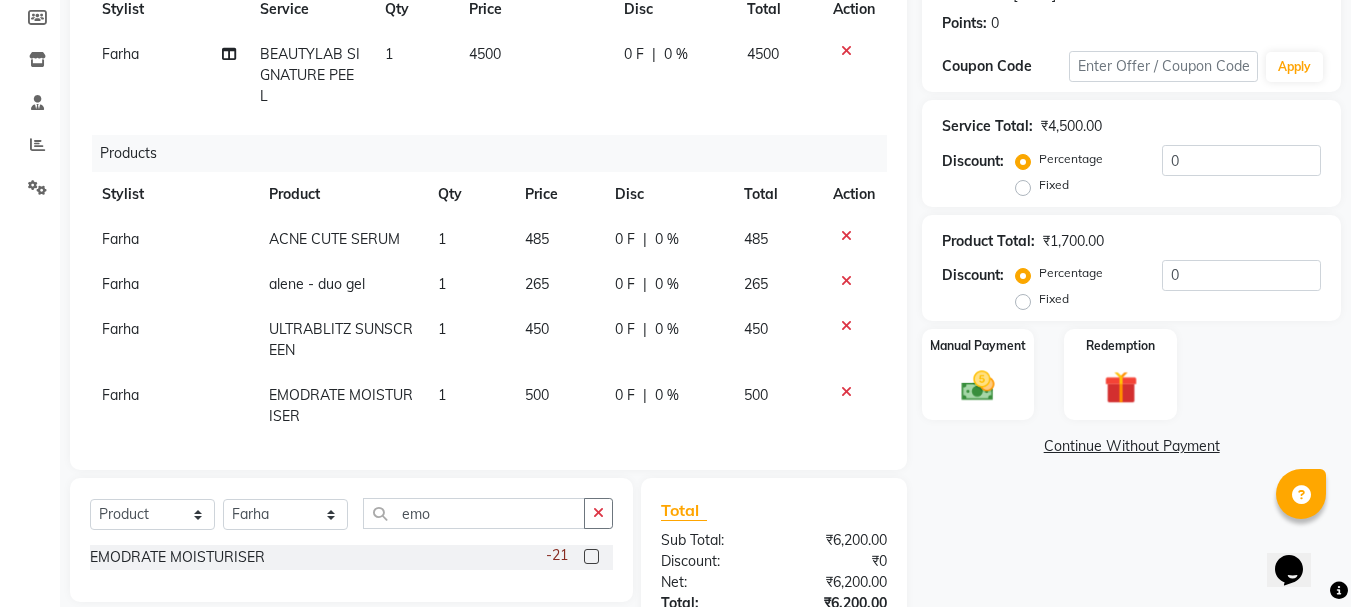 scroll, scrollTop: 335, scrollLeft: 0, axis: vertical 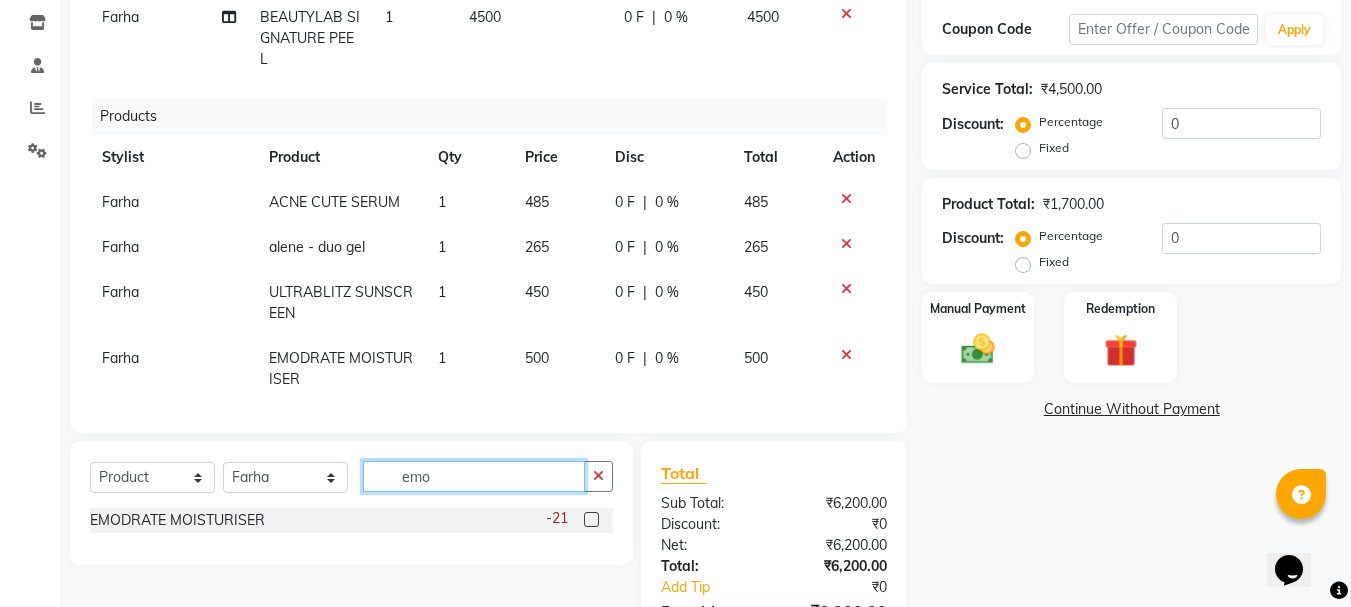 click on "emo" 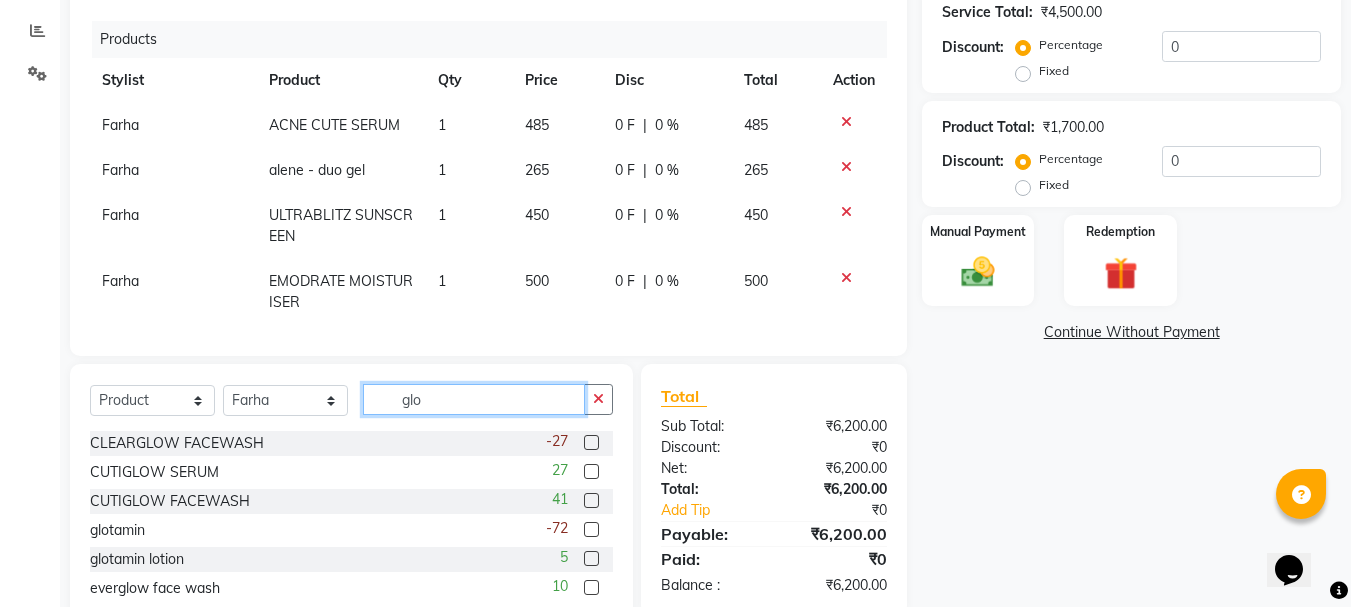 scroll, scrollTop: 468, scrollLeft: 0, axis: vertical 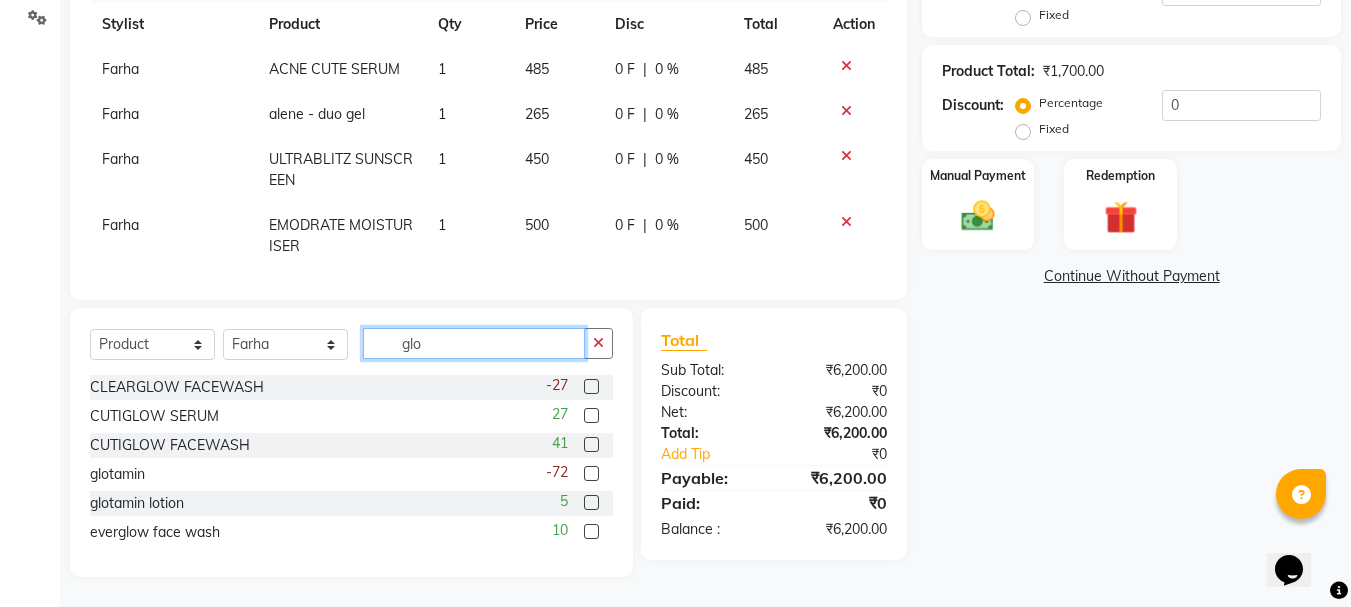 type on "glo" 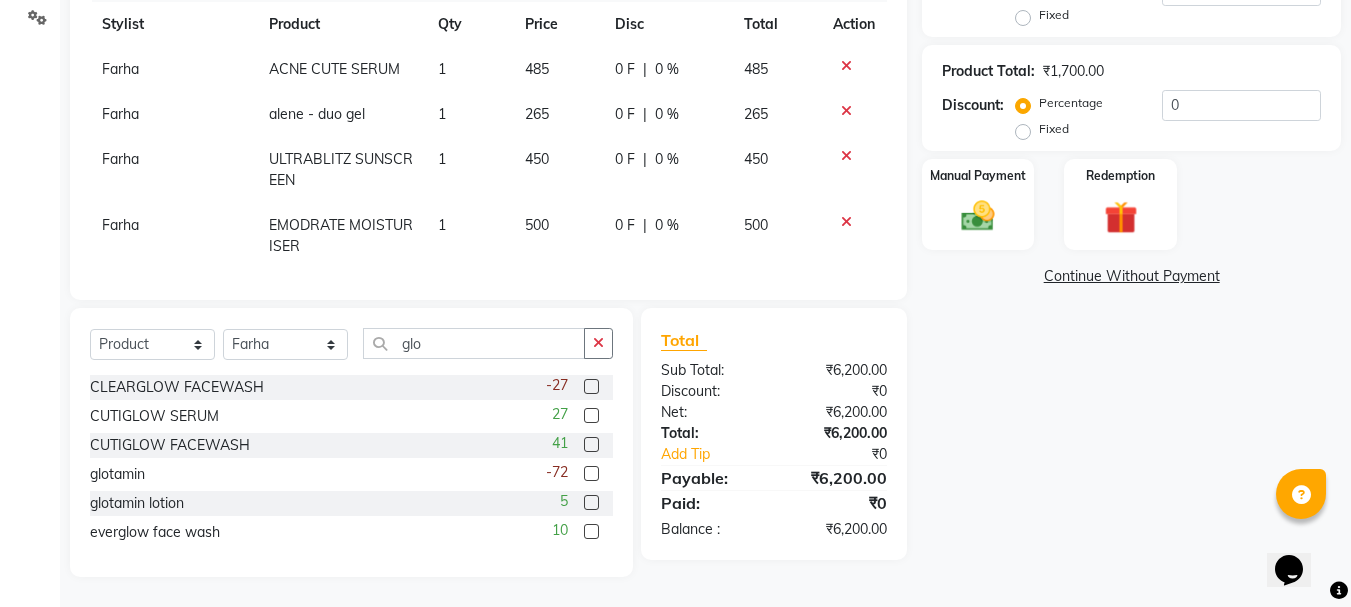 click 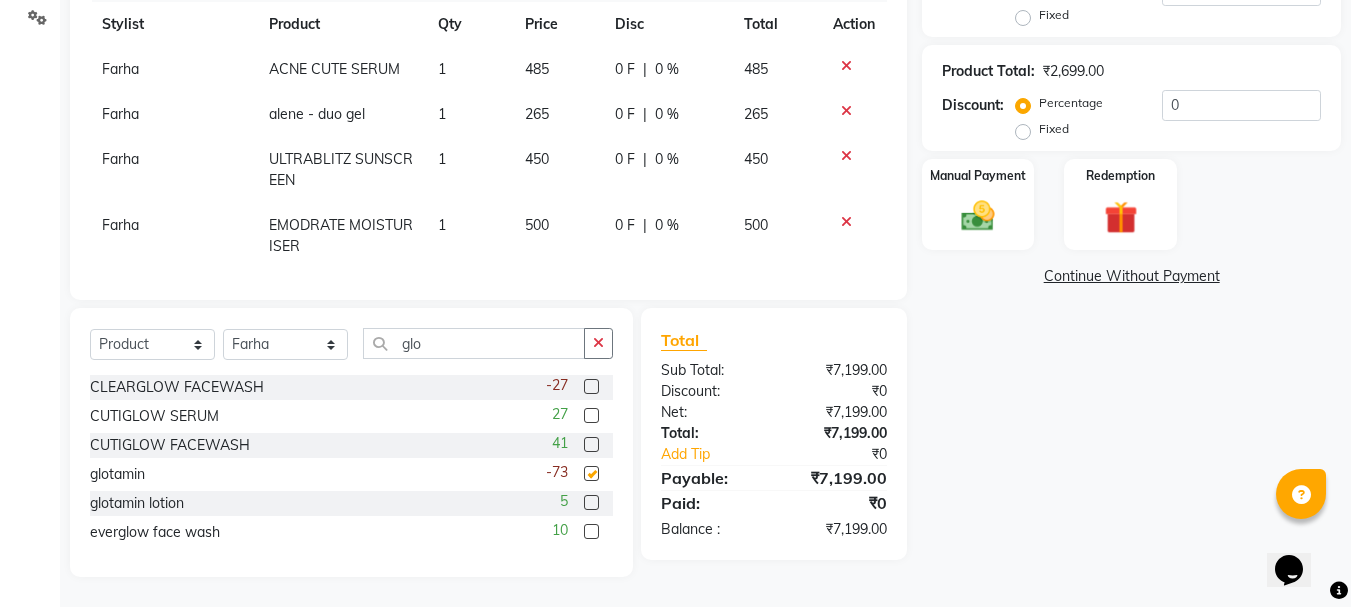 checkbox on "false" 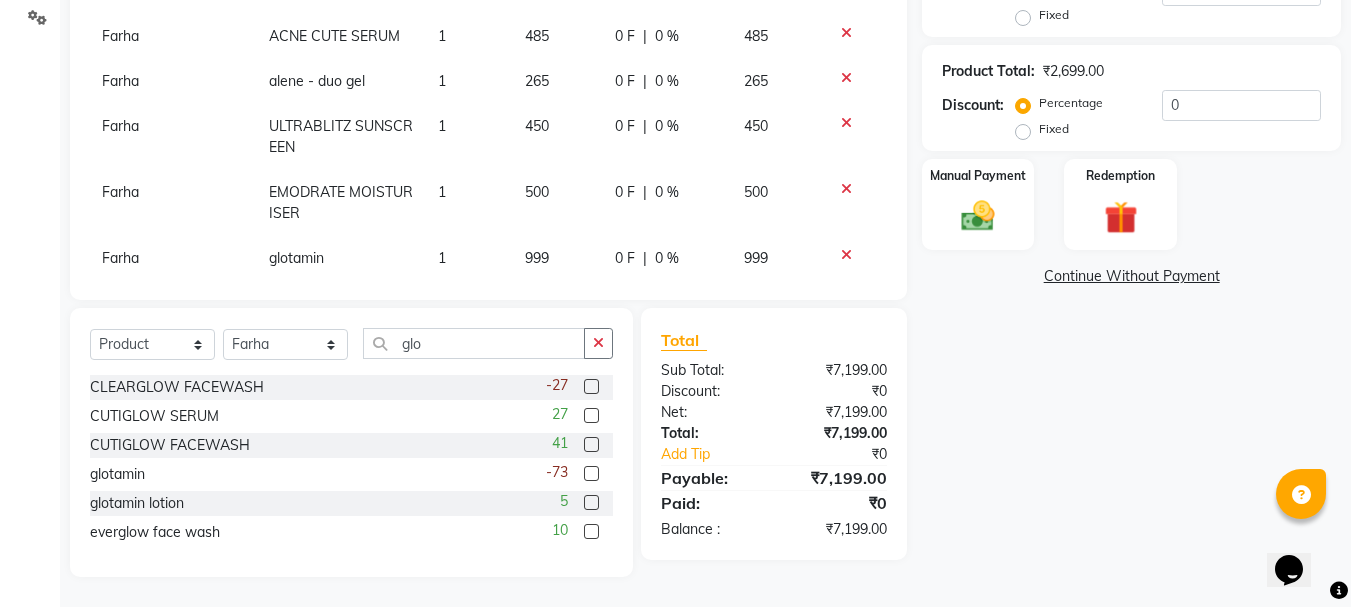 scroll, scrollTop: 65, scrollLeft: 0, axis: vertical 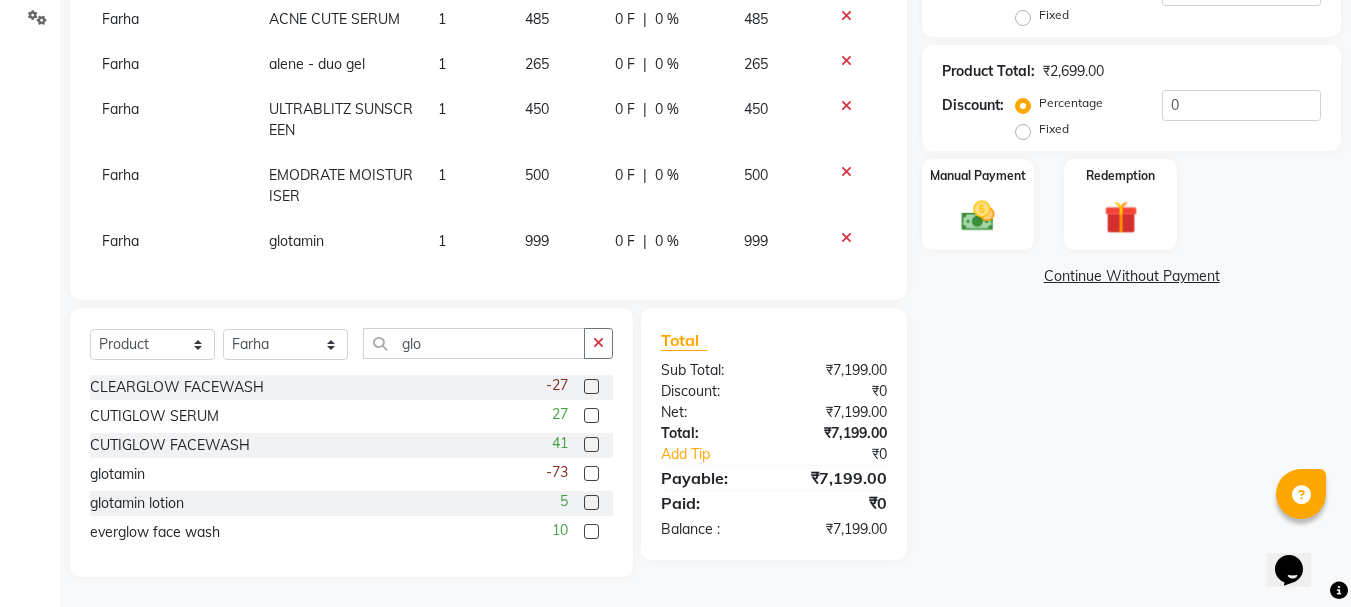 click on "999" 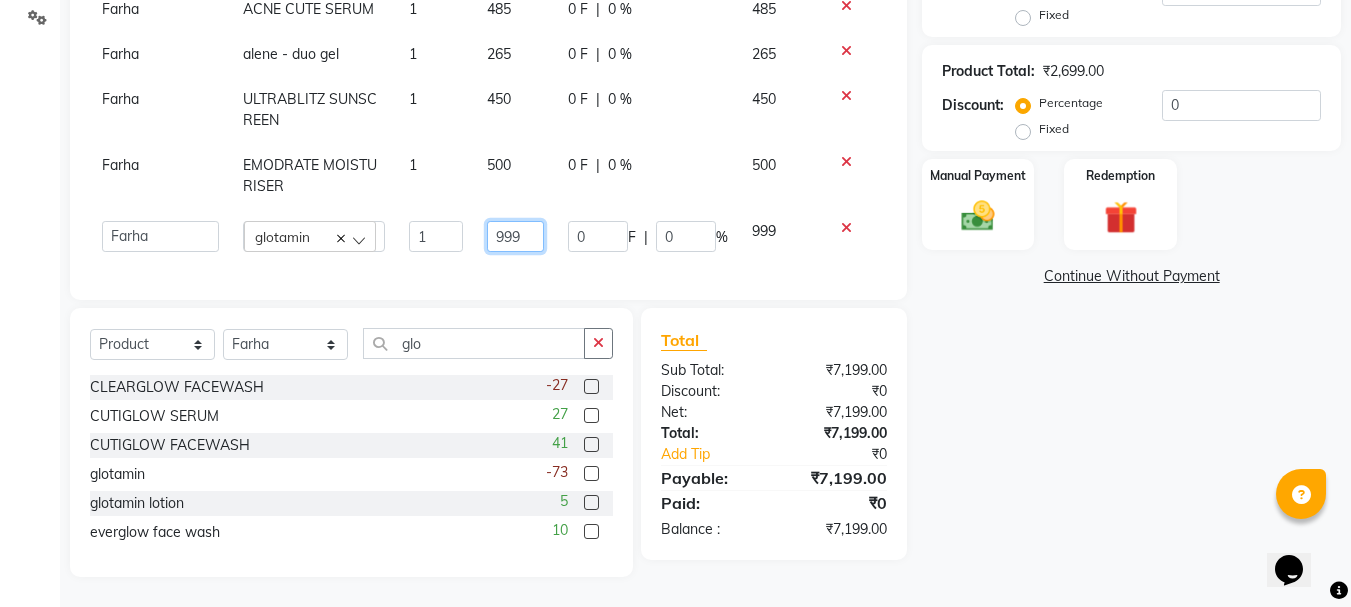 click on "999" 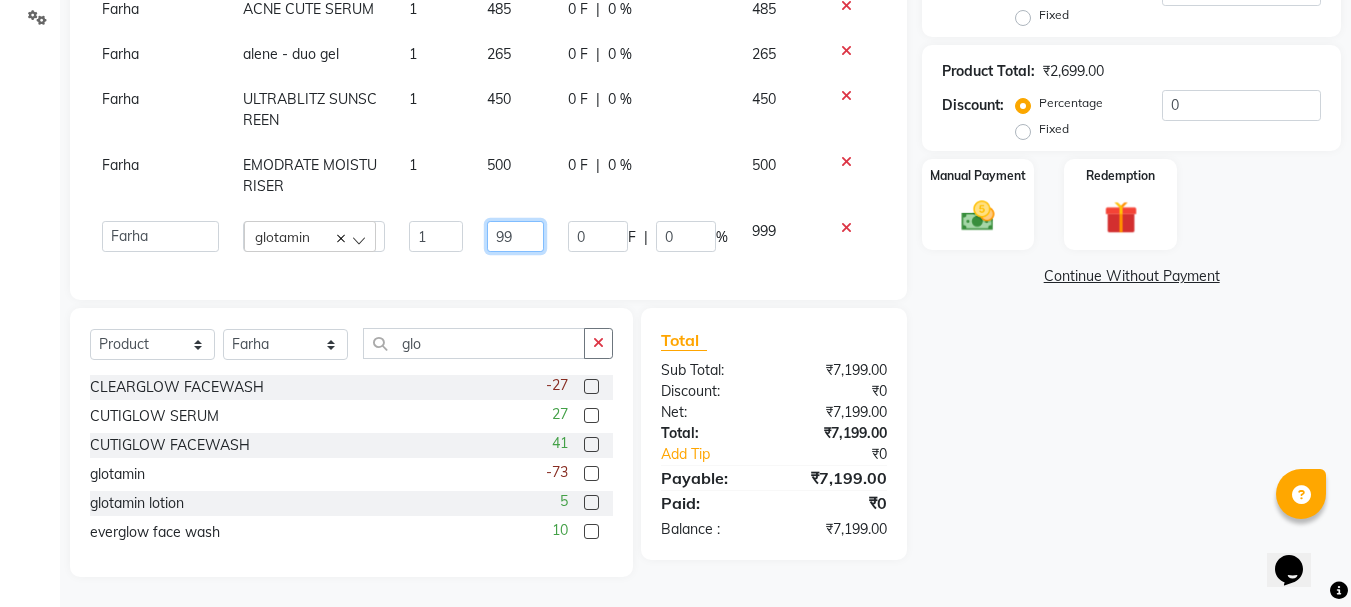type on "9" 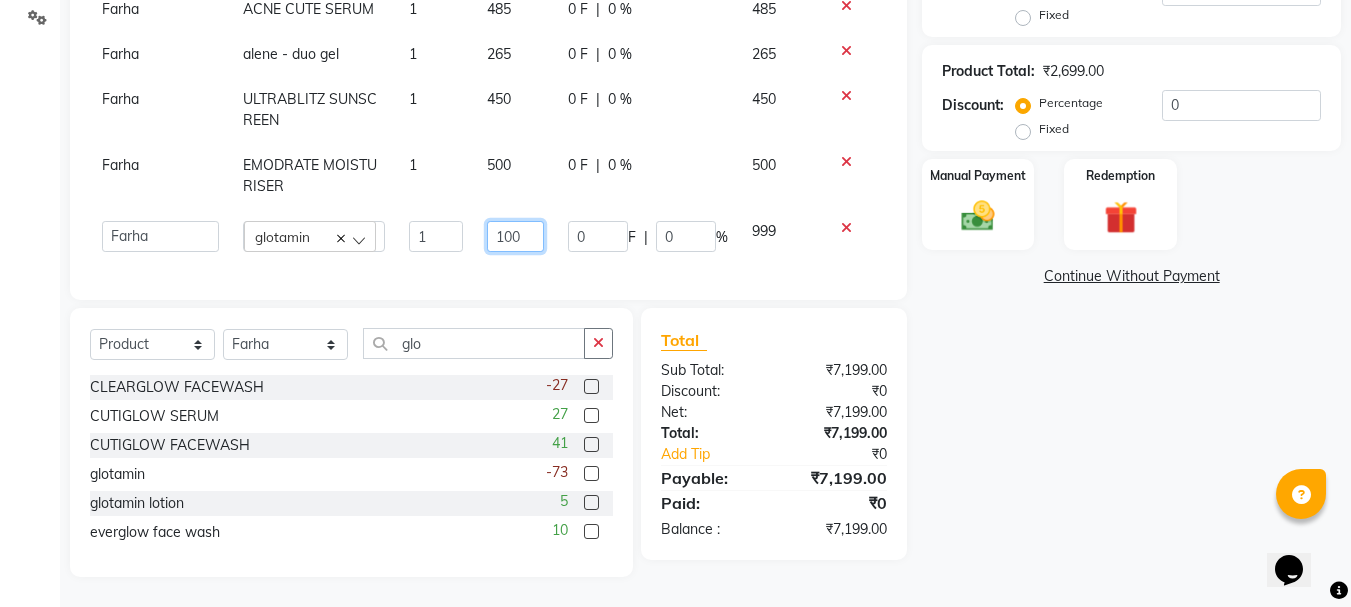type on "1000" 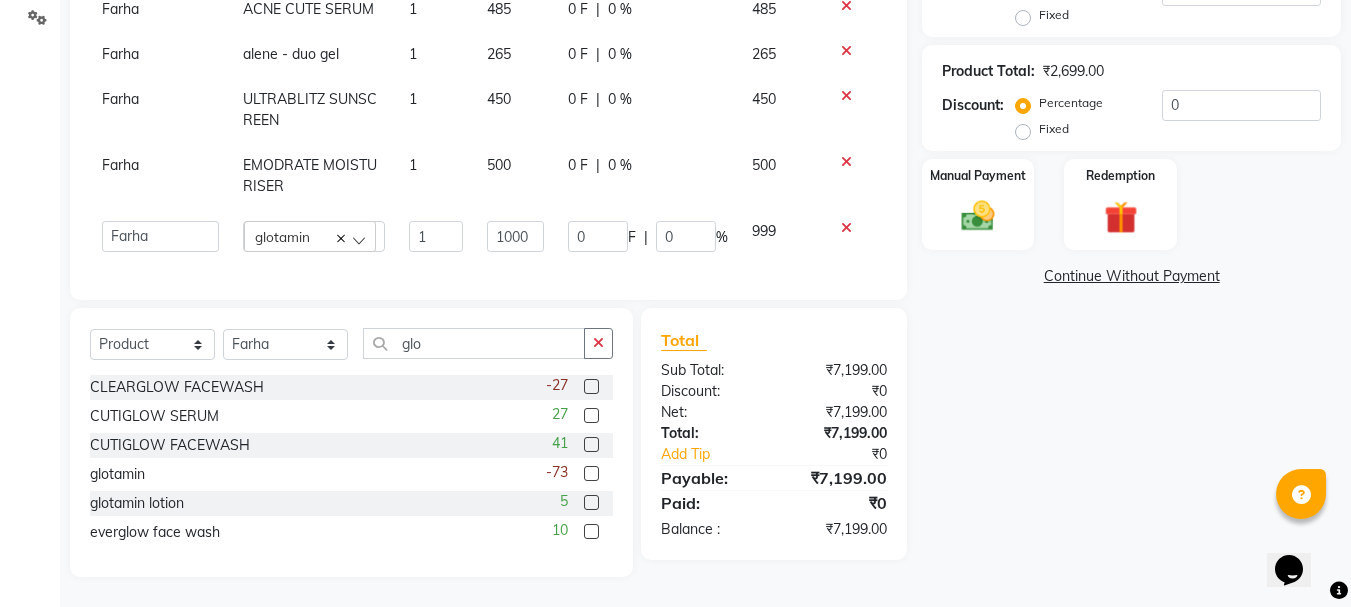 click on "Name: [MEDICAL_DATA][PERSON_NAME] Membership:  No Active Membership  Total Visits:  2 Card on file:  0 Last Visit:   [DATE] Points:   0  Coupon Code Apply Service Total:  ₹4,500.00  Discount:  Percentage   Fixed  0 Product Total:  ₹2,699.00  Discount:  Percentage   Fixed  0 Manual Payment Redemption  Continue Without Payment" 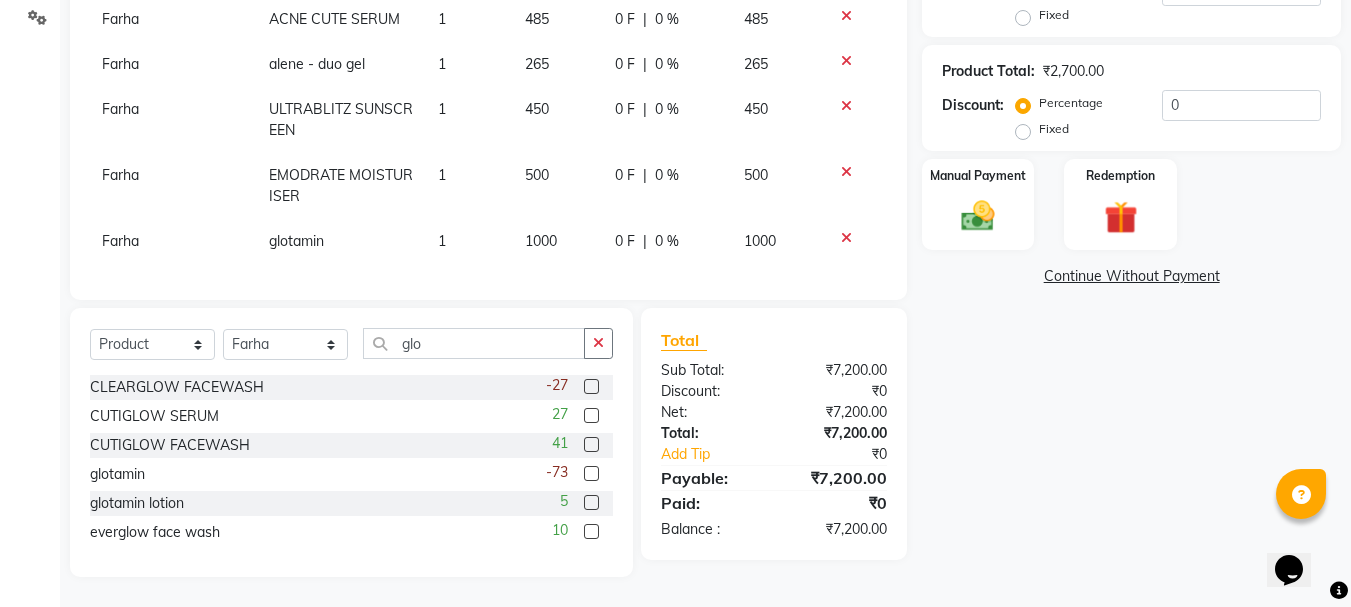 click on "265" 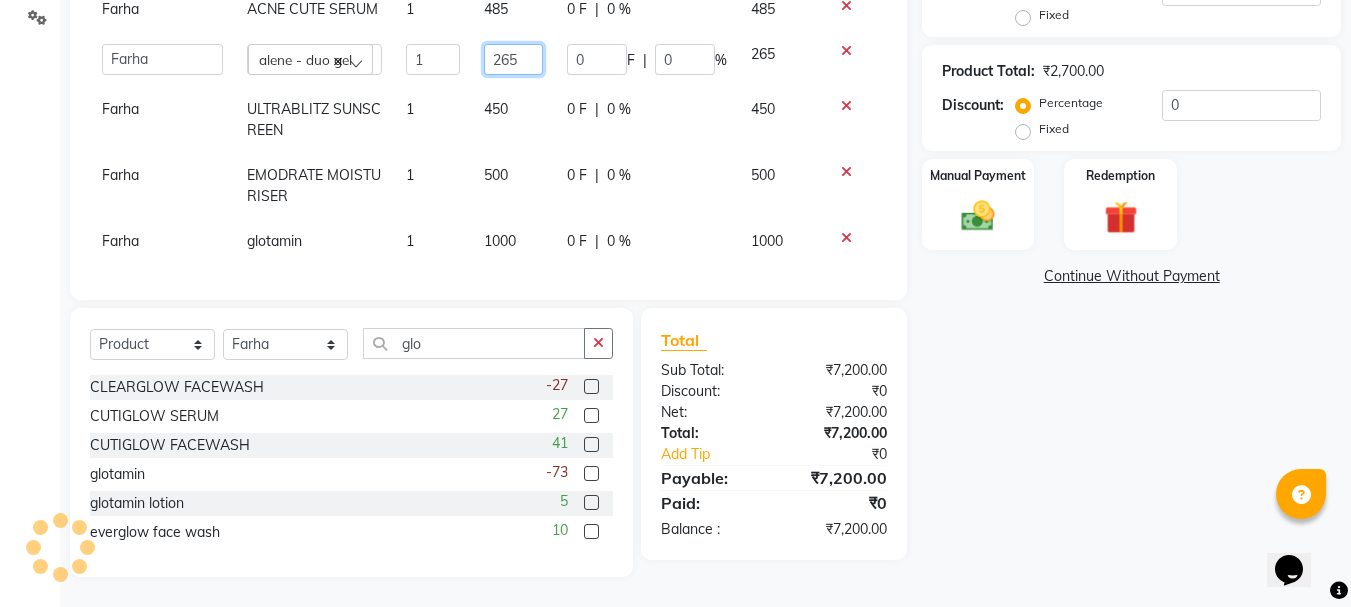 click on "265" 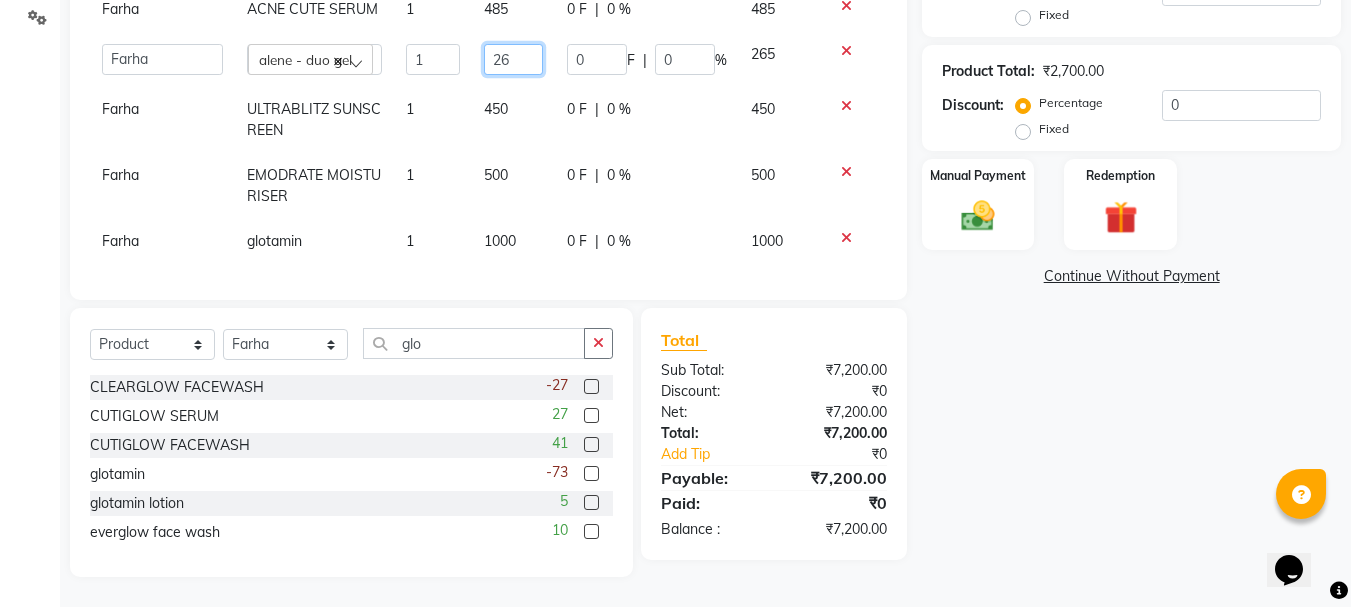 type on "2" 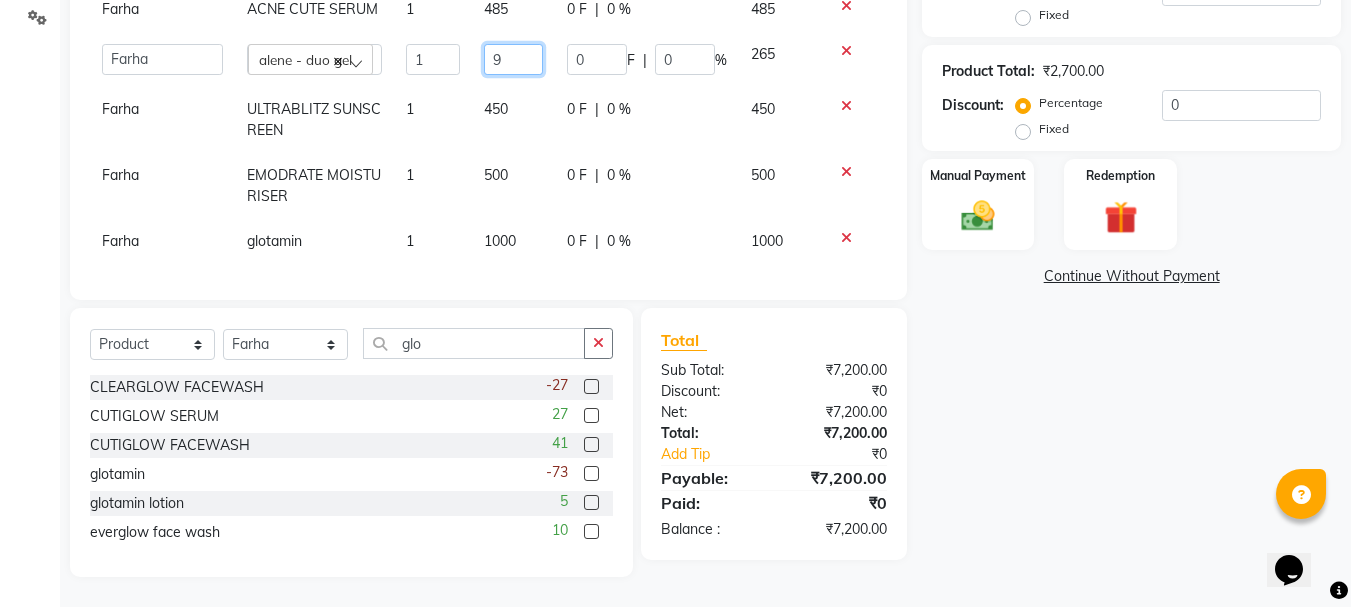 type on "96" 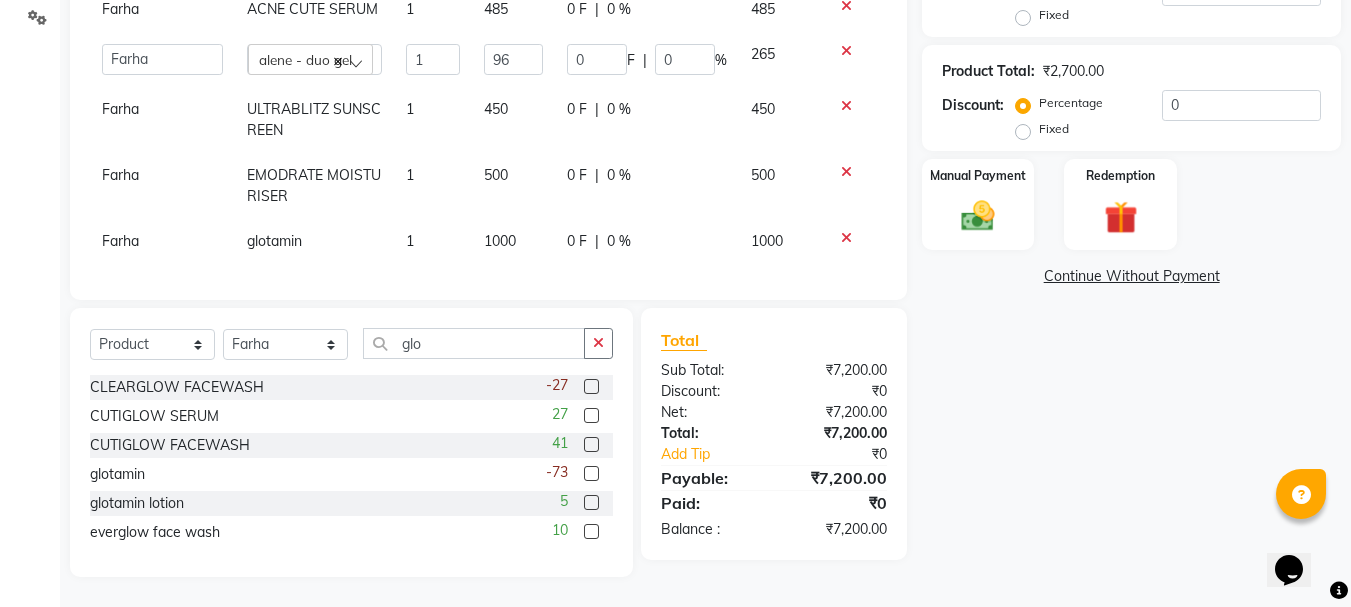 click on "Name: [MEDICAL_DATA][PERSON_NAME] Membership:  No Active Membership  Total Visits:  2 Card on file:  0 Last Visit:   [DATE] Points:   0  Coupon Code Apply Service Total:  ₹4,500.00  Discount:  Percentage   Fixed  0 Product Total:  ₹2,700.00  Discount:  Percentage   Fixed  0 Manual Payment Redemption  Continue Without Payment" 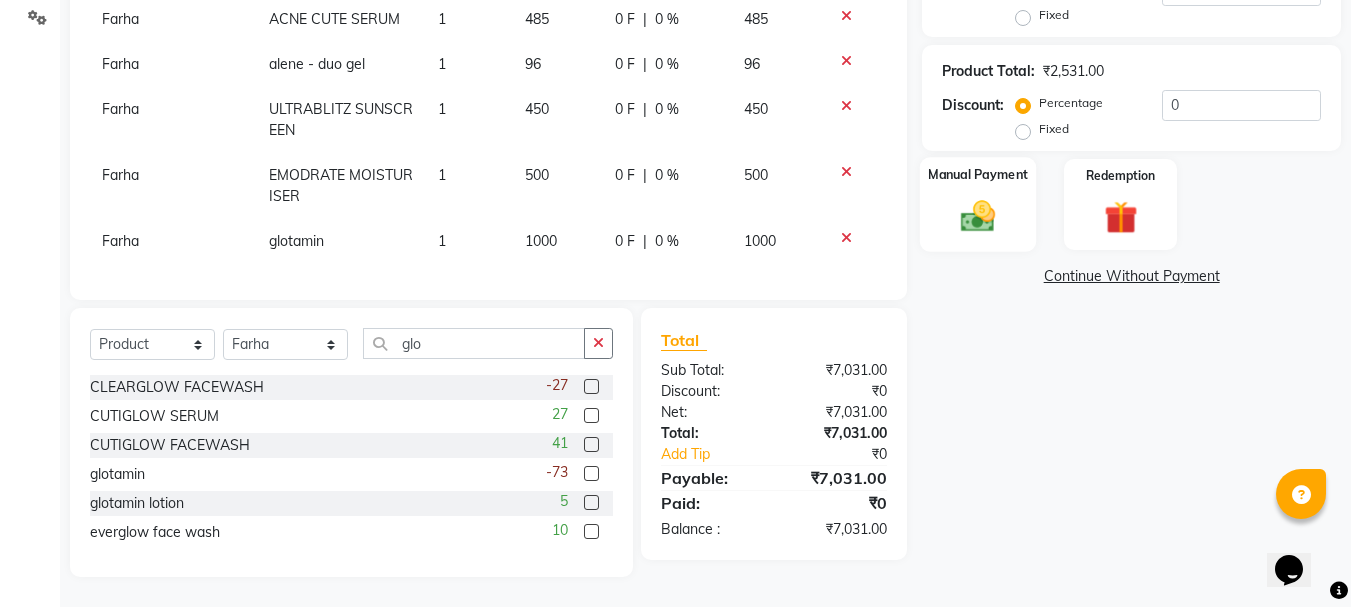 click 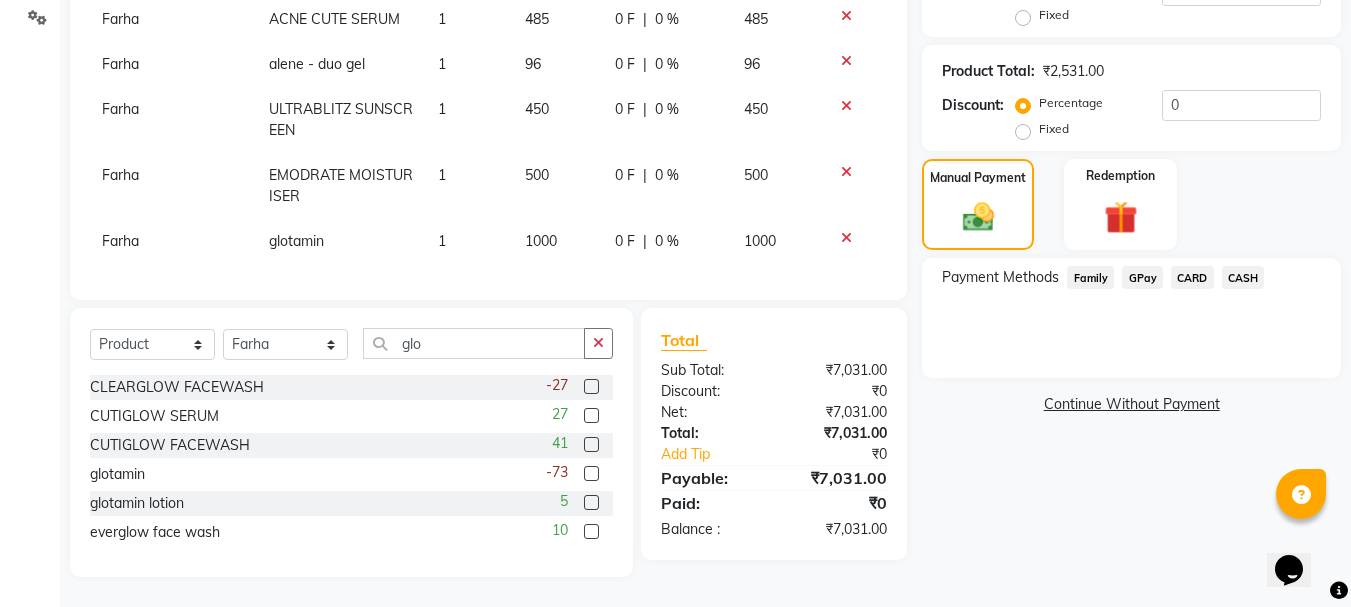 click on "CASH" 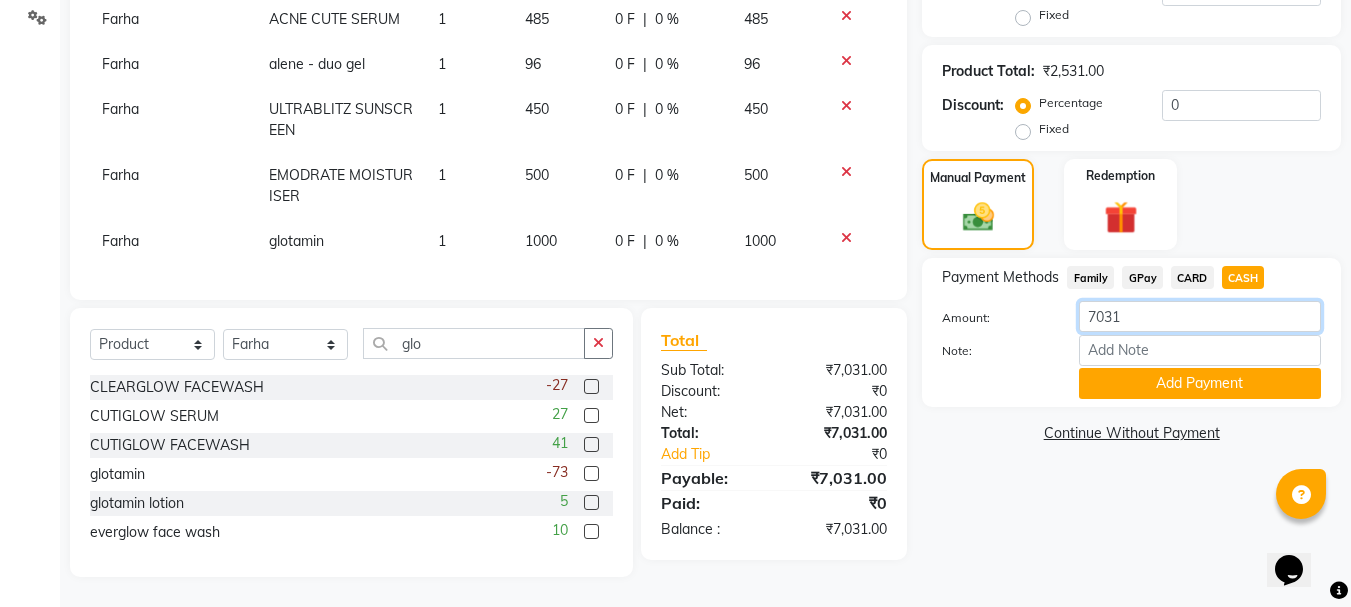 click on "7031" 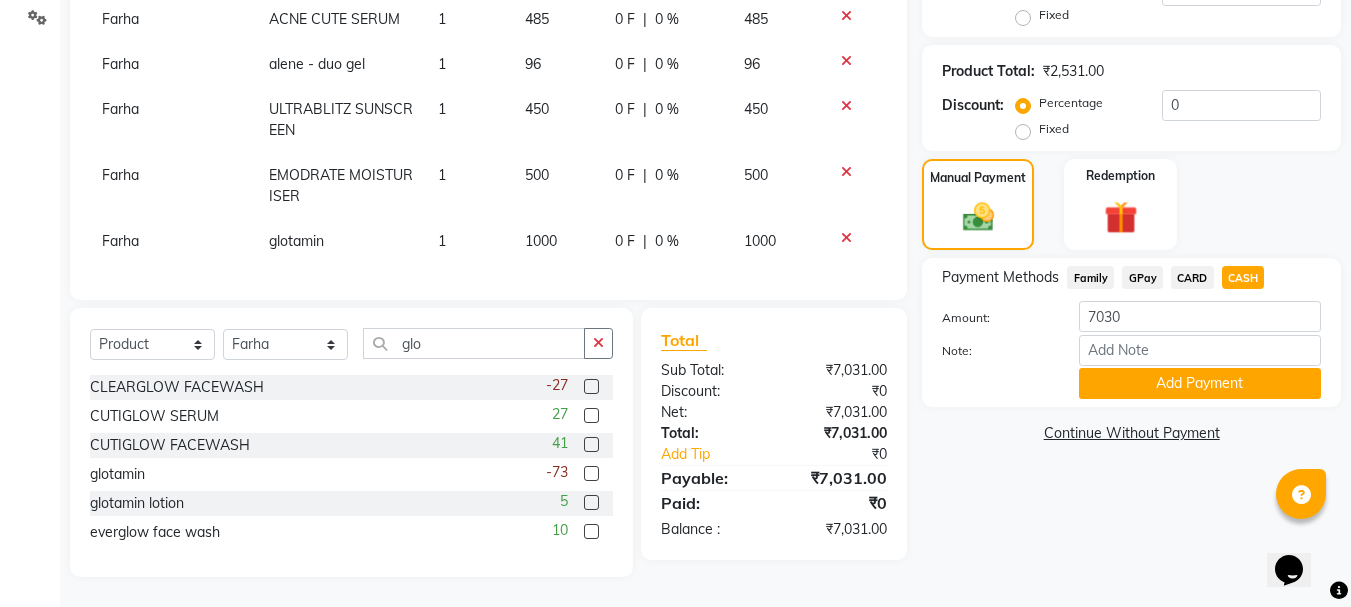 click on "Name: [MEDICAL_DATA][PERSON_NAME] Membership:  No Active Membership  Total Visits:  2 Card on file:  0 Last Visit:   [DATE] Points:   0  Coupon Code Apply Service Total:  ₹4,500.00  Discount:  Percentage   Fixed  0 Product Total:  ₹2,531.00  Discount:  Percentage   Fixed  0 Manual Payment Redemption Payment Methods  Family   GPay   CARD   CASH  Amount: 7030 Note: Add Payment  Continue Without Payment" 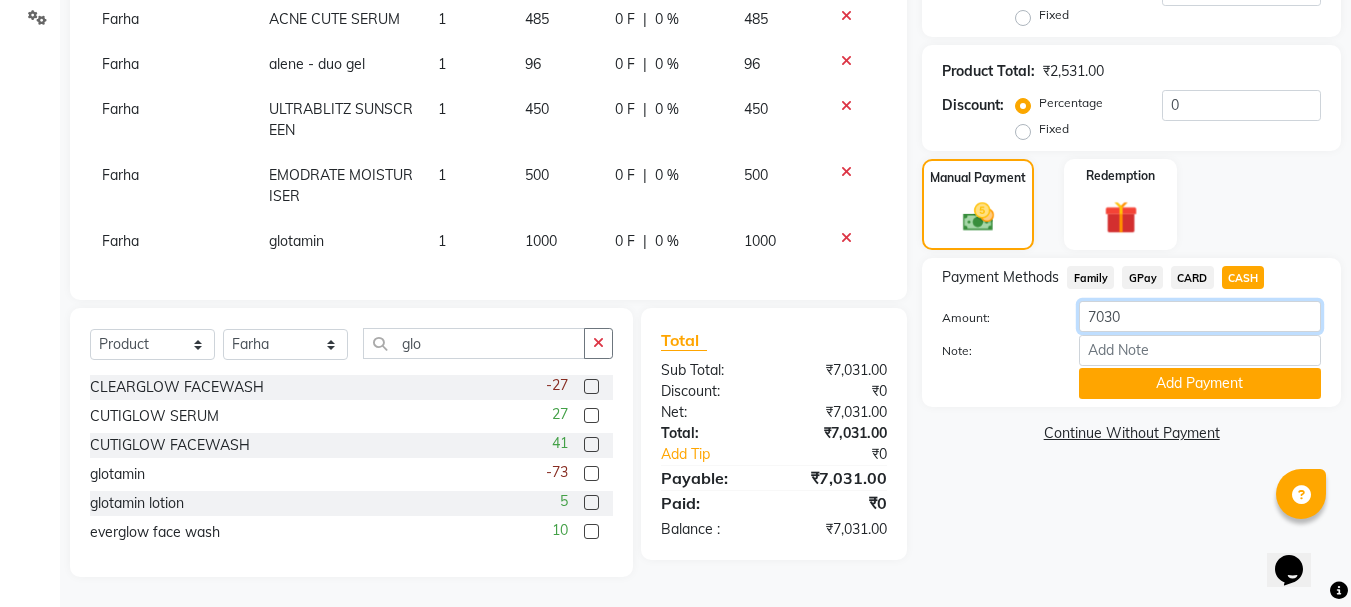 click on "7030" 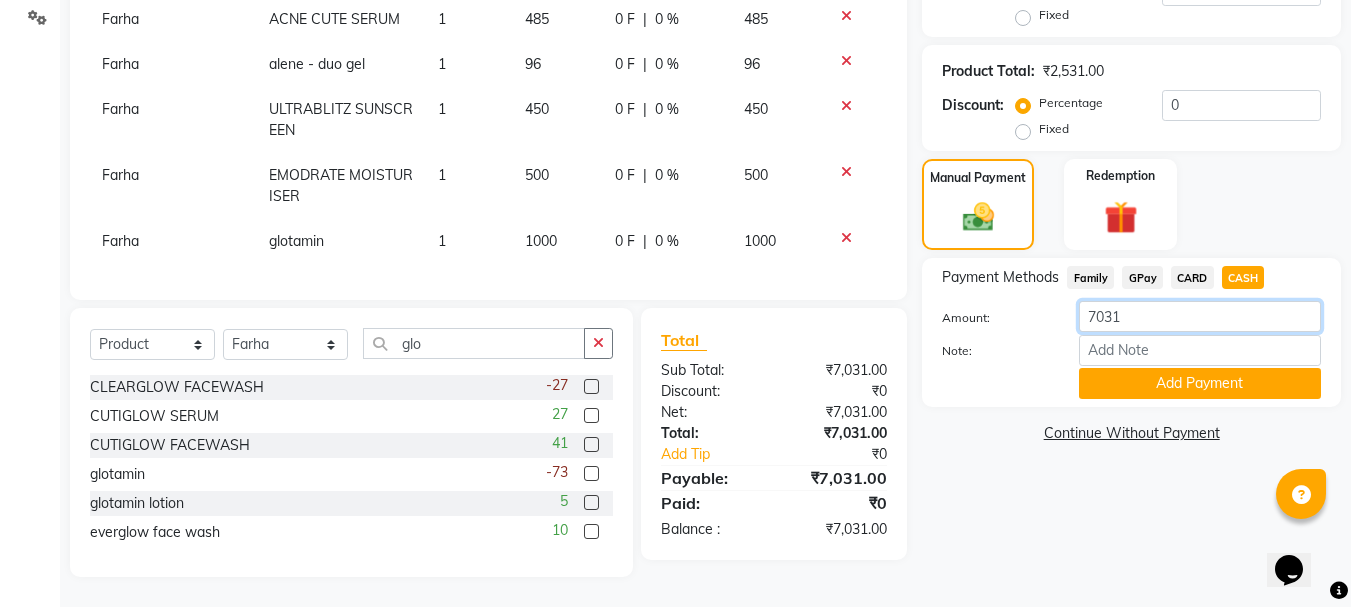 type on "7031" 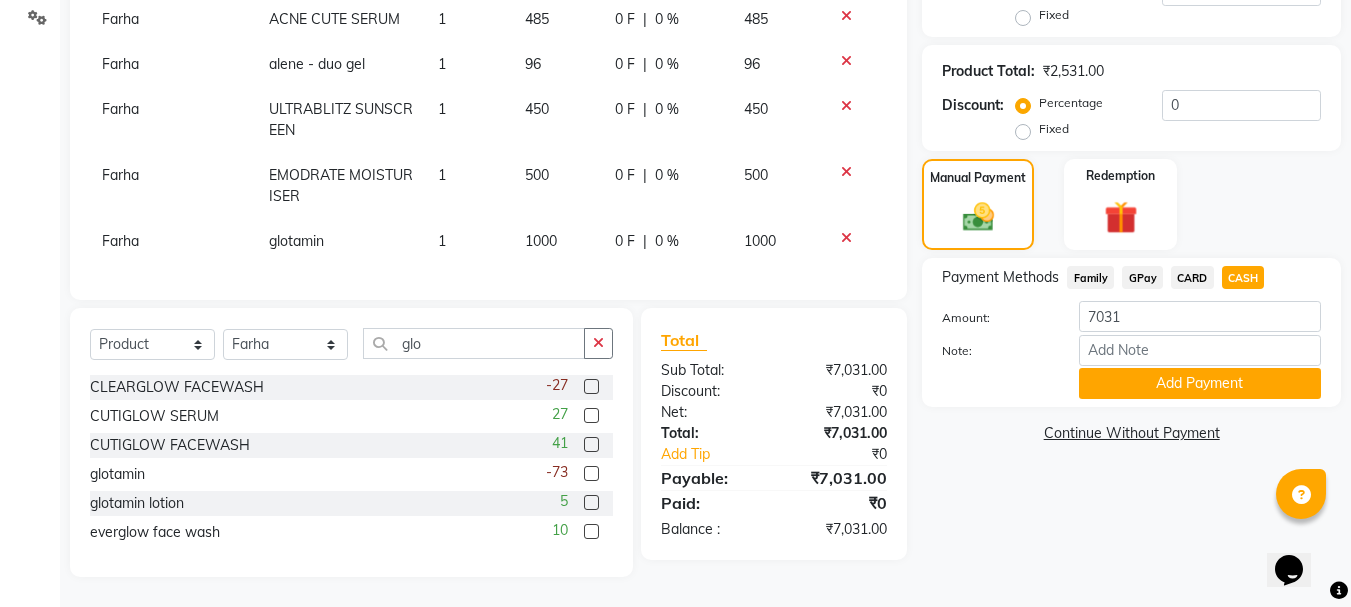 click on "Name: [MEDICAL_DATA][PERSON_NAME] Membership:  No Active Membership  Total Visits:  2 Card on file:  0 Last Visit:   [DATE] Points:   0  Coupon Code Apply Service Total:  ₹4,500.00  Discount:  Percentage   Fixed  0 Product Total:  ₹2,531.00  Discount:  Percentage   Fixed  0 Manual Payment Redemption Payment Methods  Family   GPay   CARD   CASH  Amount: 7031 Note: Add Payment  Continue Without Payment" 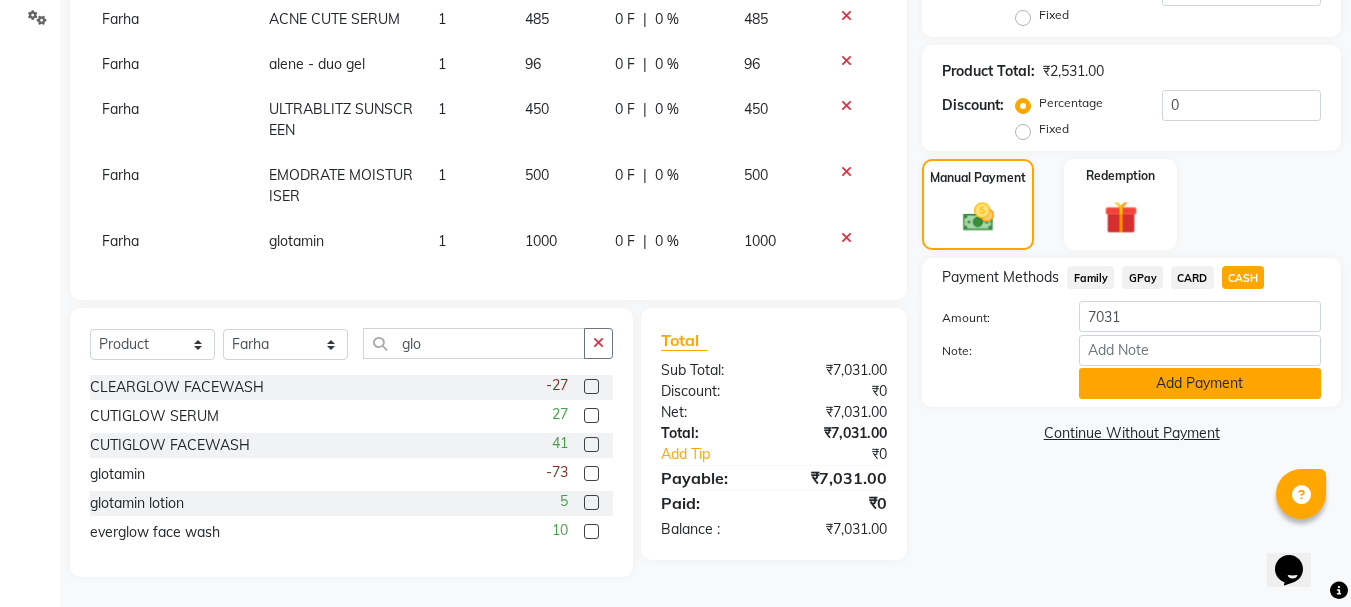 click on "Add Payment" 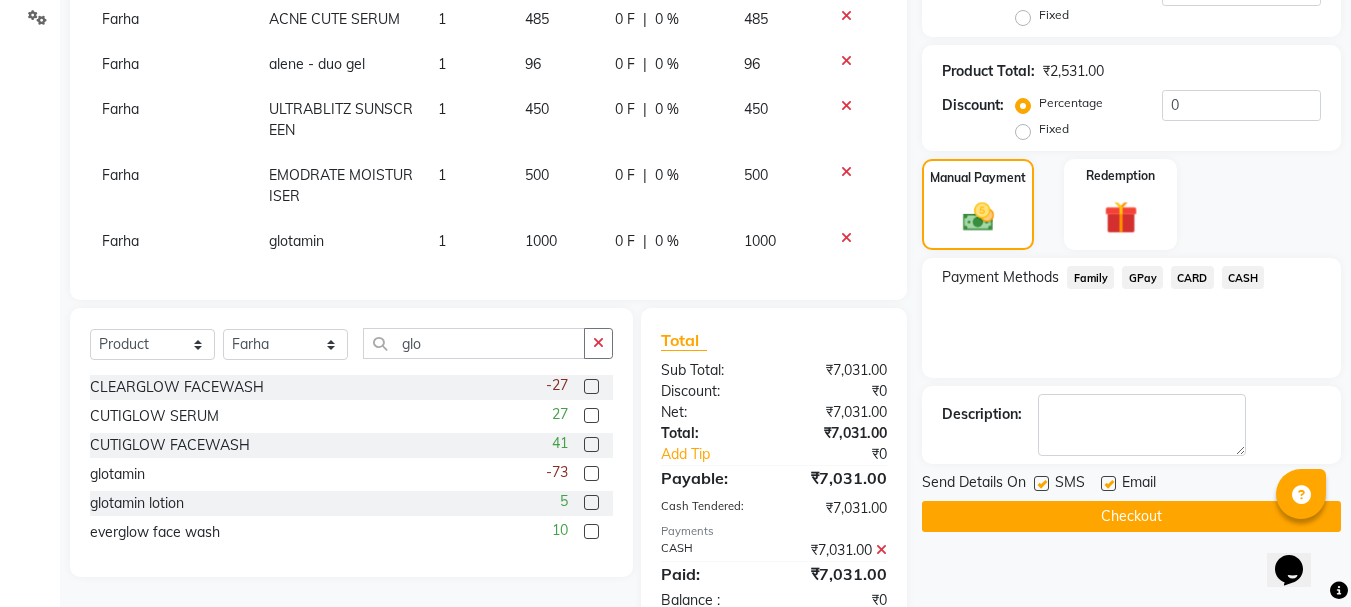 click on "Checkout" 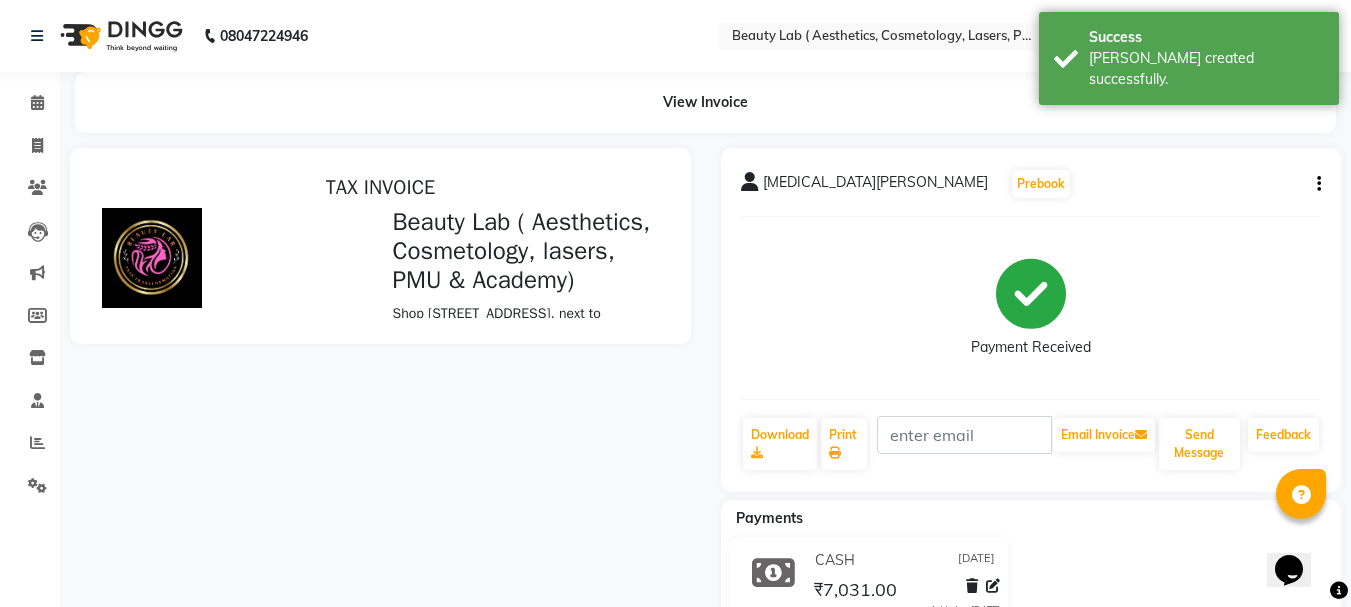 scroll, scrollTop: 0, scrollLeft: 0, axis: both 